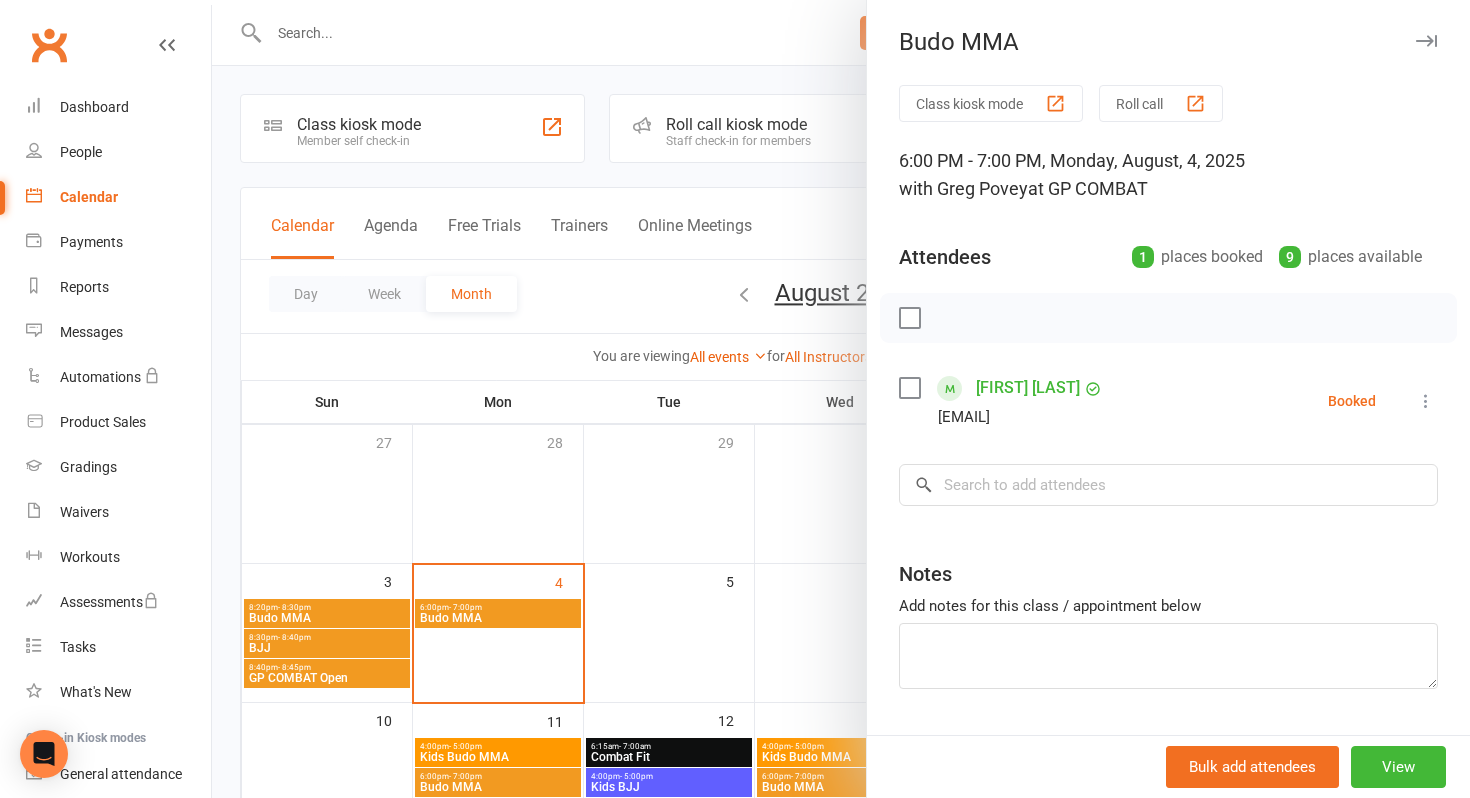 scroll, scrollTop: 132, scrollLeft: 0, axis: vertical 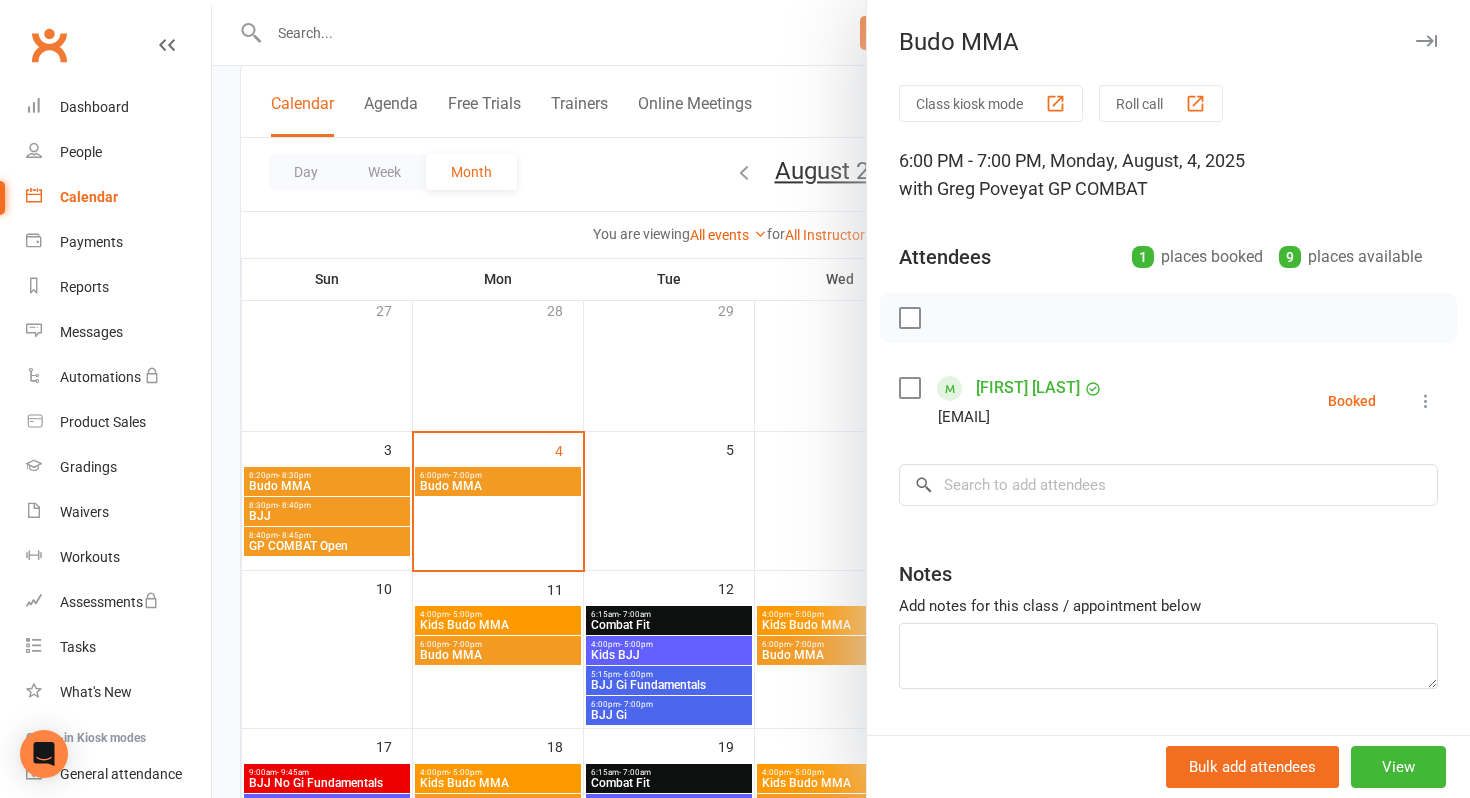 click at bounding box center (1426, 401) 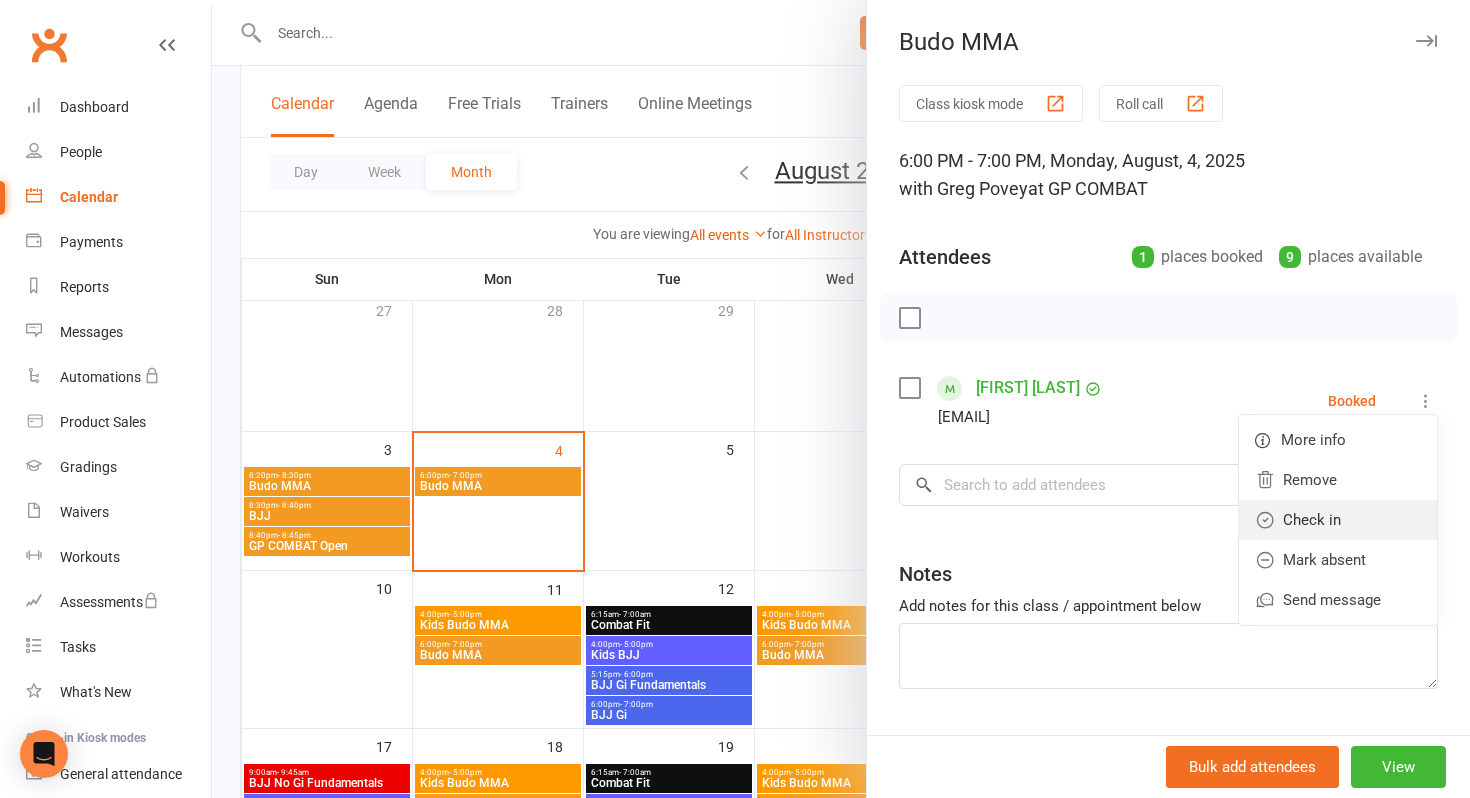 click on "Check in" at bounding box center (1338, 520) 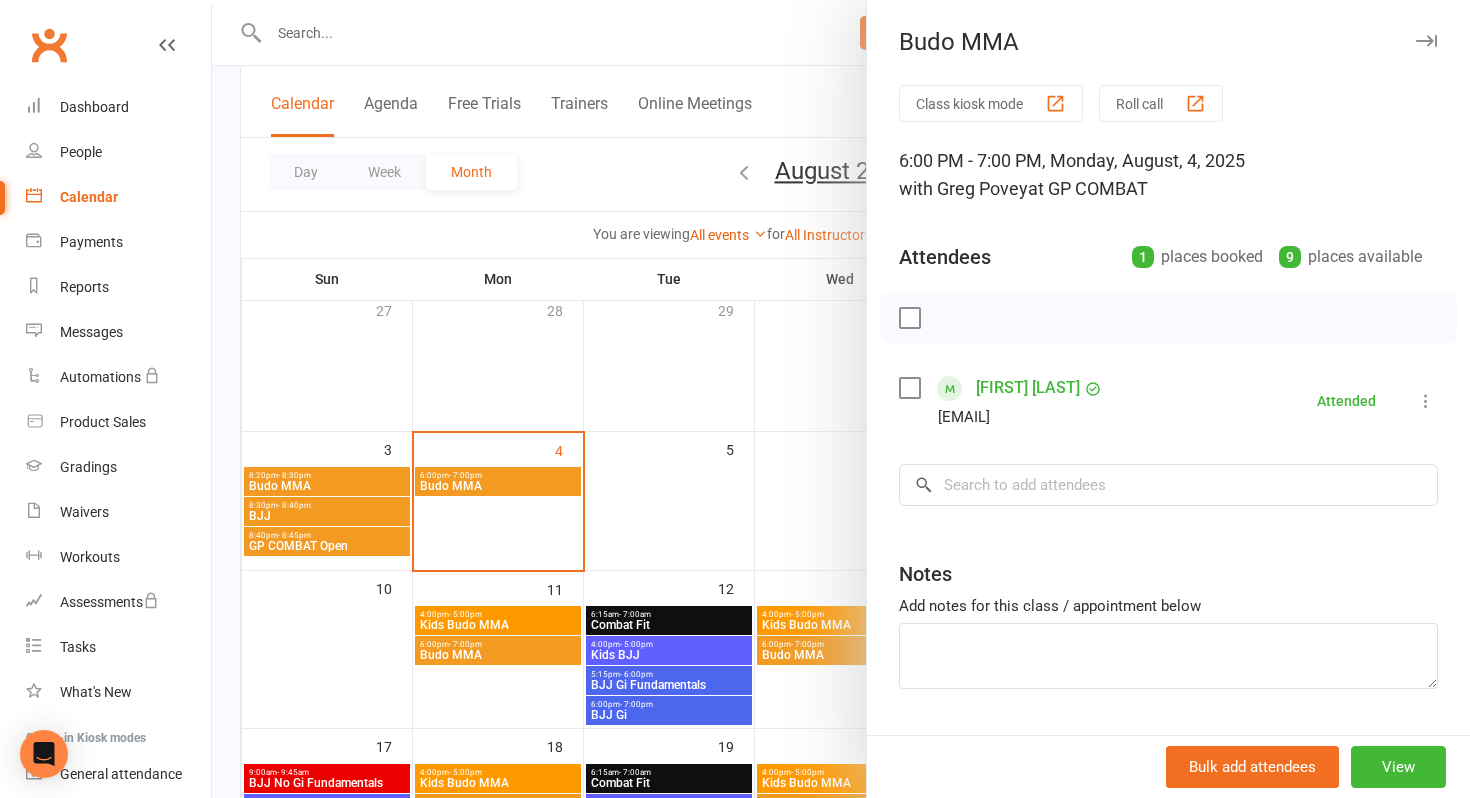 click at bounding box center [841, 399] 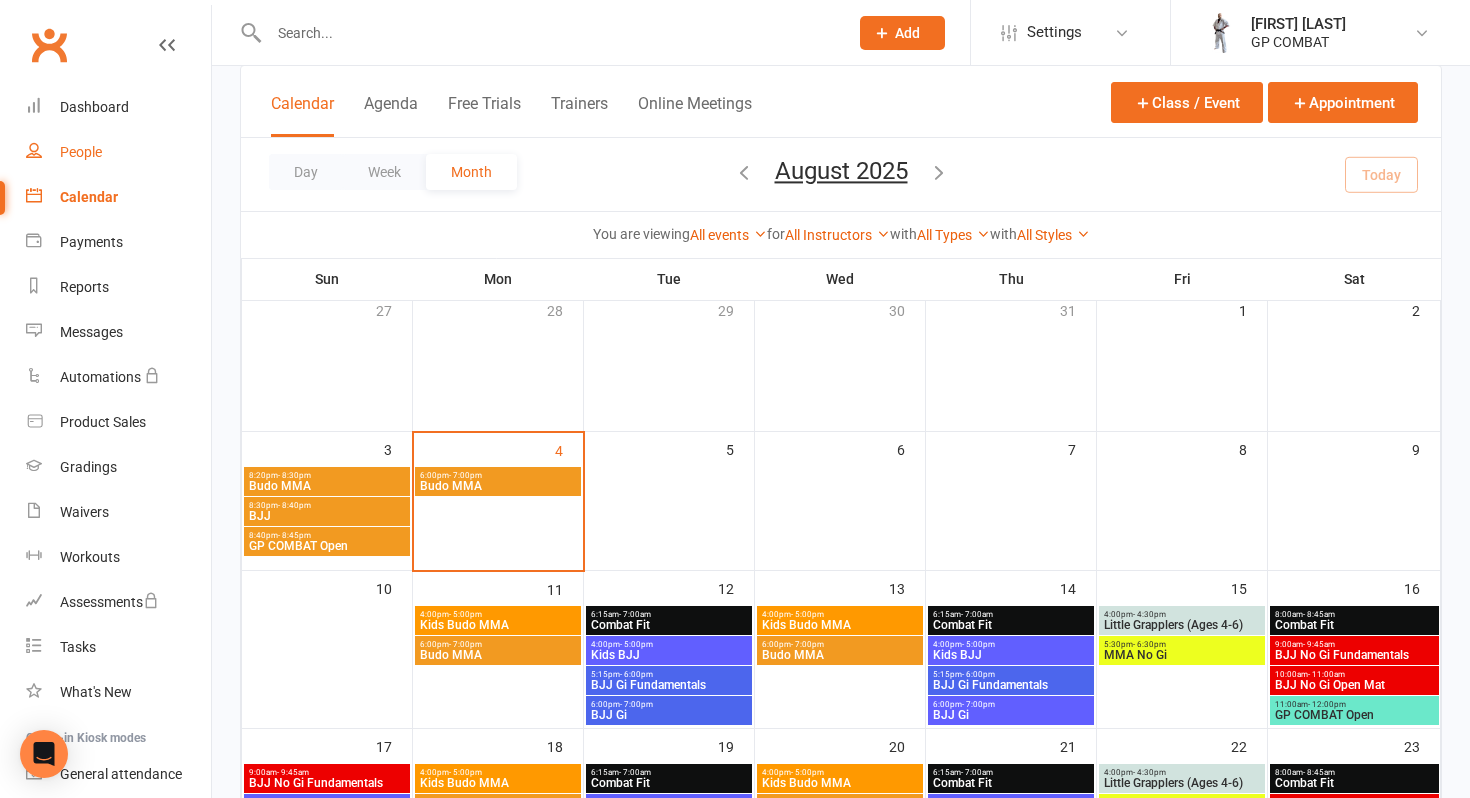 click on "People" at bounding box center [118, 152] 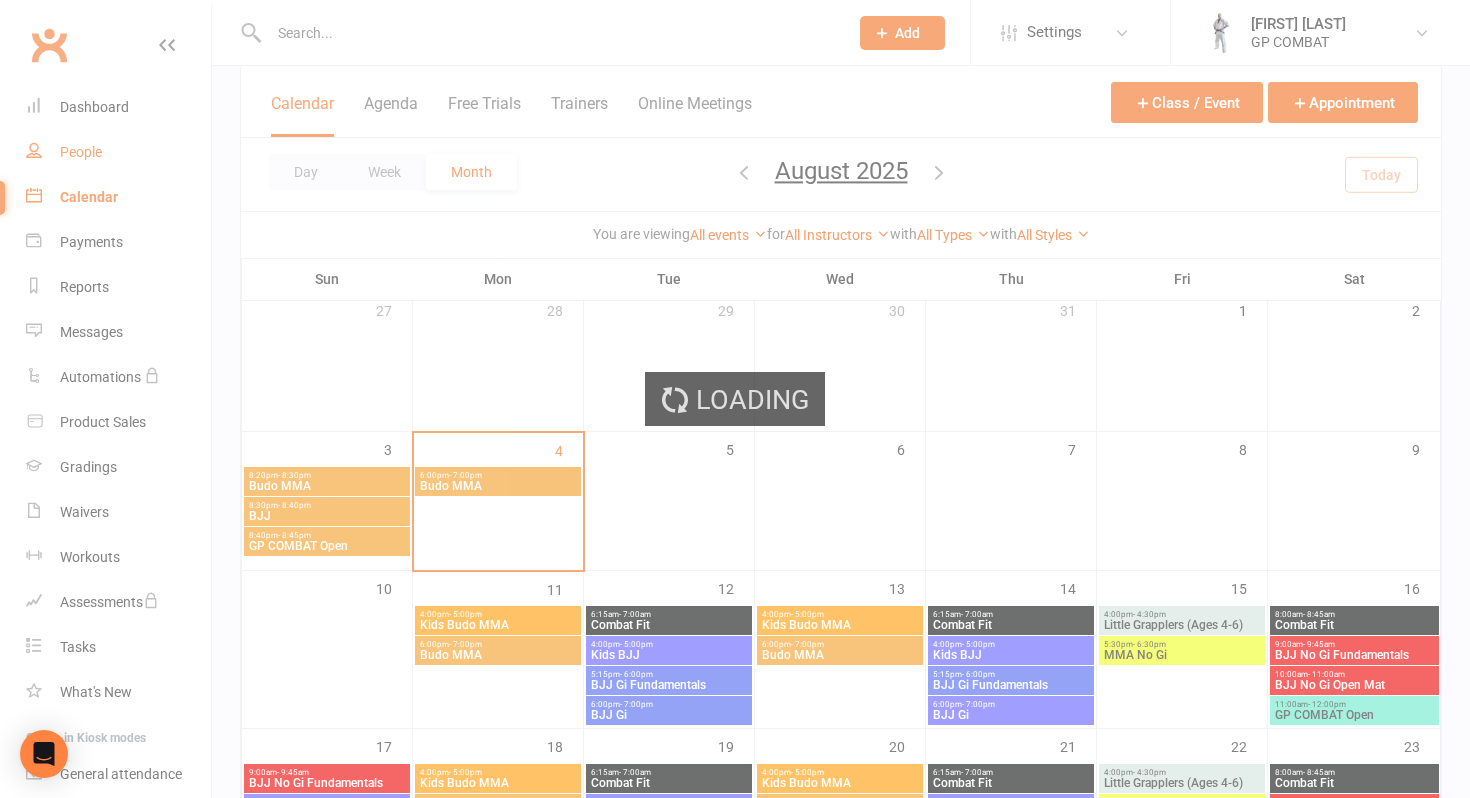 scroll, scrollTop: 0, scrollLeft: 0, axis: both 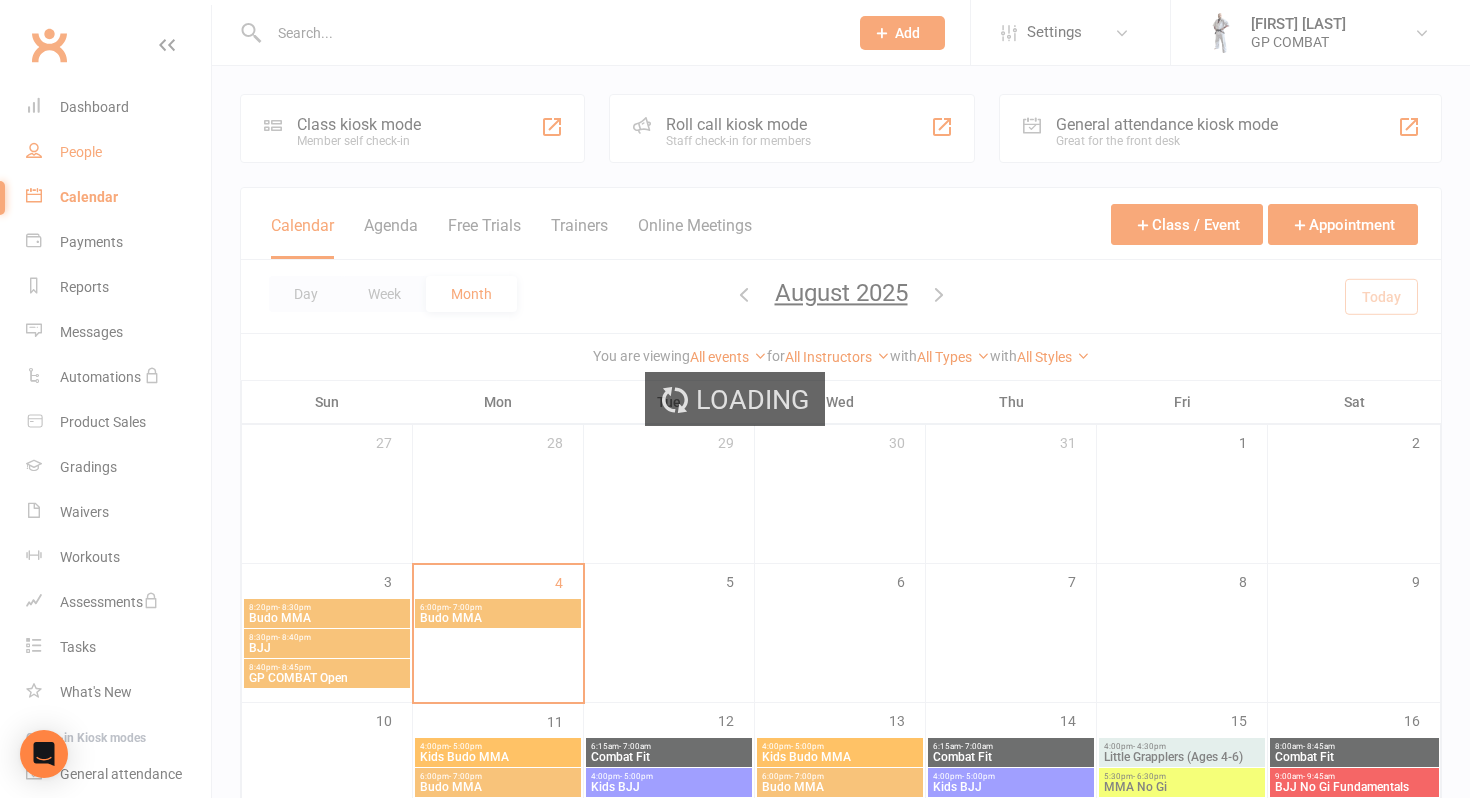 select on "100" 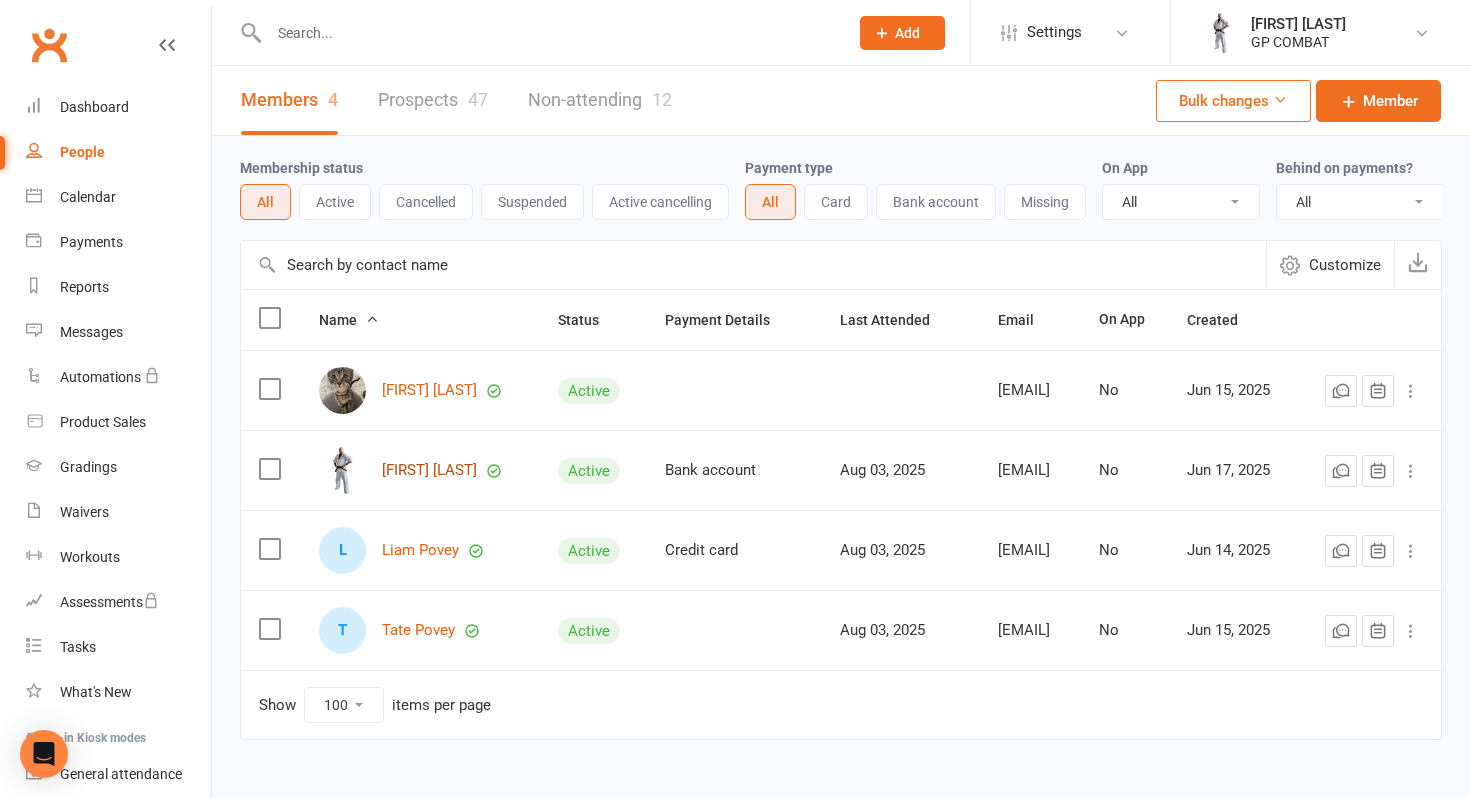 click on "[FIRST] [LAST]" at bounding box center (429, 470) 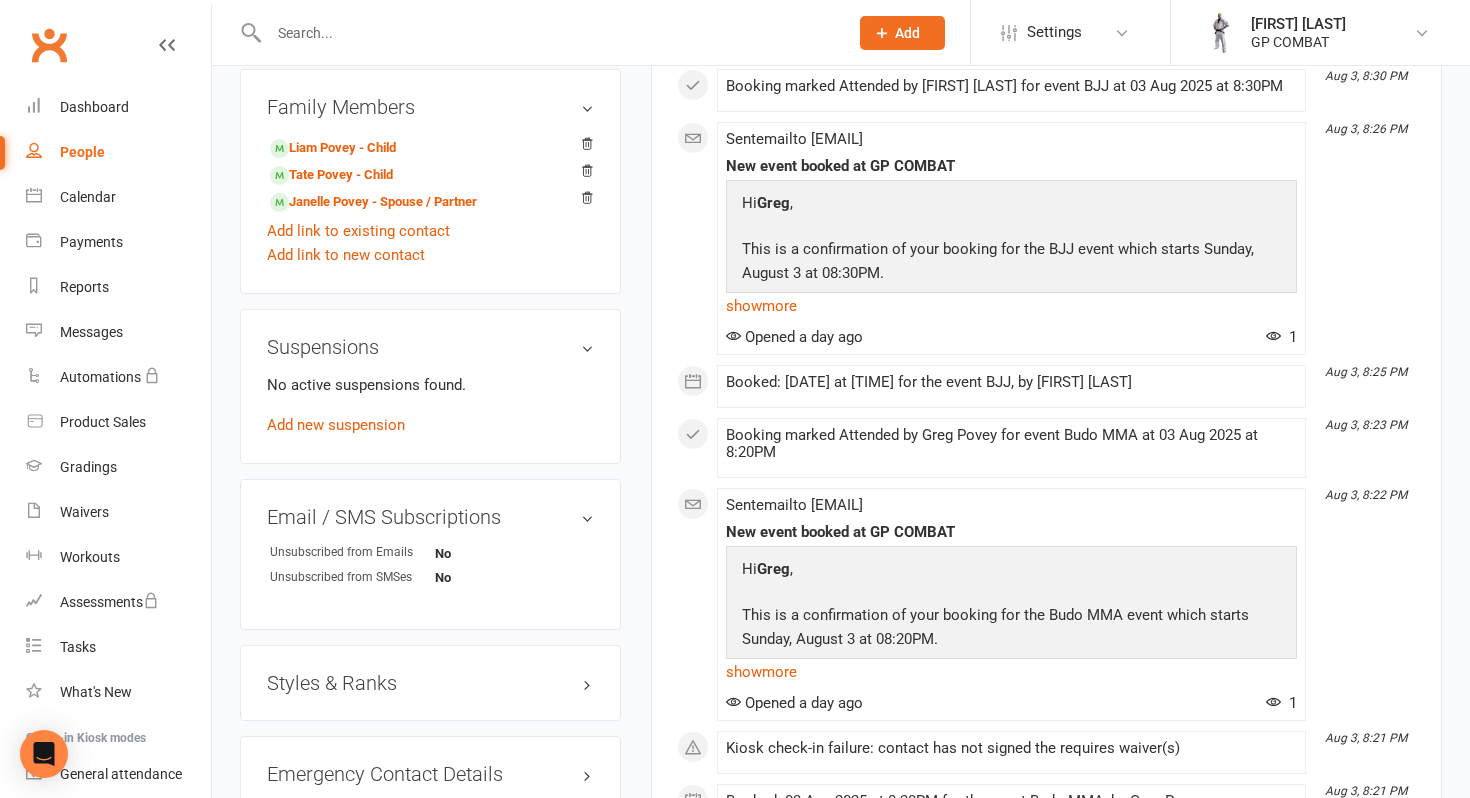scroll, scrollTop: 1260, scrollLeft: 0, axis: vertical 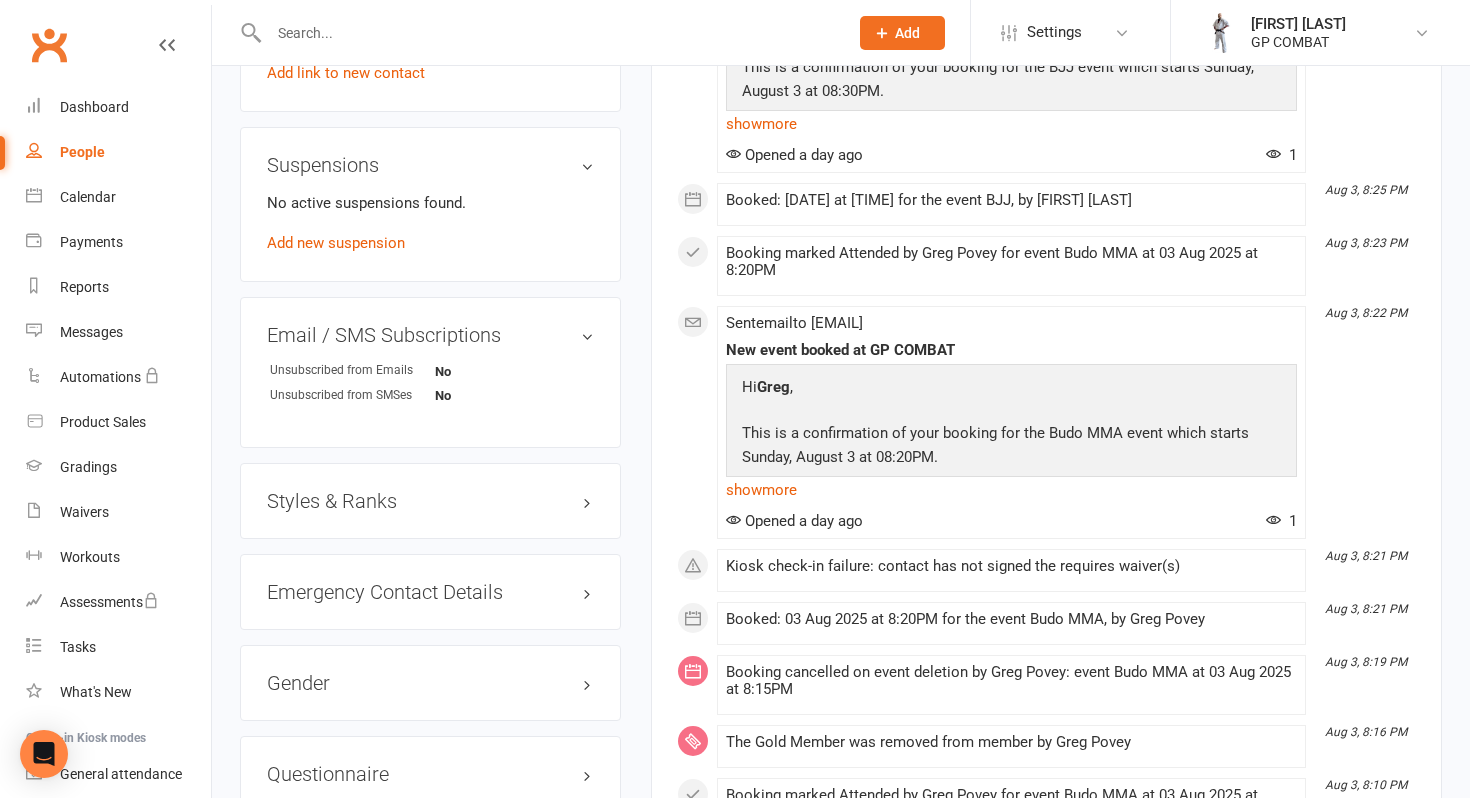 click on "Styles & Ranks" at bounding box center (430, 501) 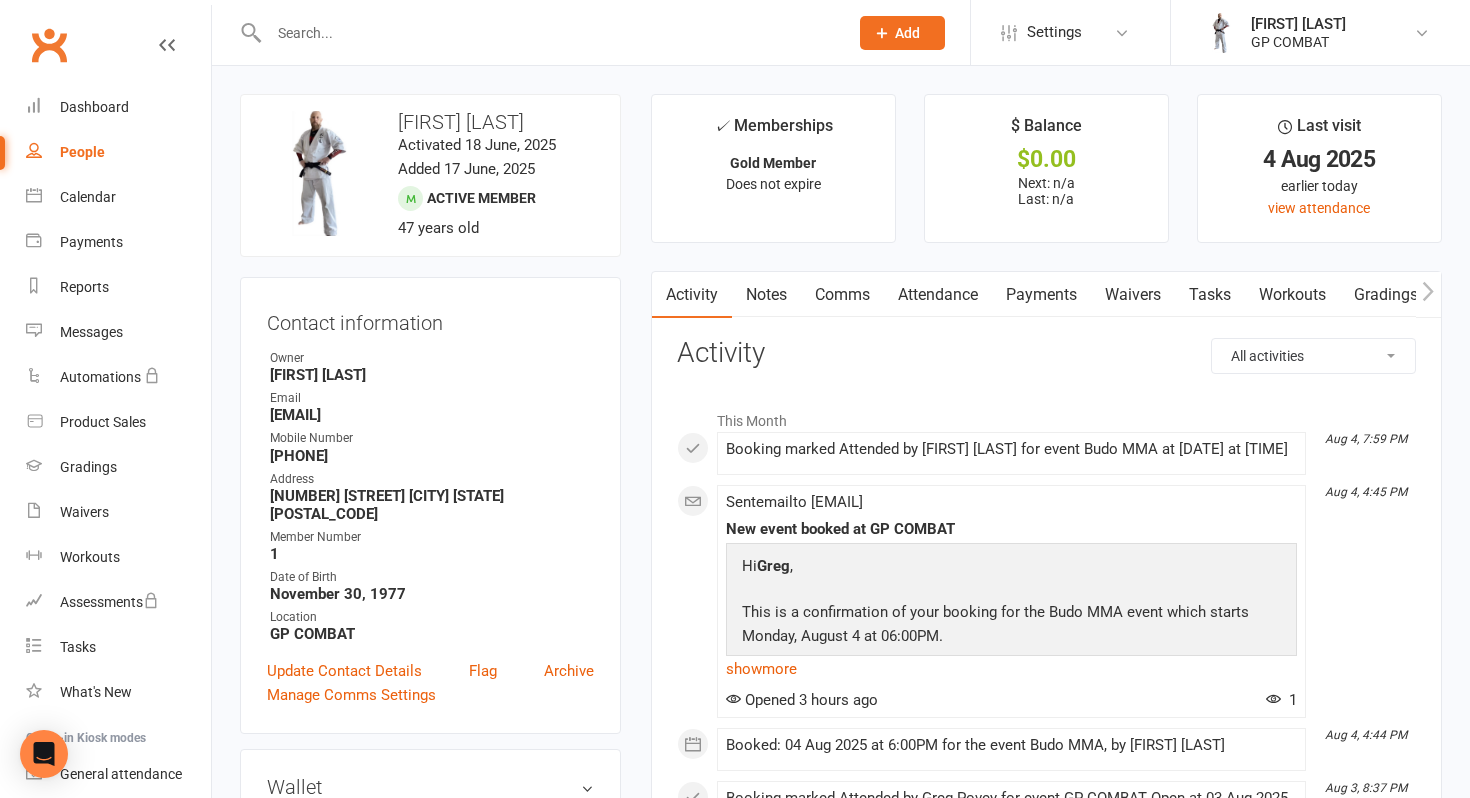scroll, scrollTop: 0, scrollLeft: 0, axis: both 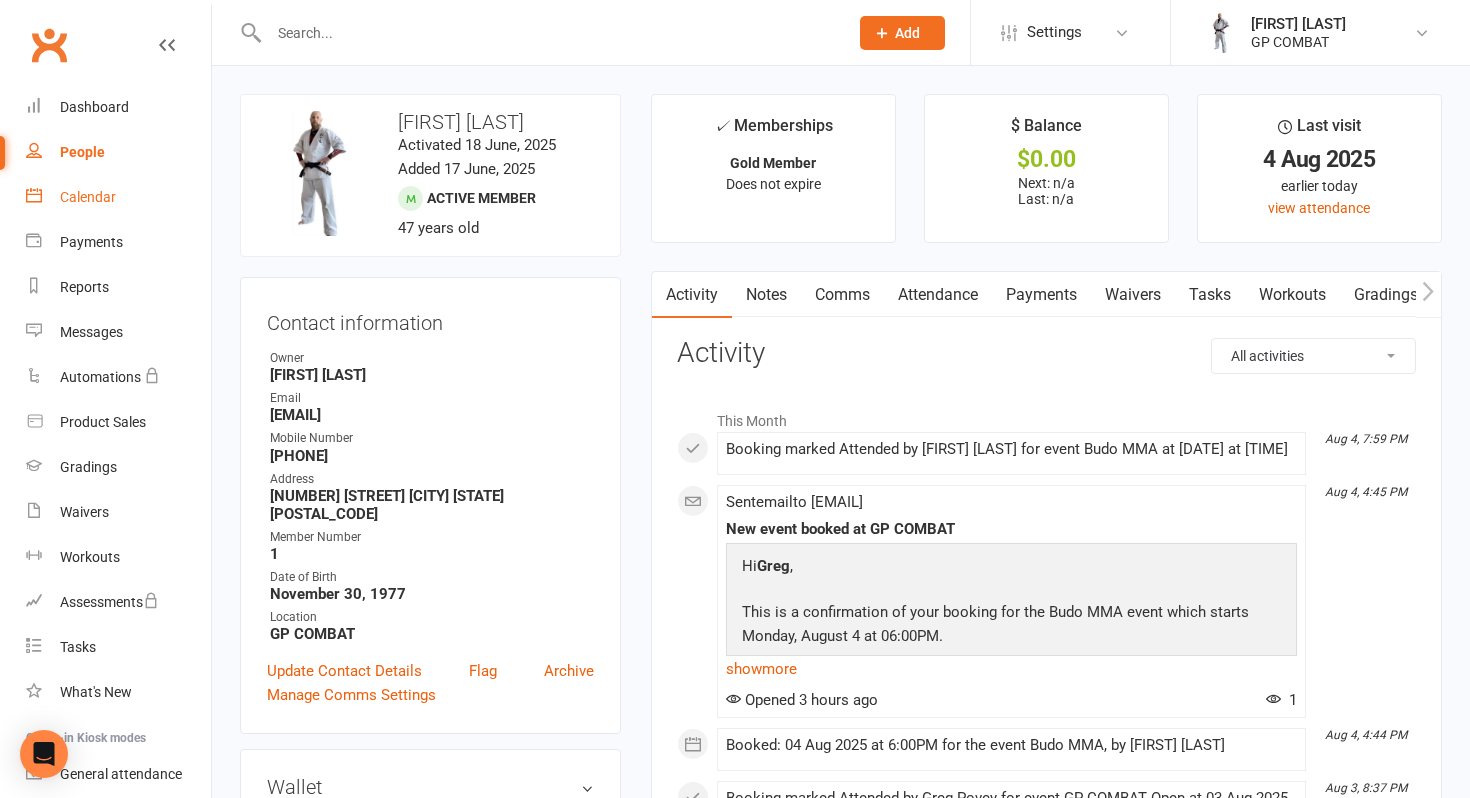 click on "Calendar" at bounding box center [88, 197] 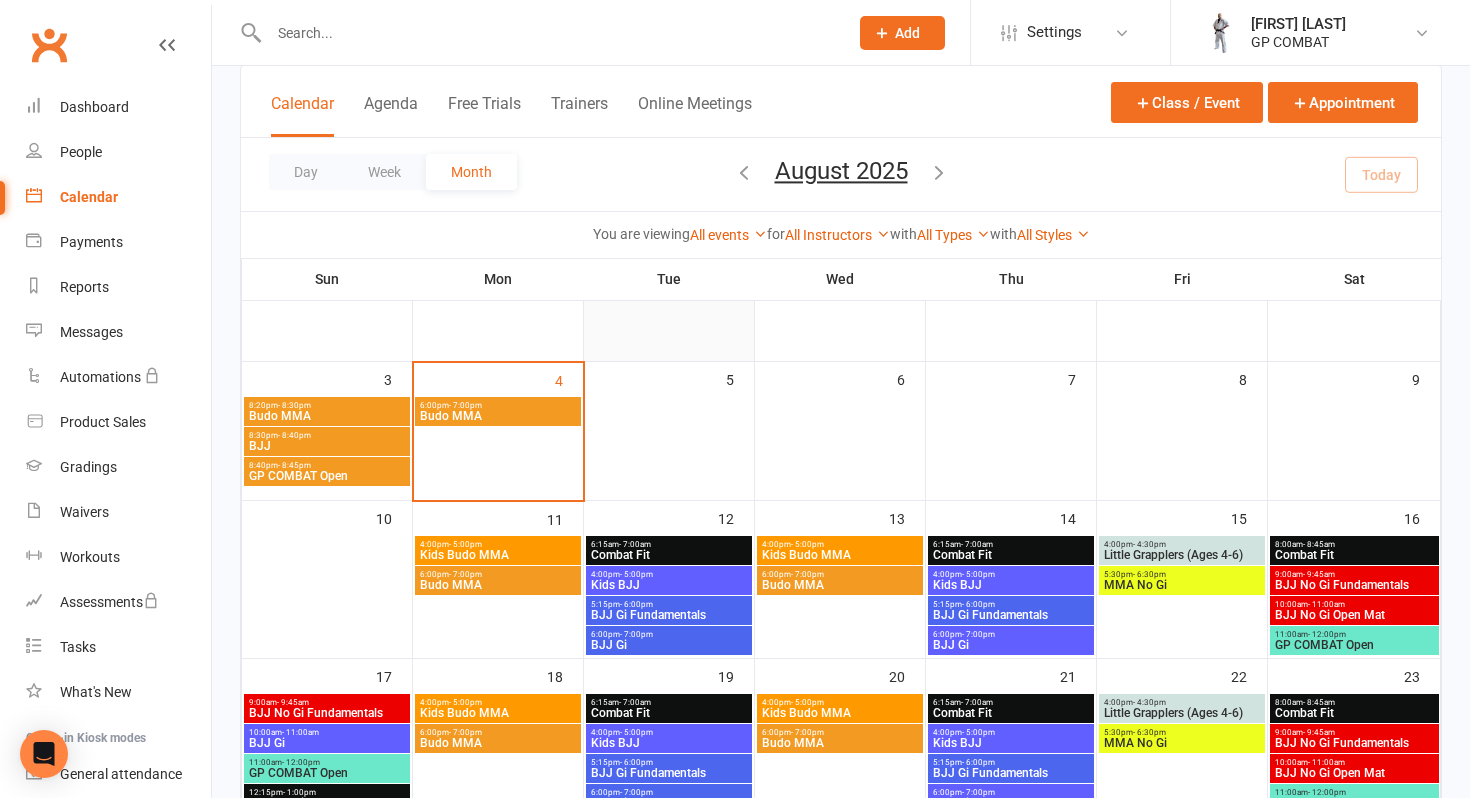 scroll, scrollTop: 211, scrollLeft: 0, axis: vertical 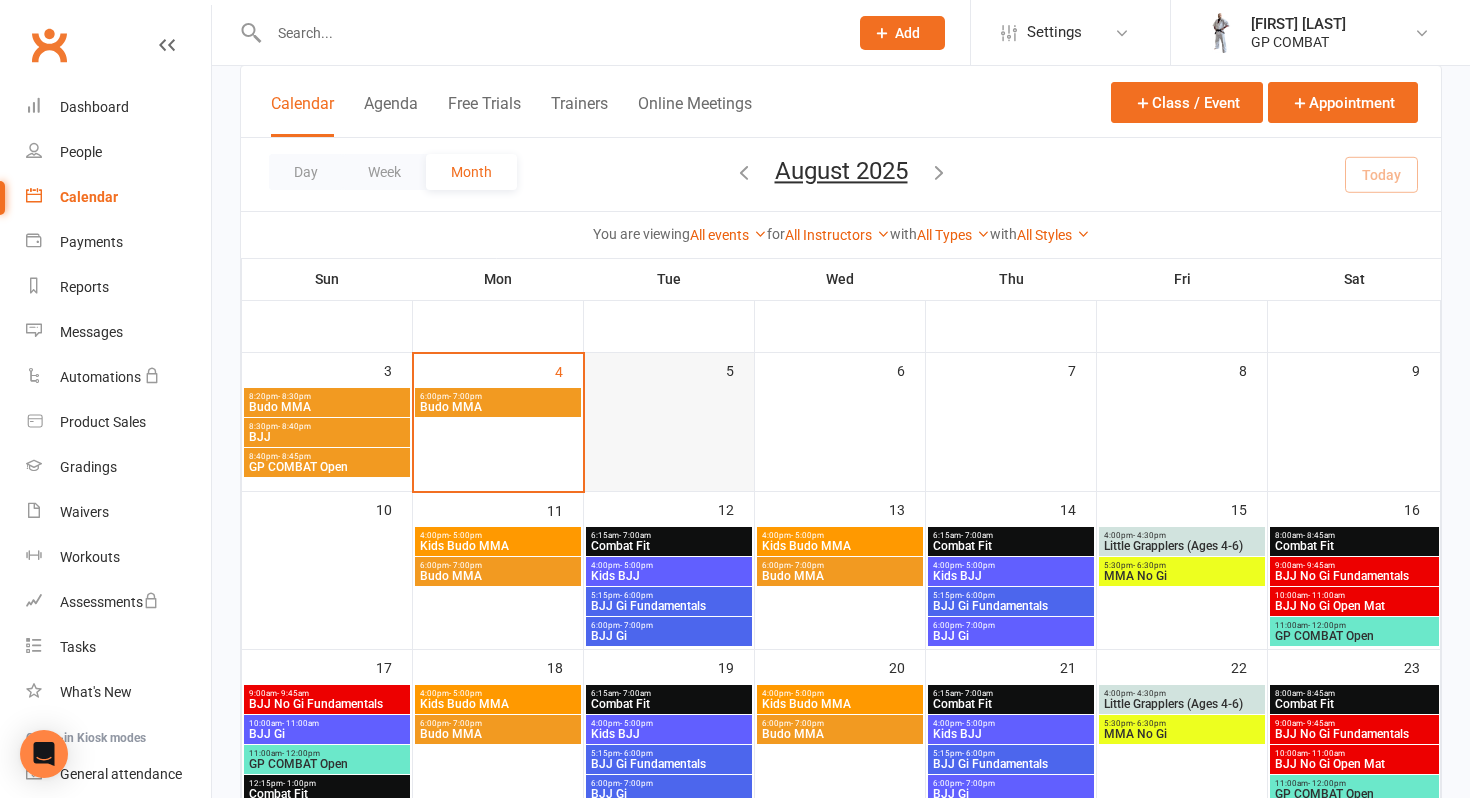 click at bounding box center [670, 433] 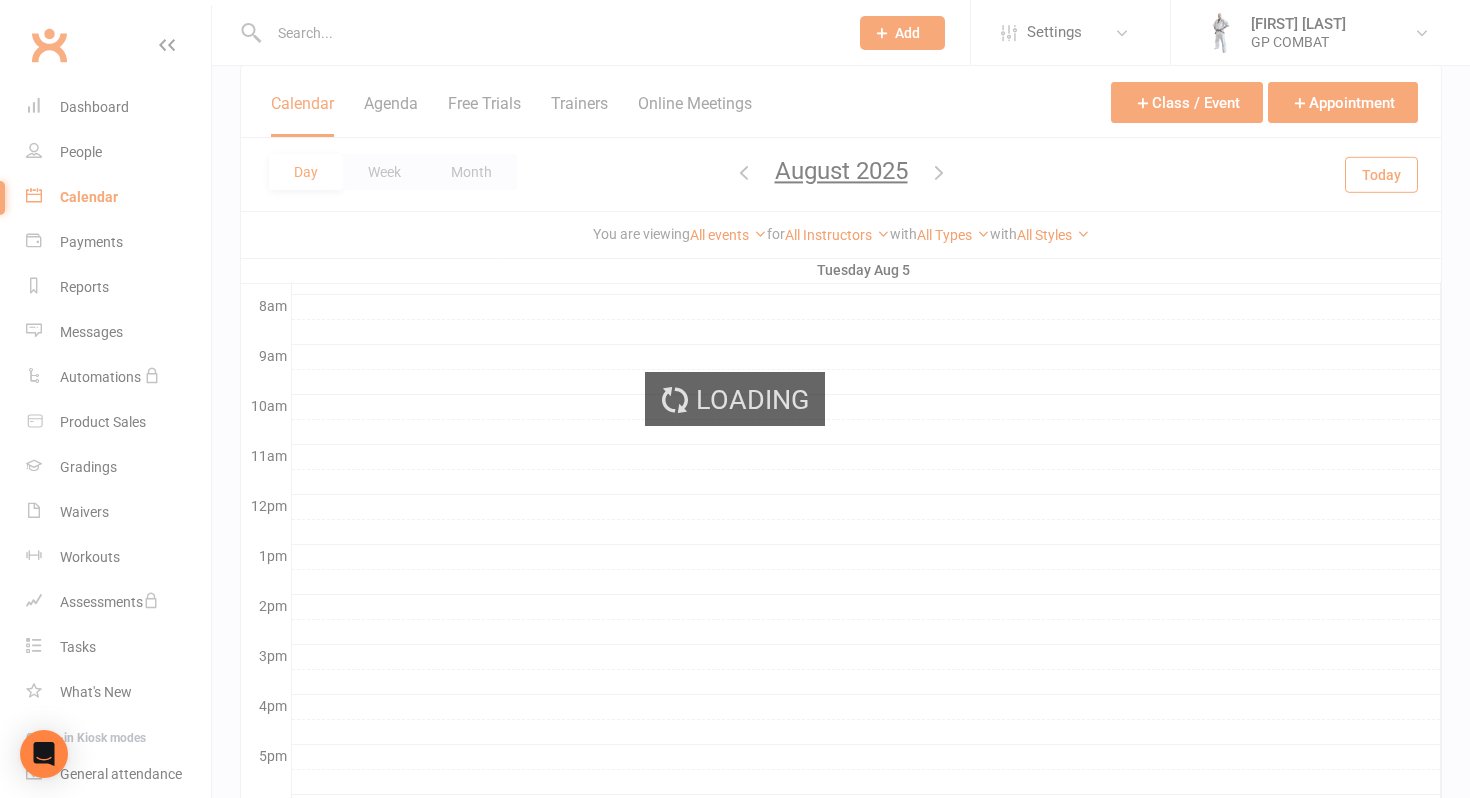 scroll, scrollTop: 0, scrollLeft: 0, axis: both 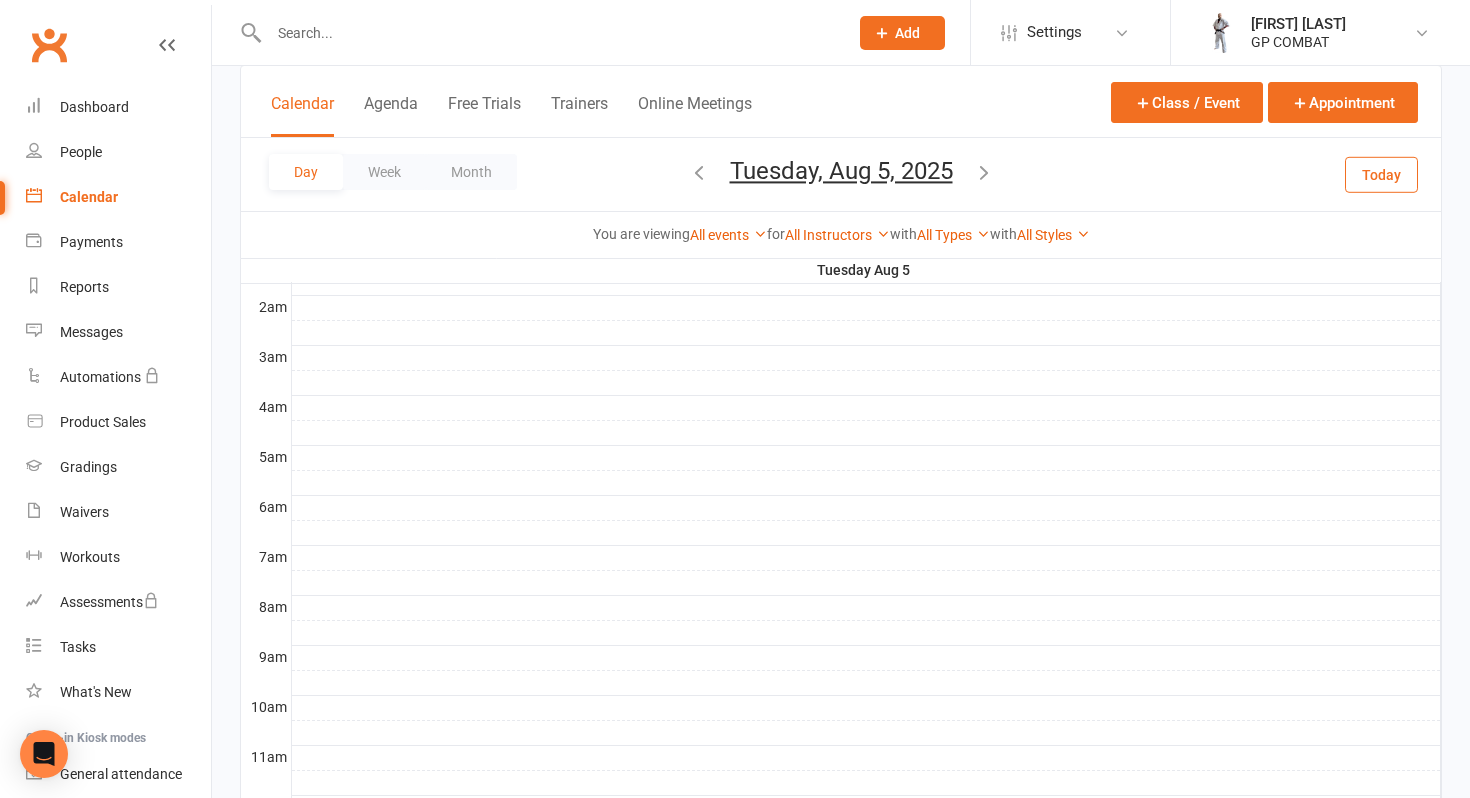 click on "Calendar" at bounding box center (118, 197) 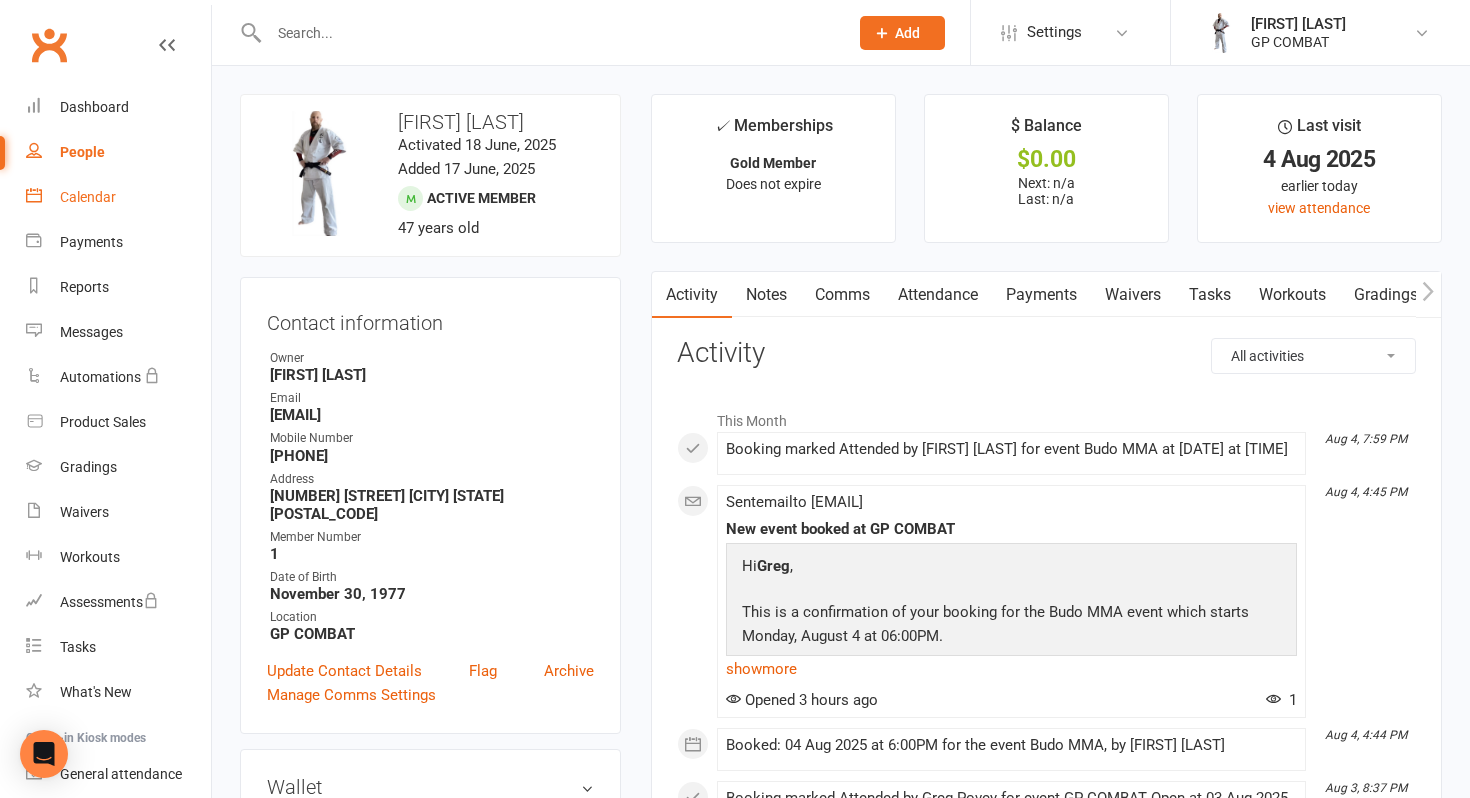 click on "Calendar" at bounding box center (88, 197) 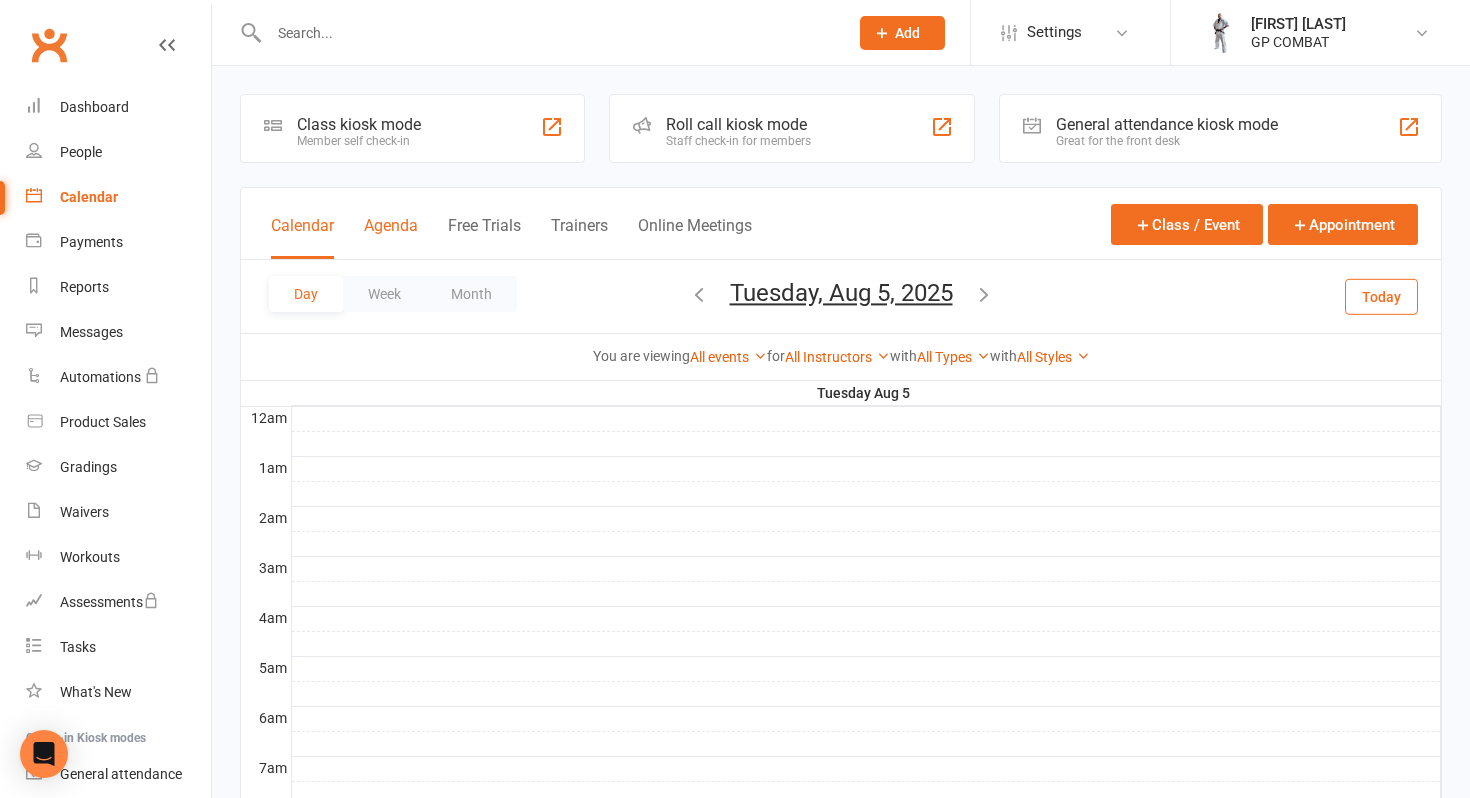 click on "Agenda" at bounding box center (391, 237) 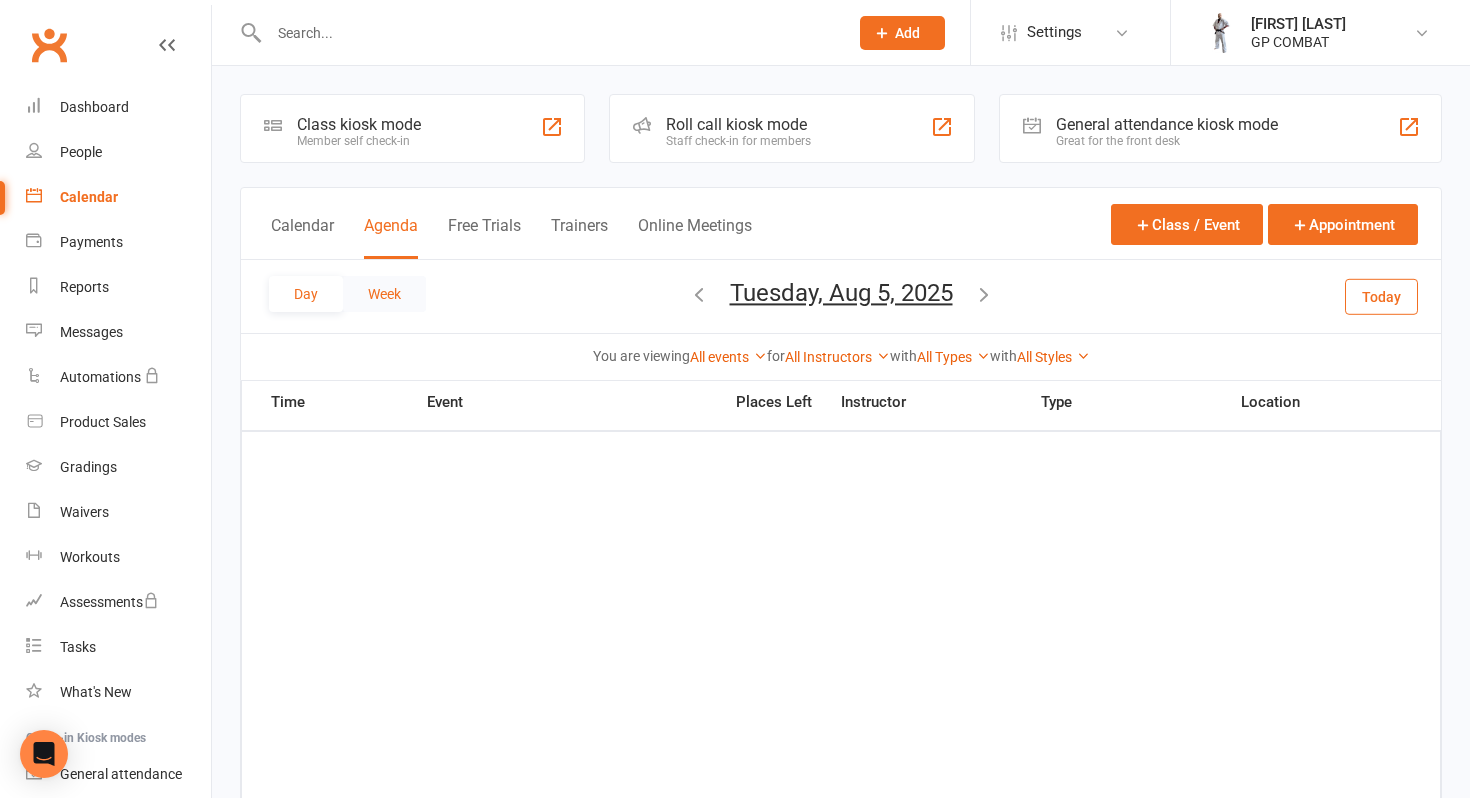 click on "Week" at bounding box center (384, 294) 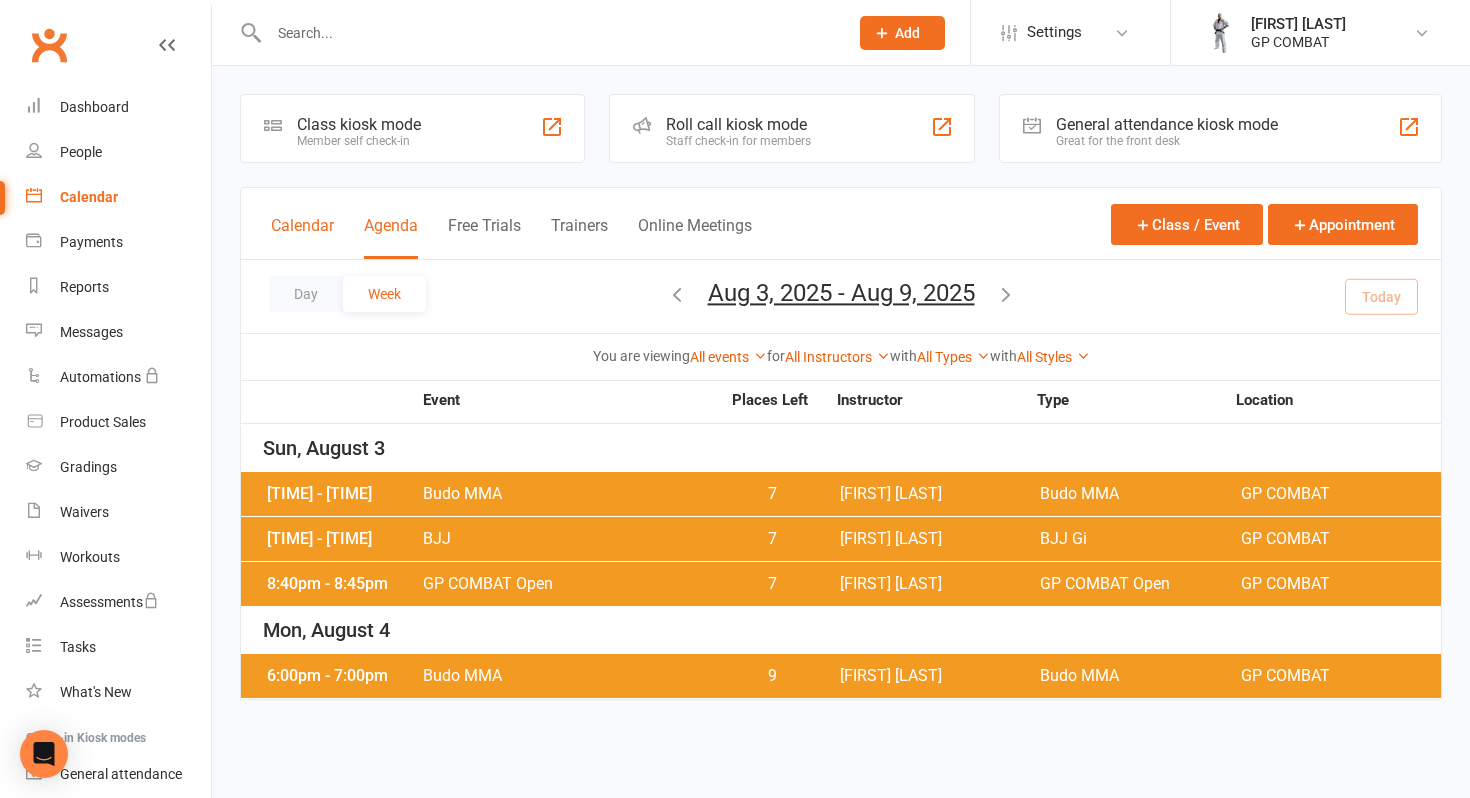 click on "Calendar" at bounding box center [302, 237] 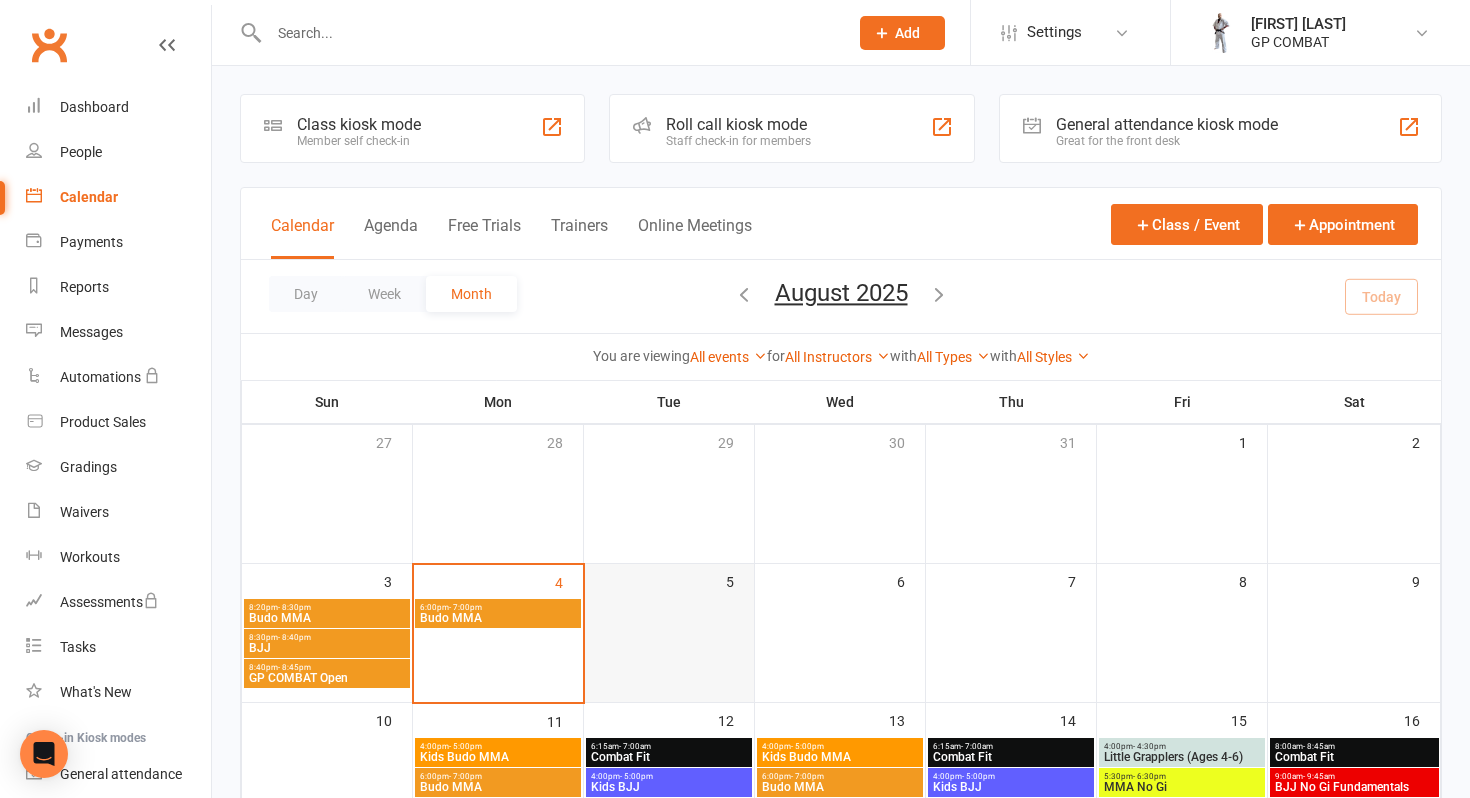 click at bounding box center [670, 644] 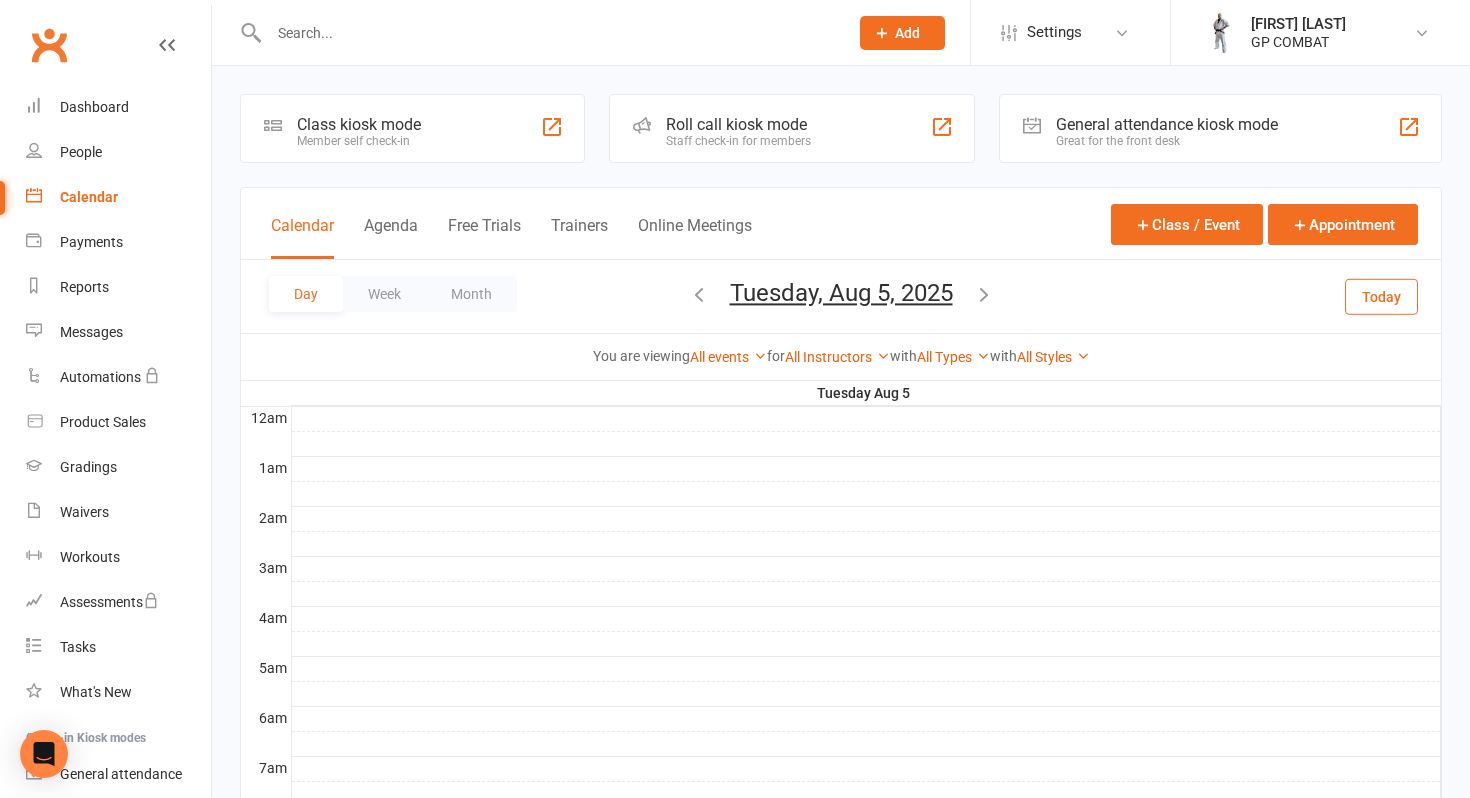 scroll, scrollTop: 0, scrollLeft: 0, axis: both 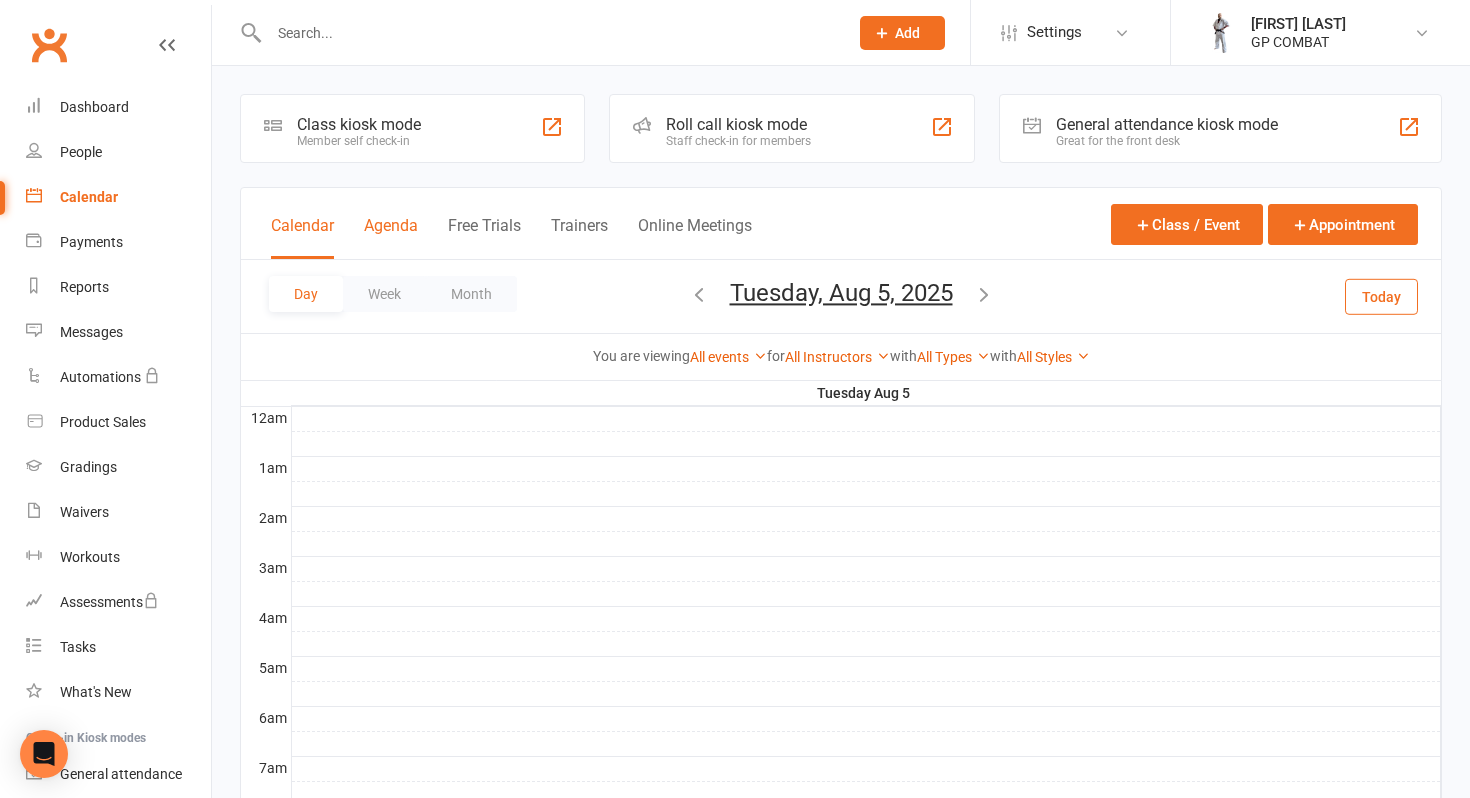 click on "Agenda" at bounding box center (391, 237) 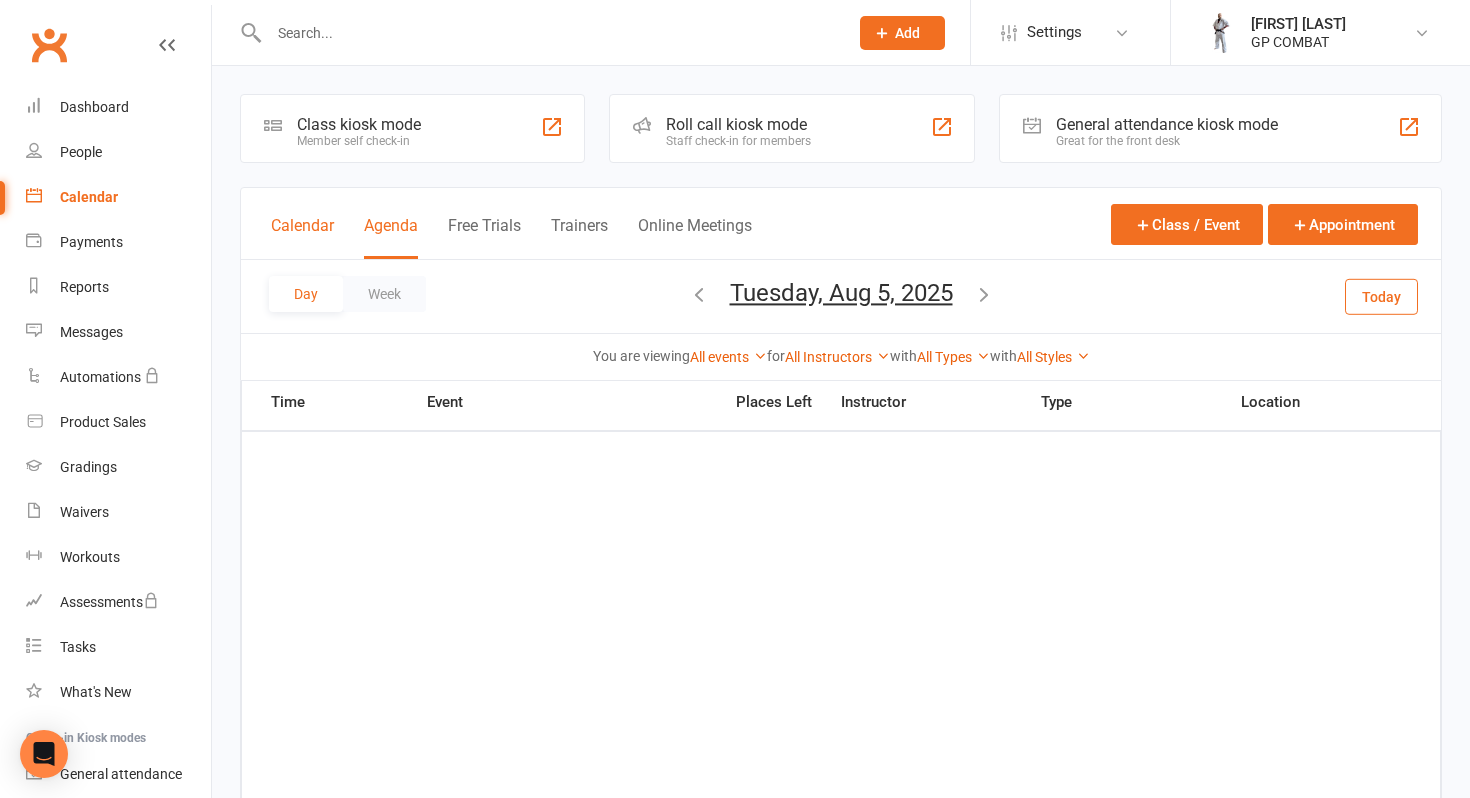 click on "Calendar" at bounding box center (302, 237) 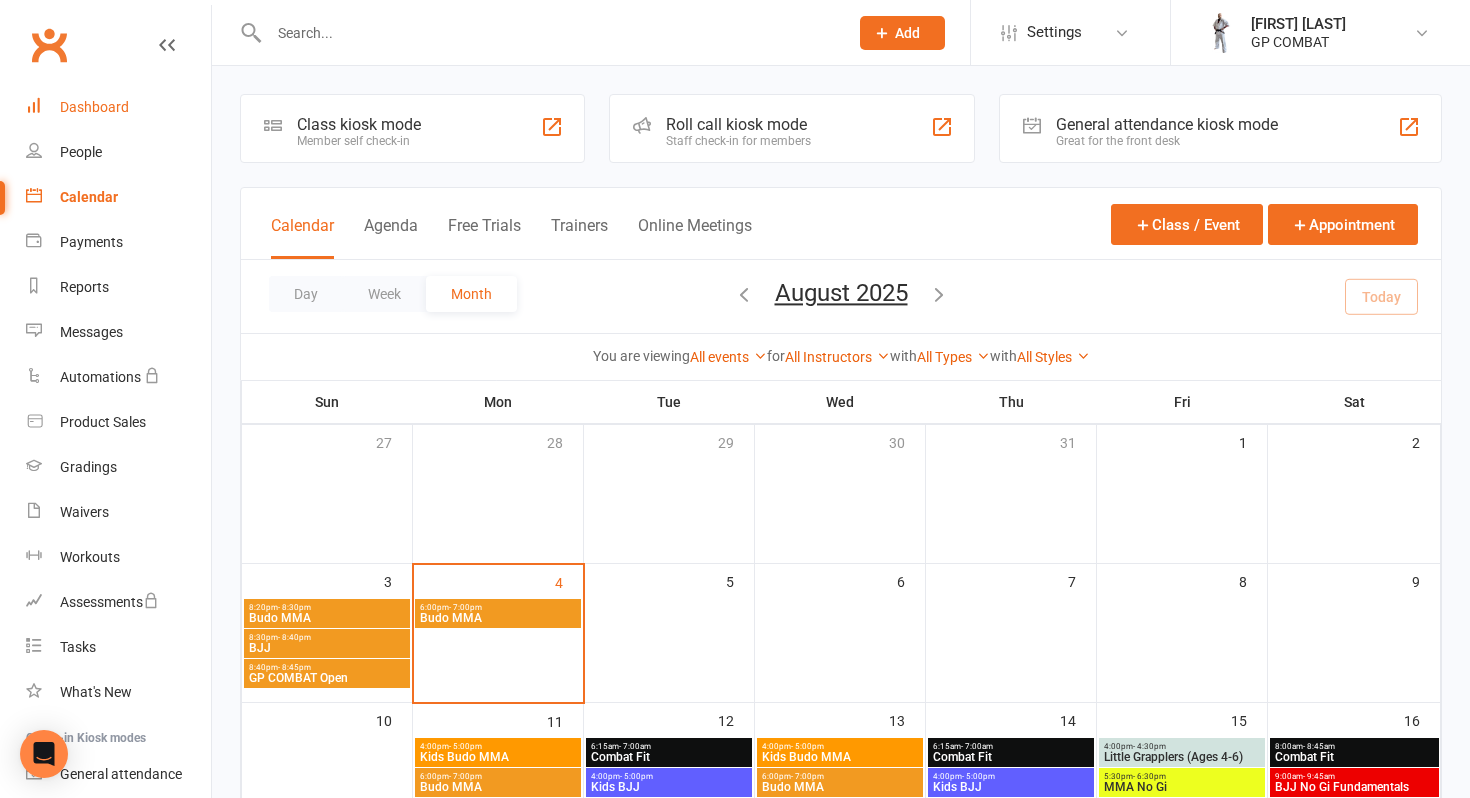 click on "Dashboard" at bounding box center (94, 107) 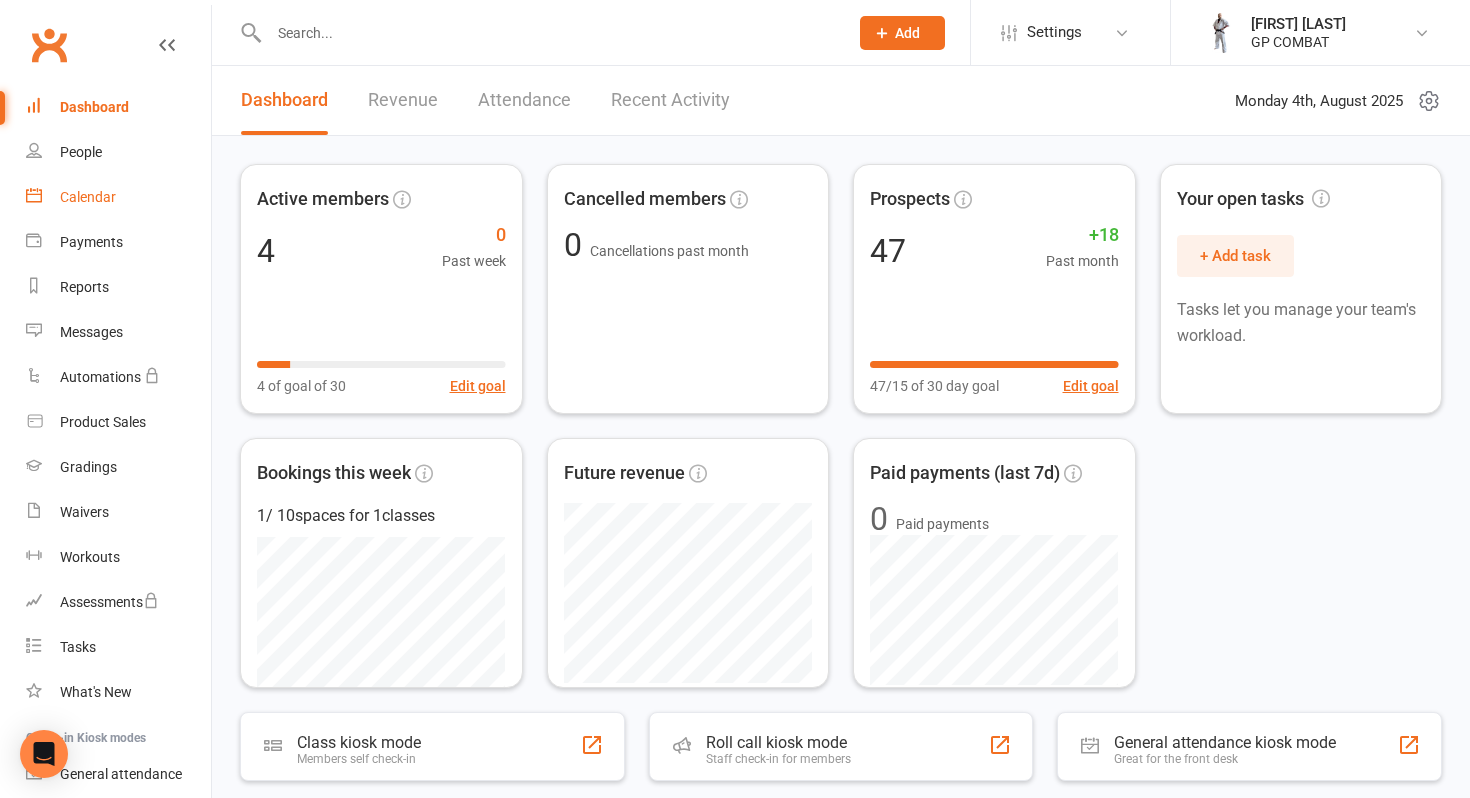 click on "Calendar" at bounding box center (88, 197) 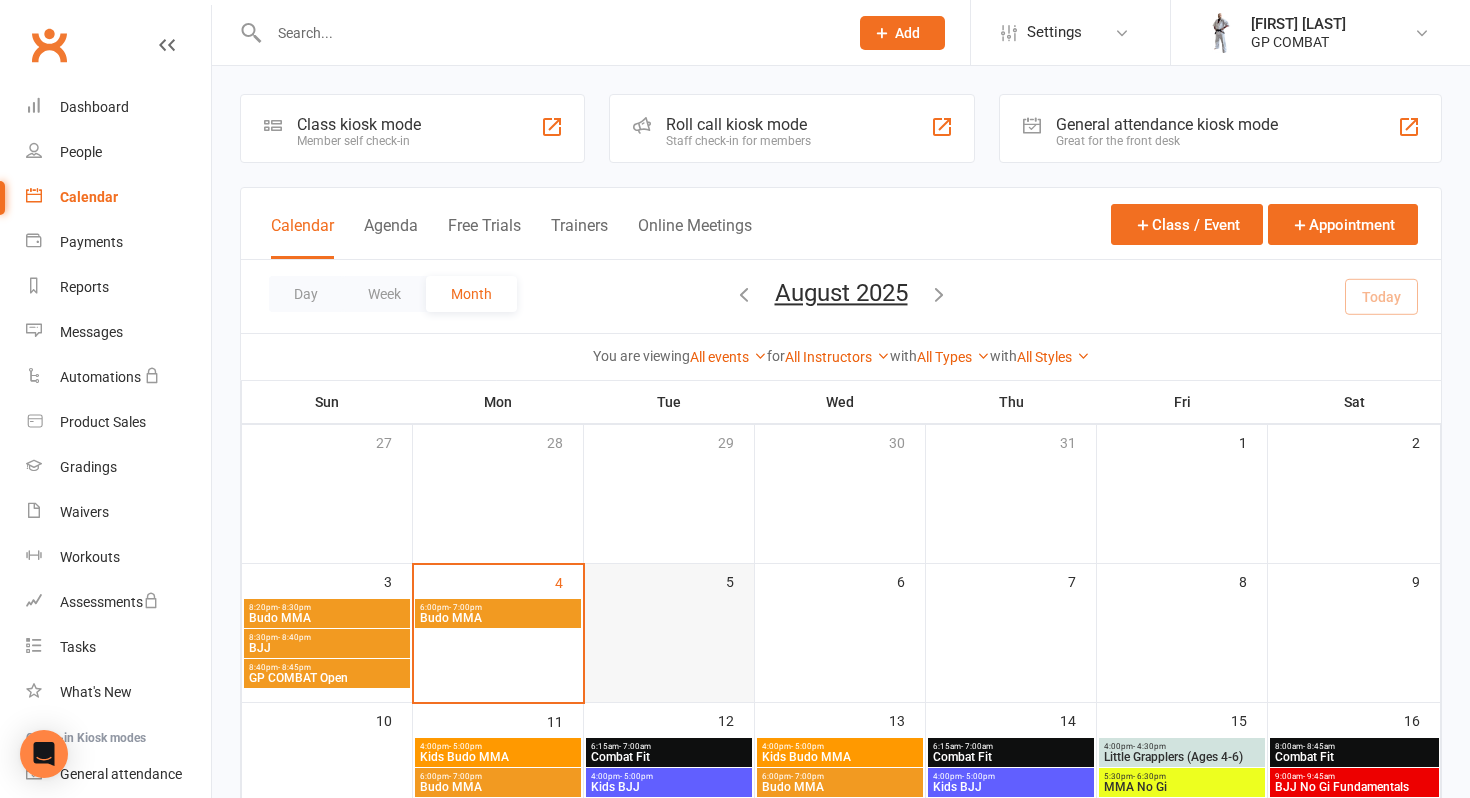 click at bounding box center [670, 644] 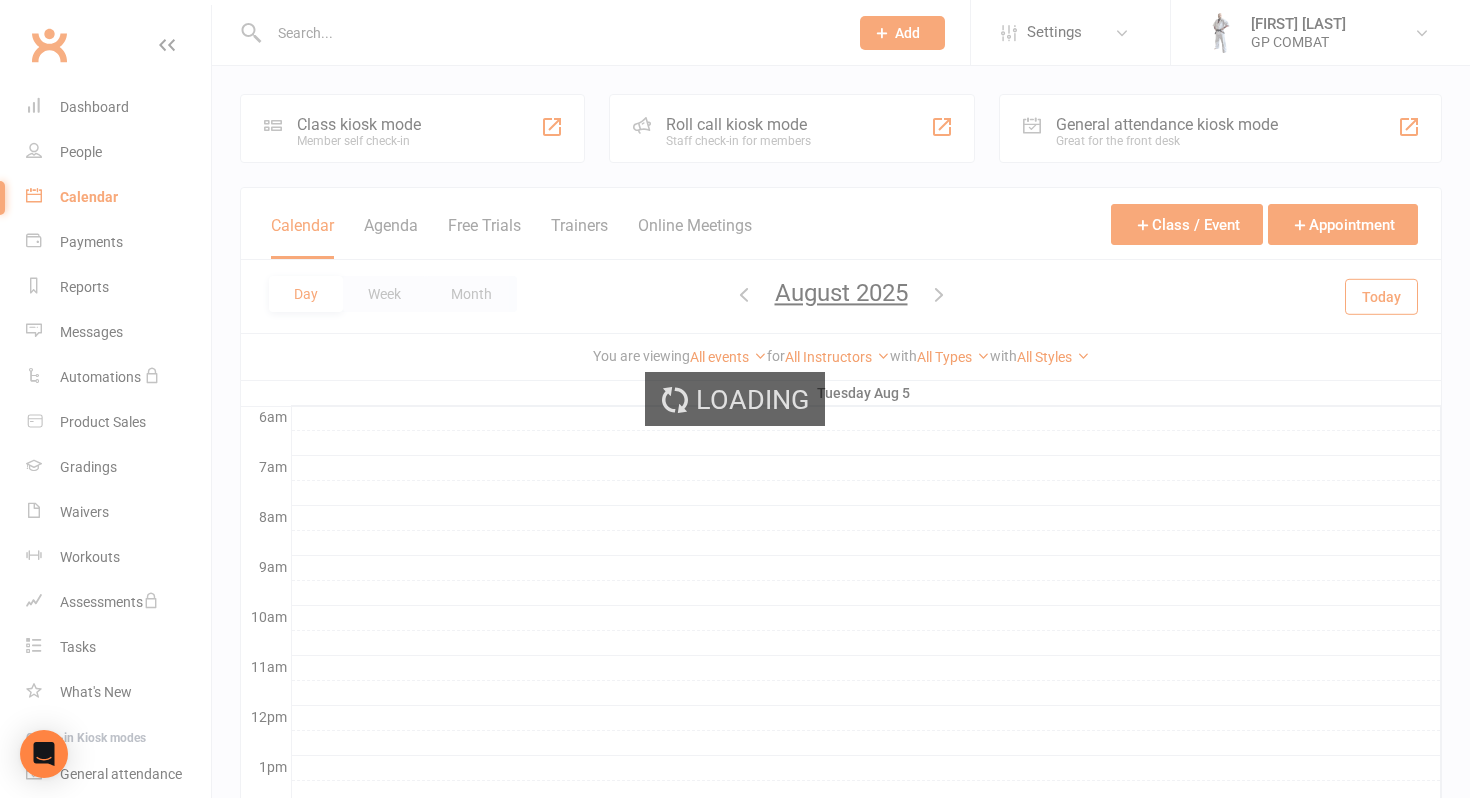 scroll, scrollTop: 0, scrollLeft: 0, axis: both 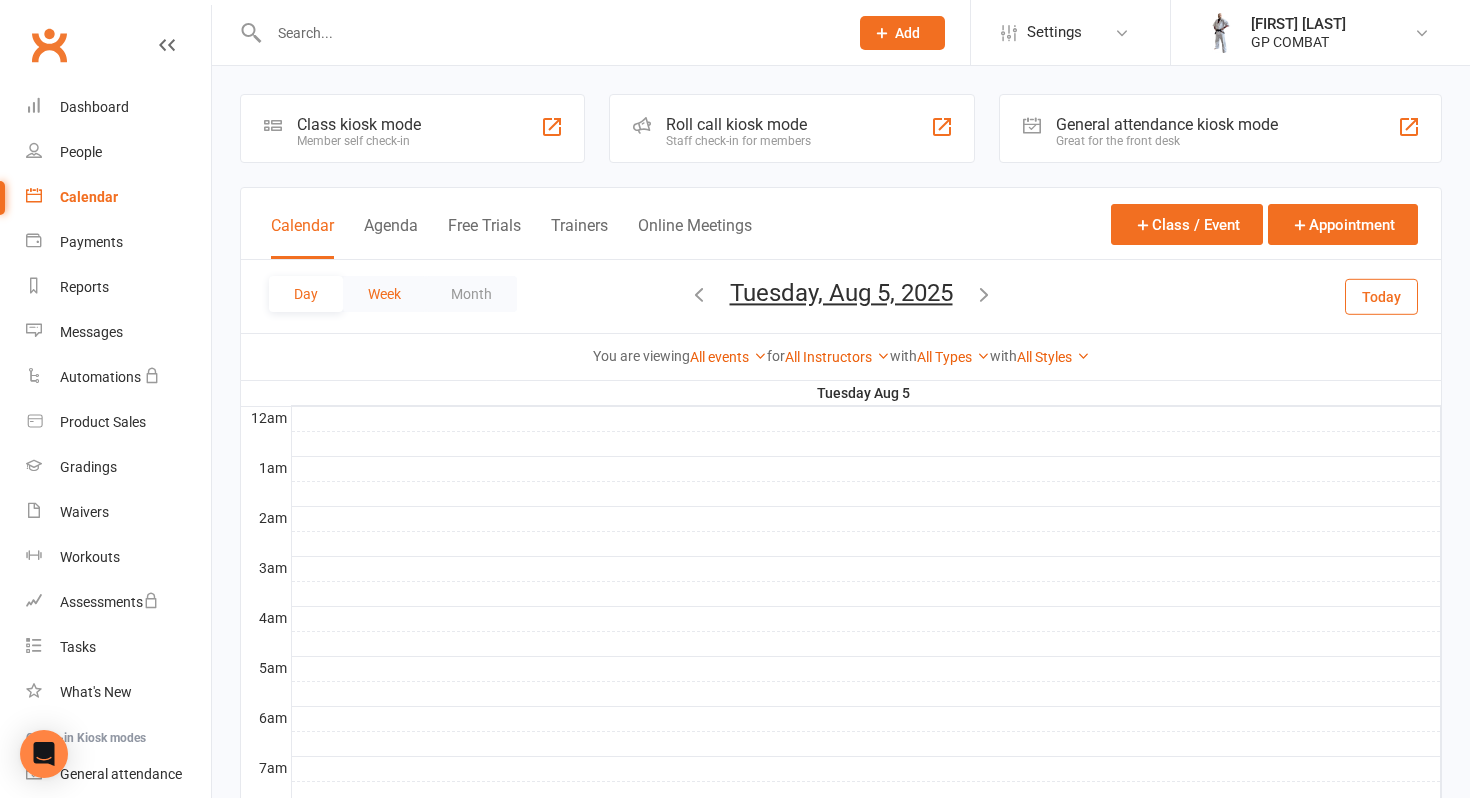 click on "Week" at bounding box center [384, 294] 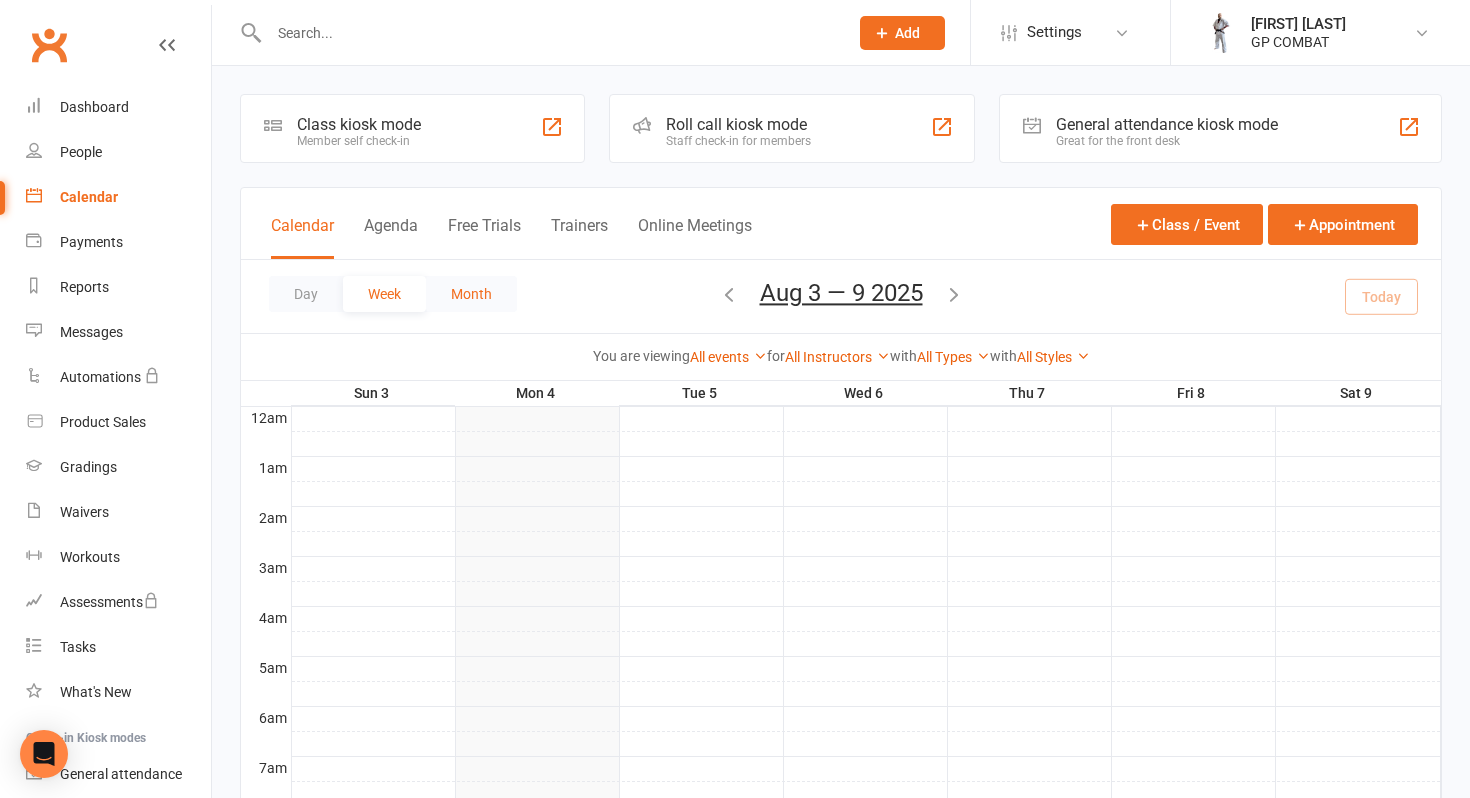 click on "Month" at bounding box center (471, 294) 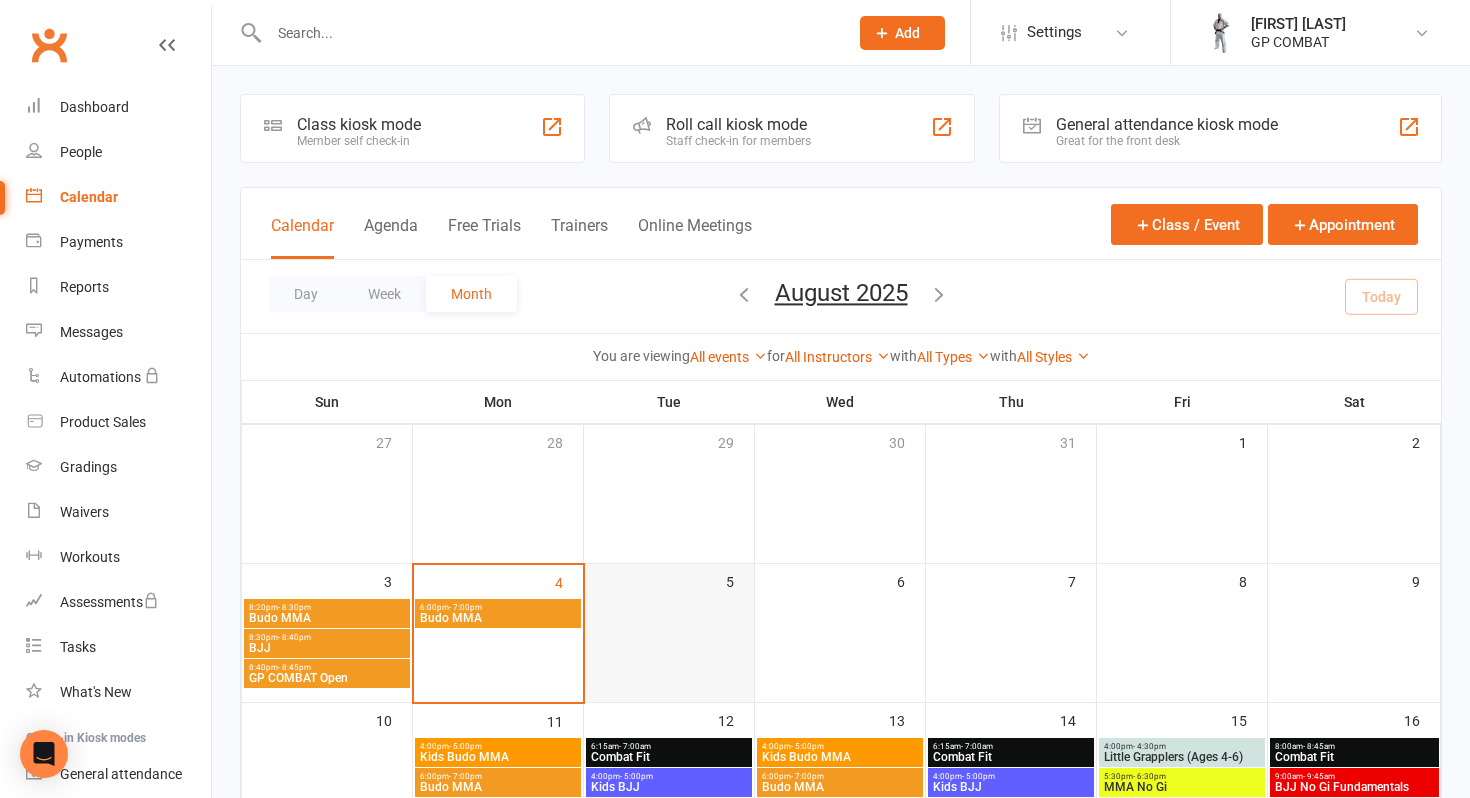 click at bounding box center [670, 644] 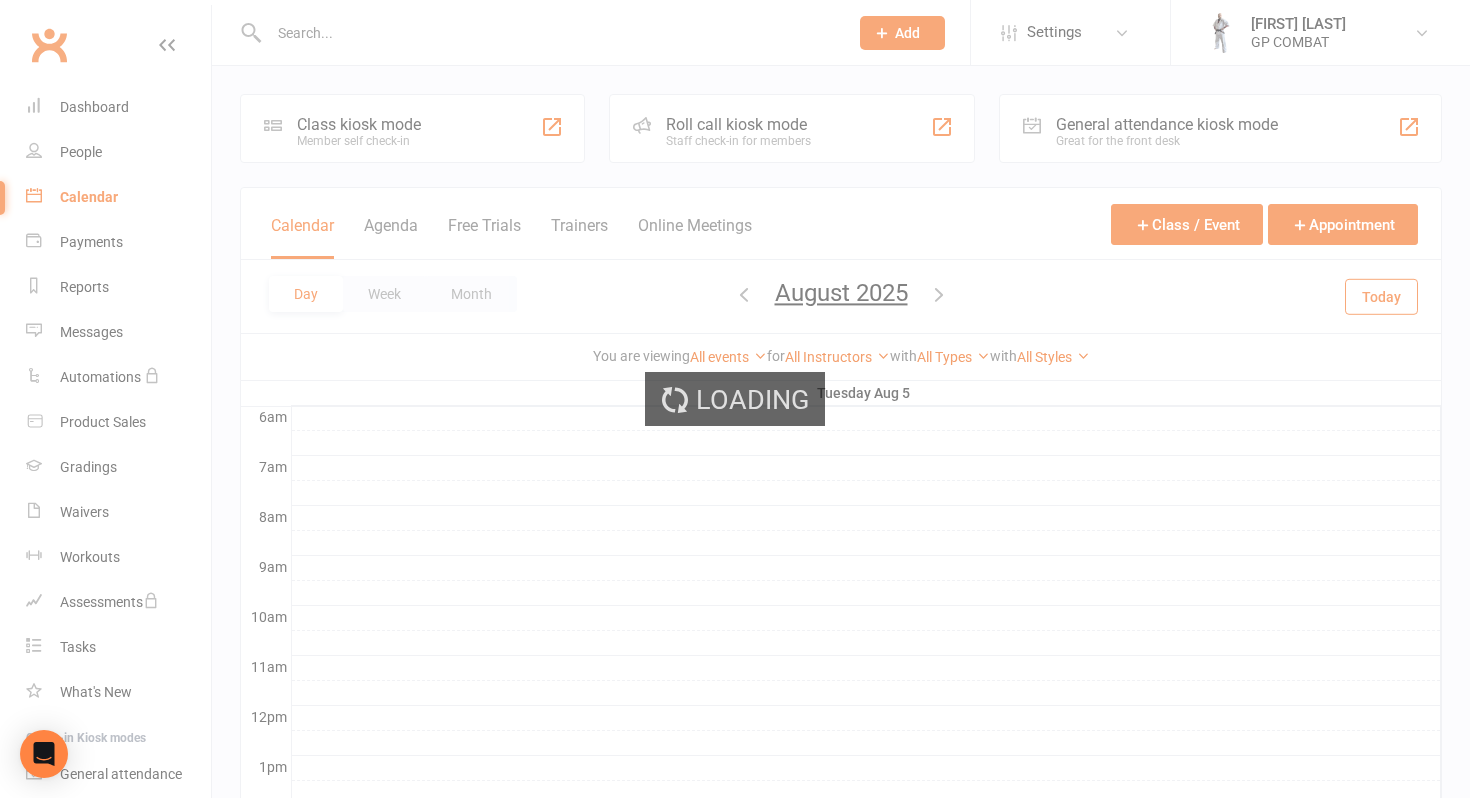 scroll, scrollTop: 0, scrollLeft: 0, axis: both 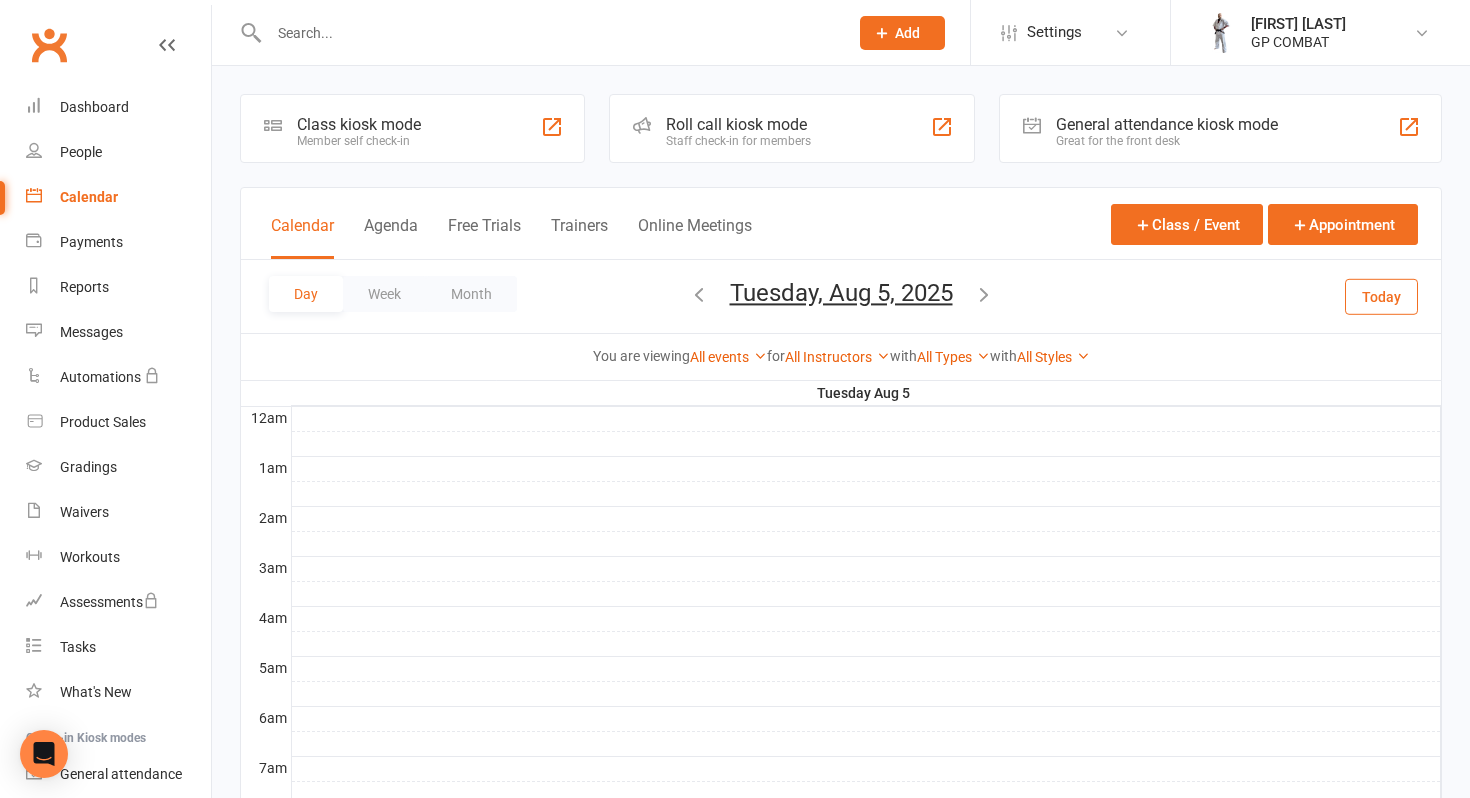 click on "Day" at bounding box center [306, 294] 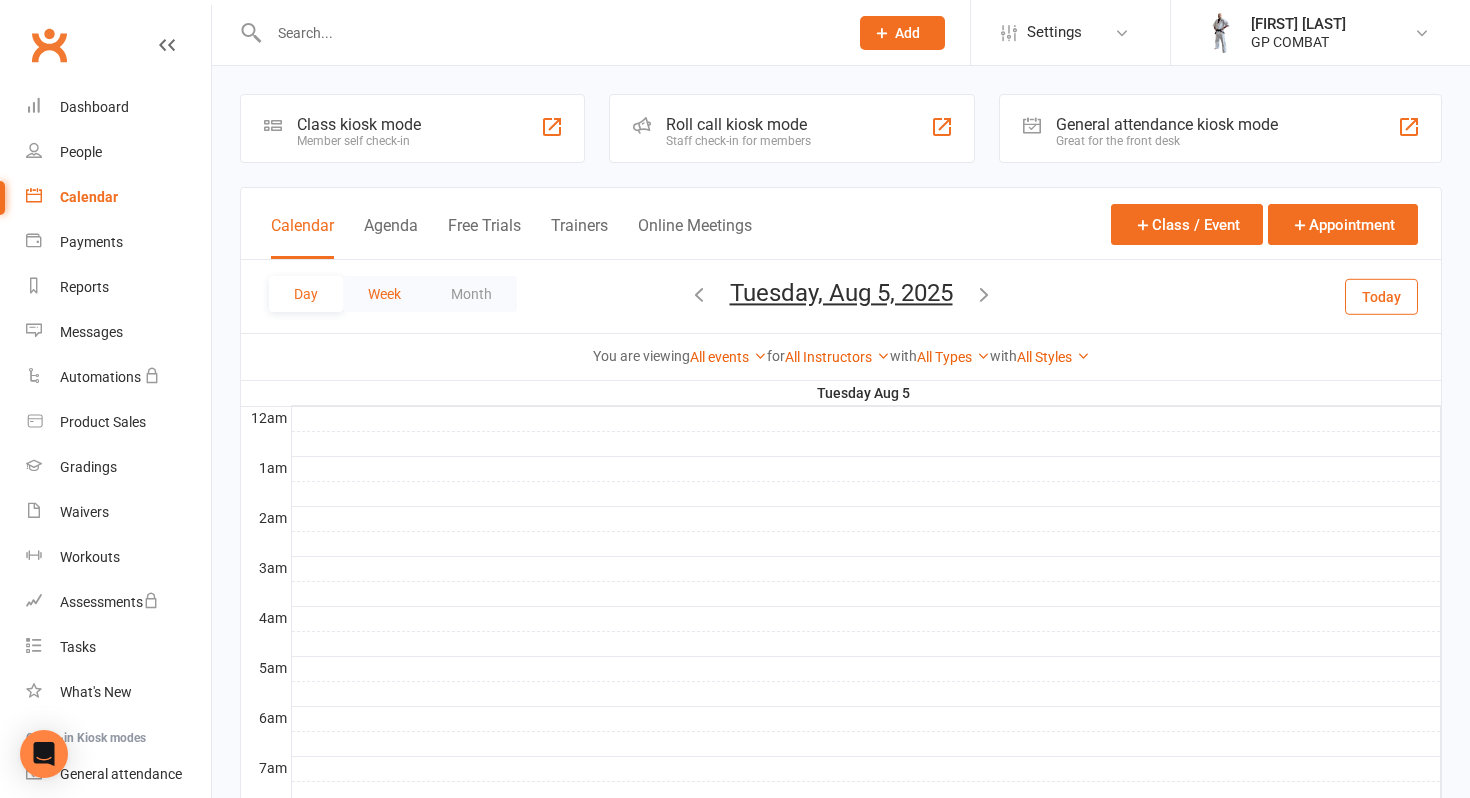 click on "Week" at bounding box center (384, 294) 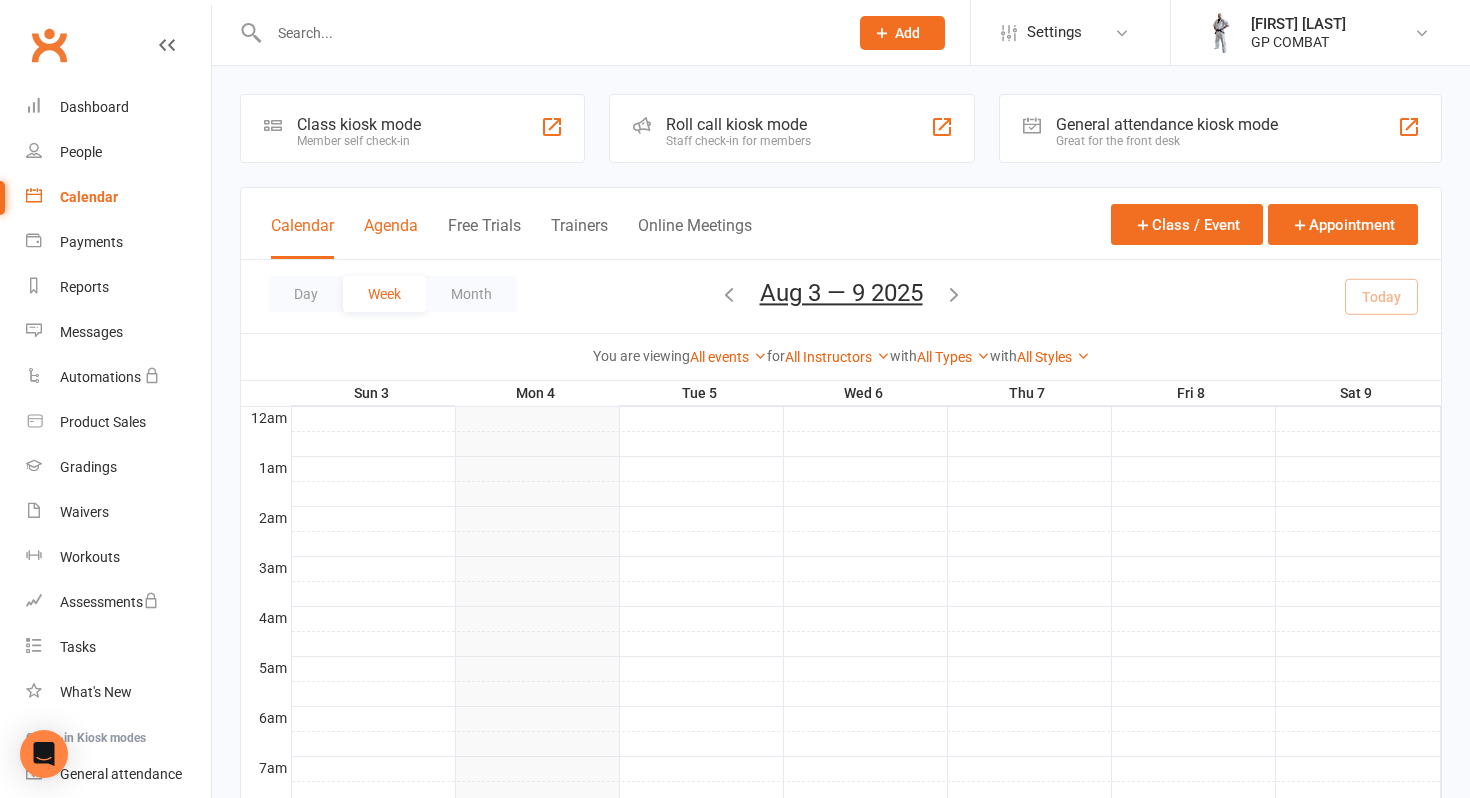 click on "Agenda" at bounding box center [391, 237] 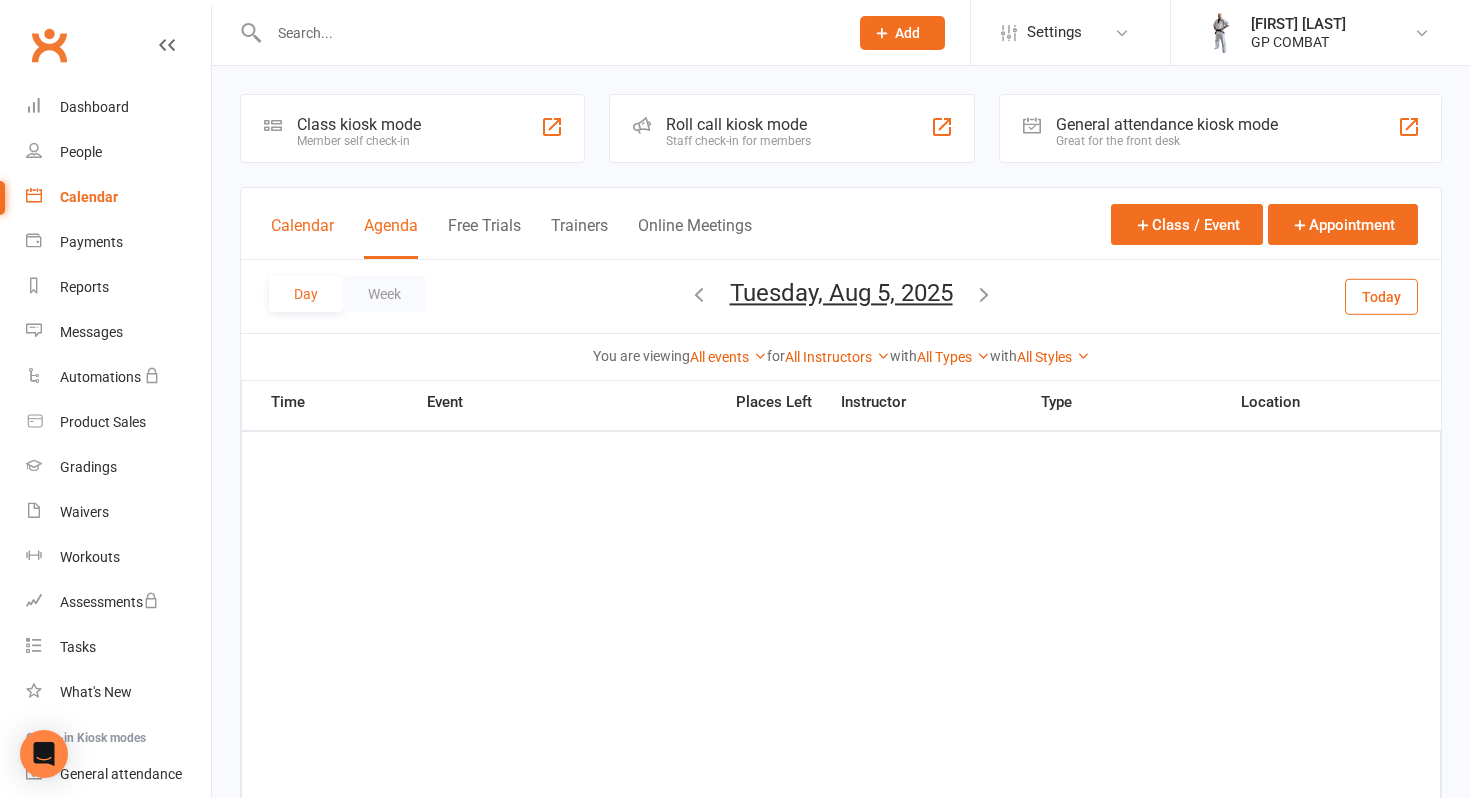 click on "Calendar" at bounding box center (302, 237) 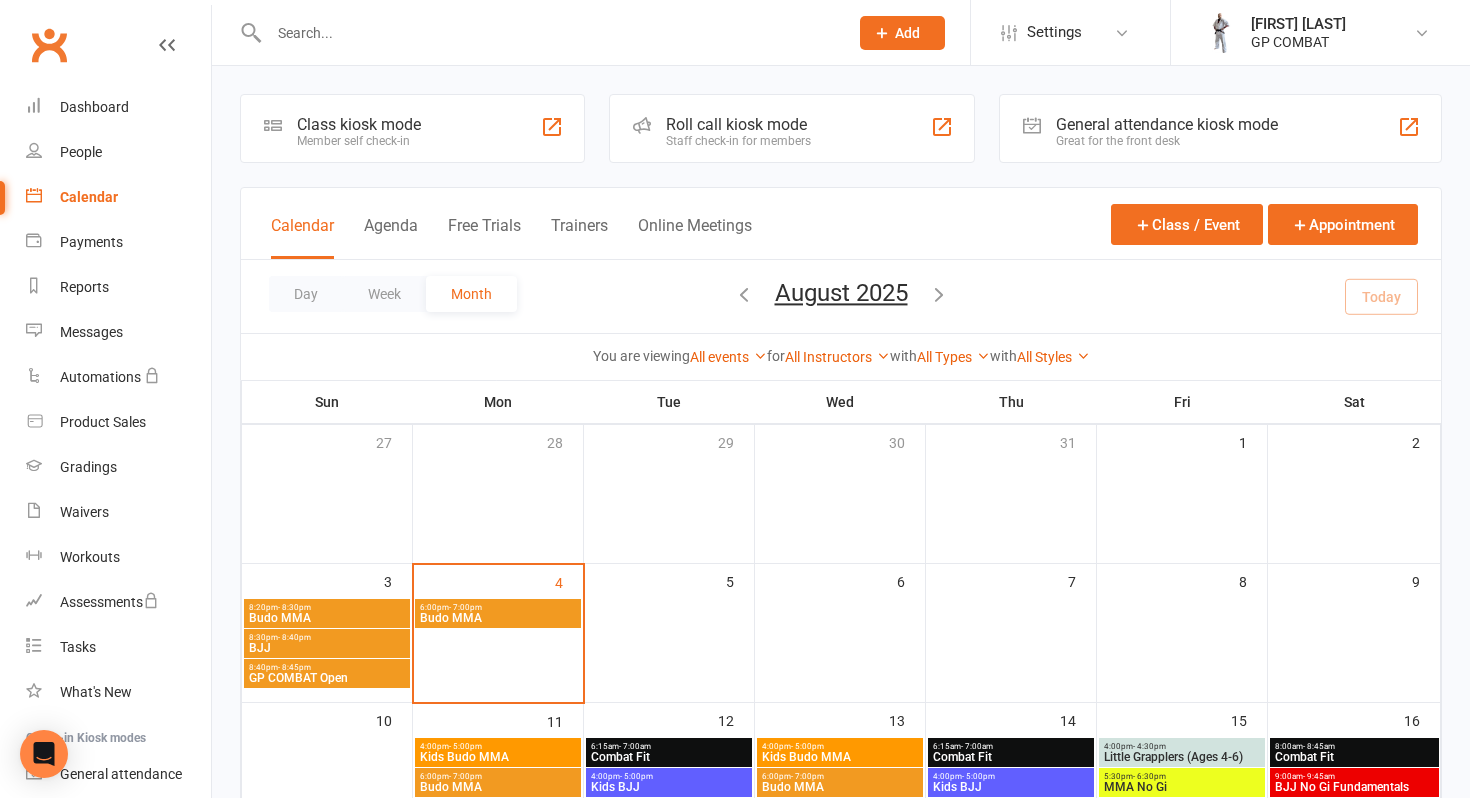 click at bounding box center [939, 294] 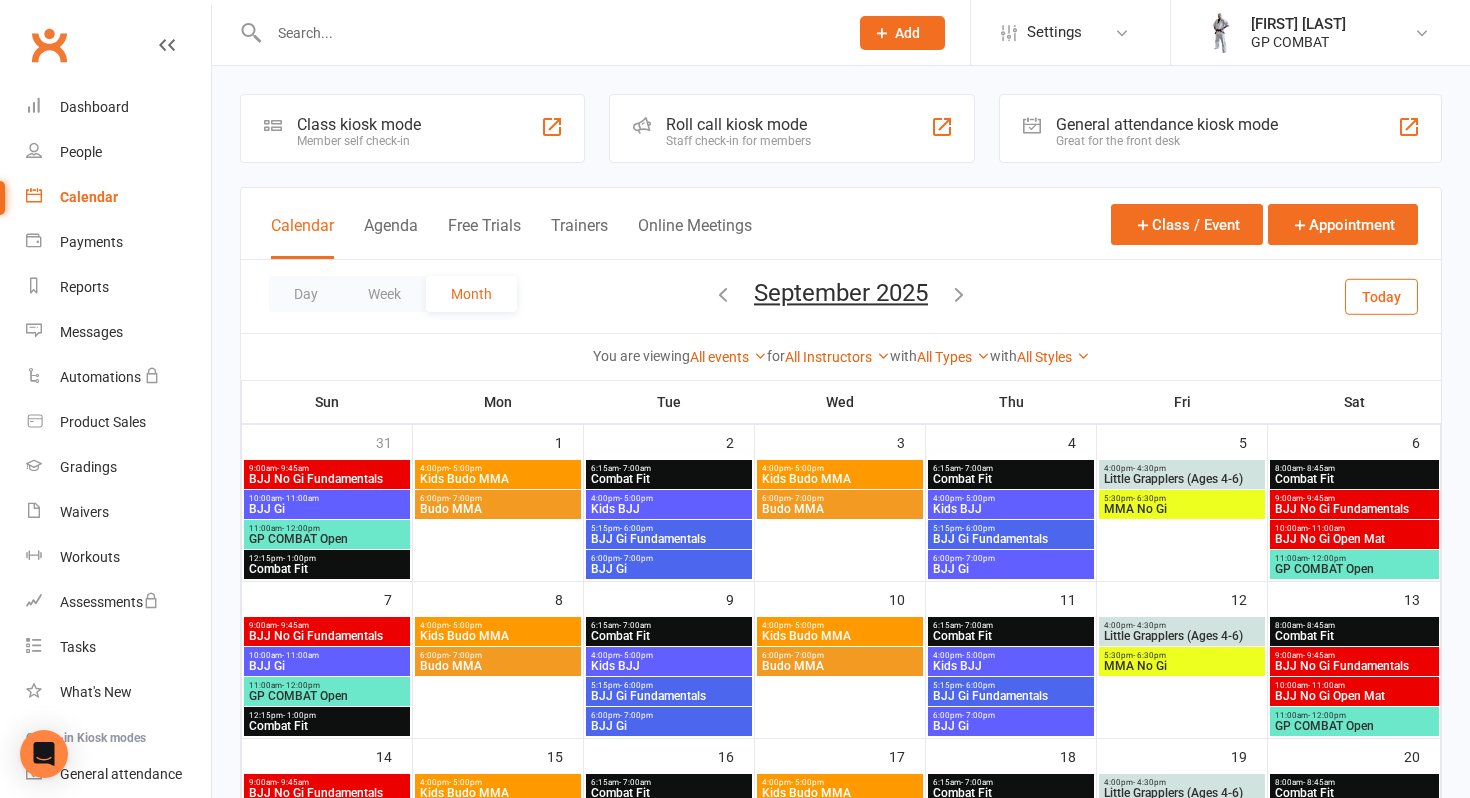 click at bounding box center (723, 294) 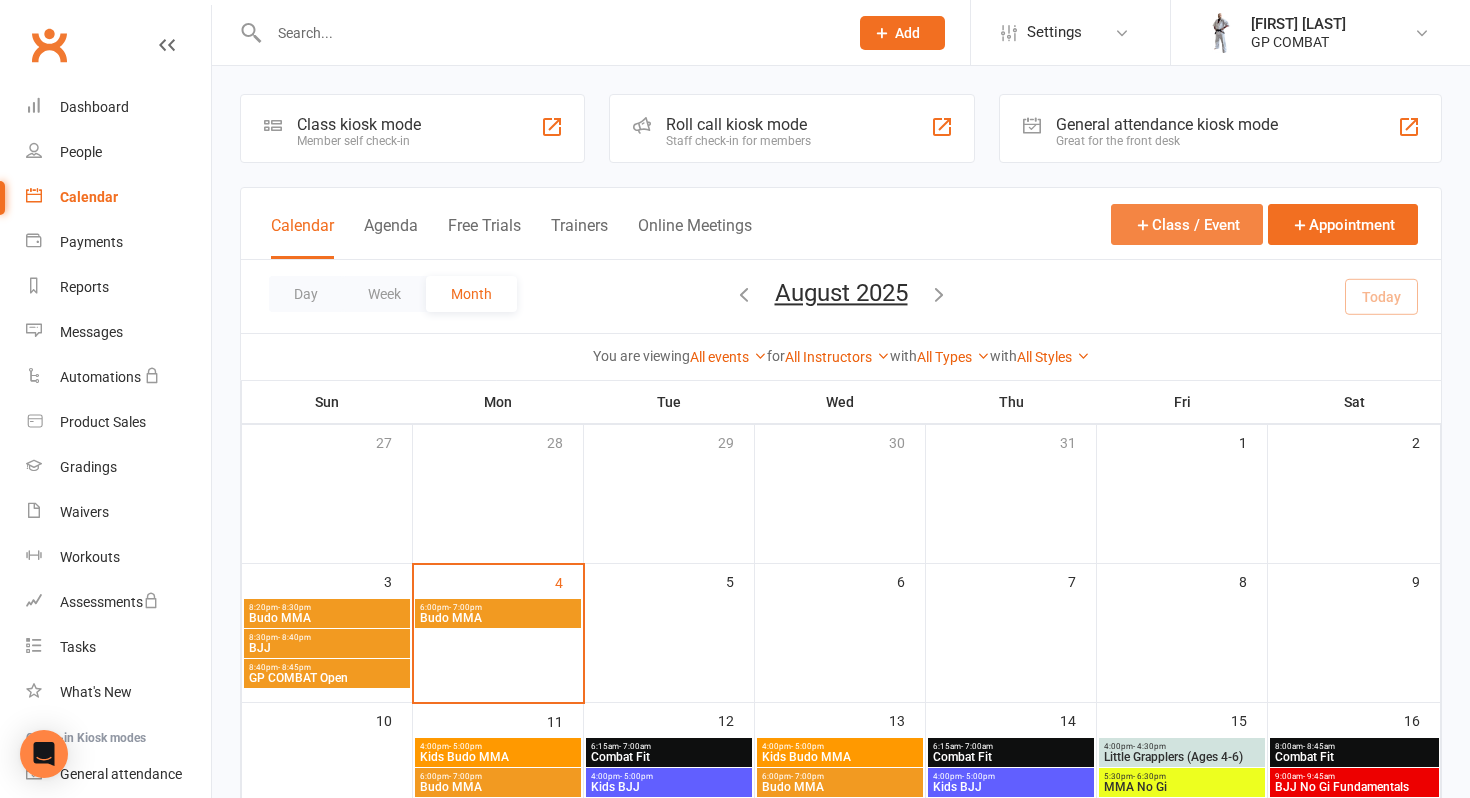 click on "Class / Event" at bounding box center [1187, 224] 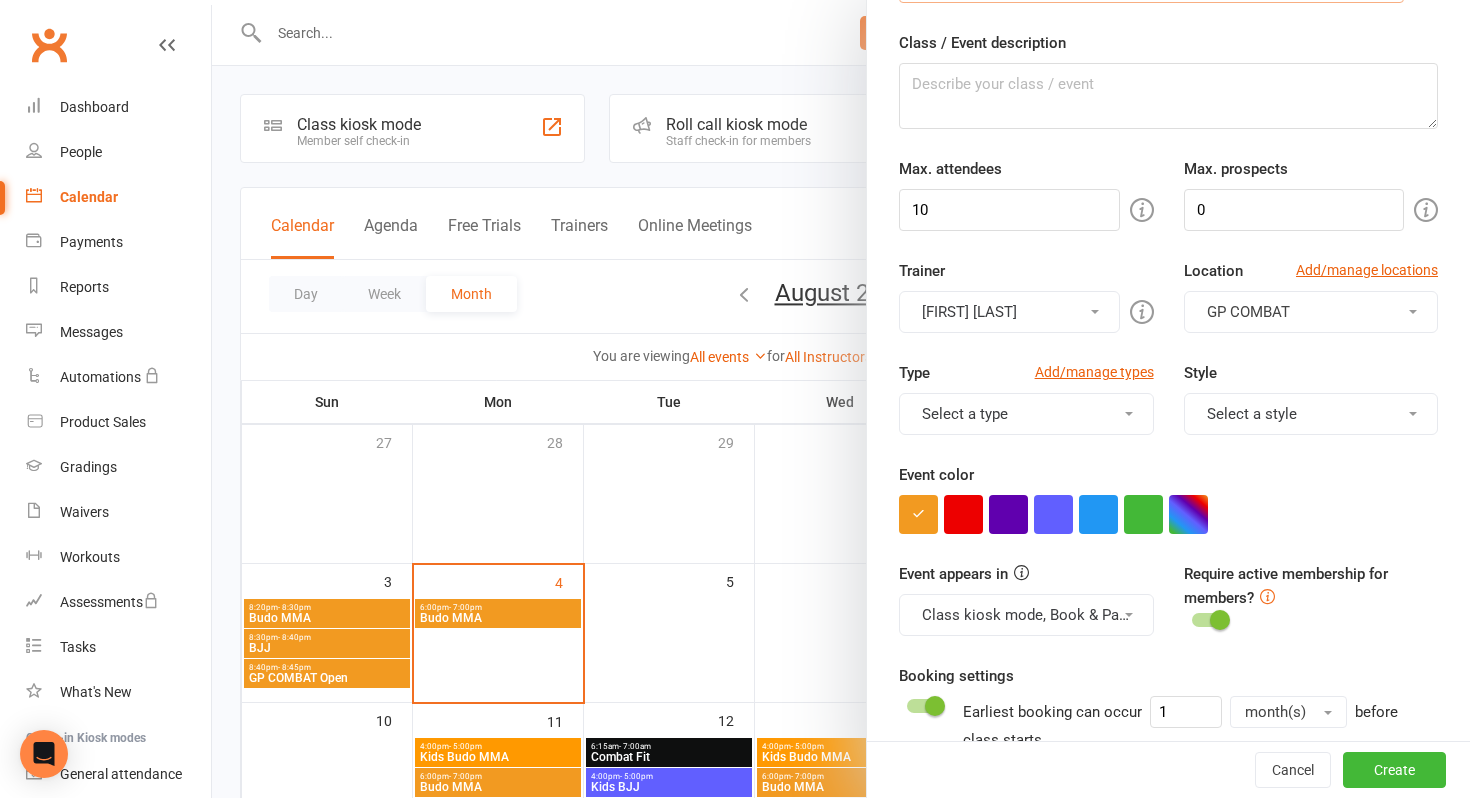 scroll, scrollTop: 275, scrollLeft: 0, axis: vertical 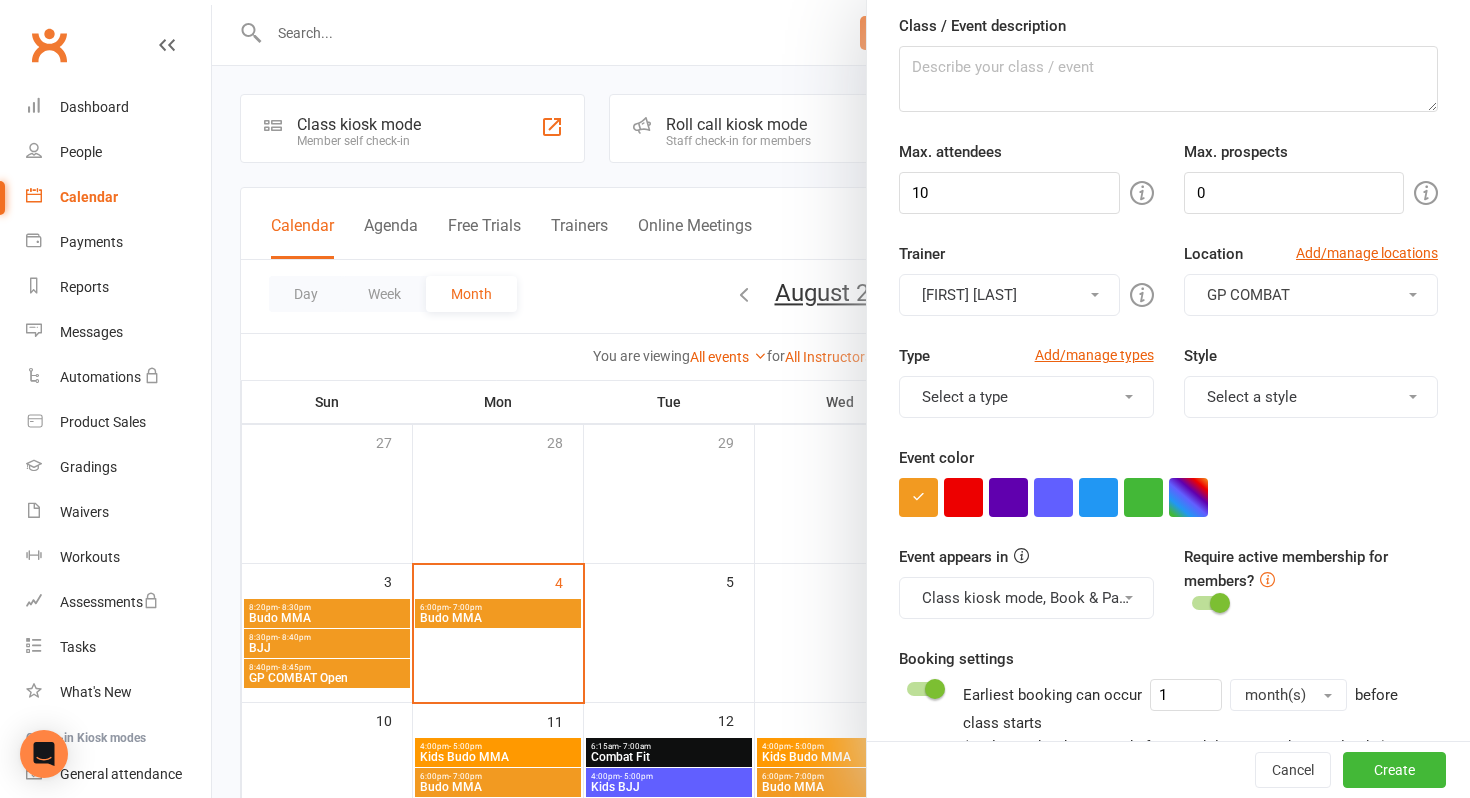 type on "Kids BJJ" 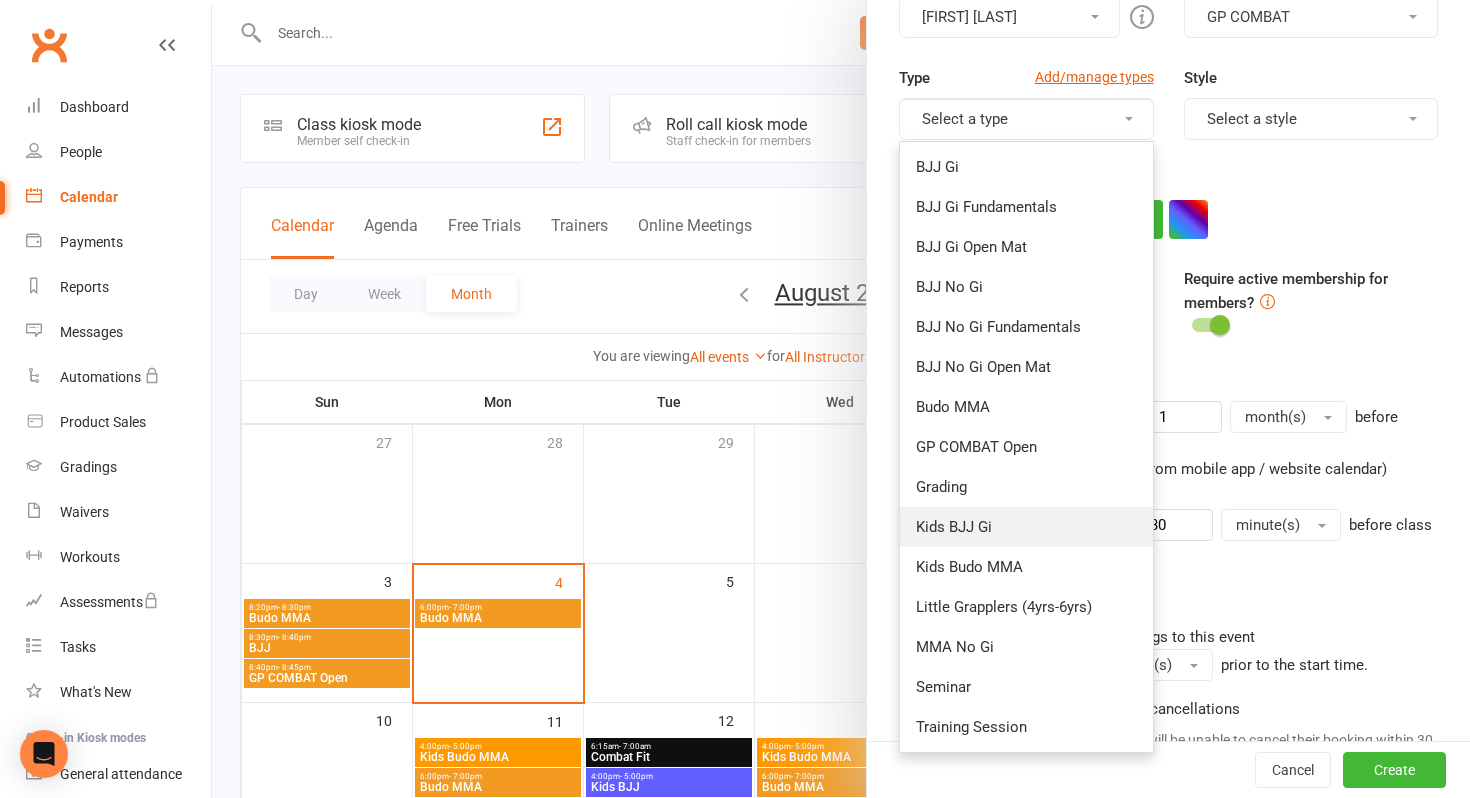 scroll, scrollTop: 561, scrollLeft: 0, axis: vertical 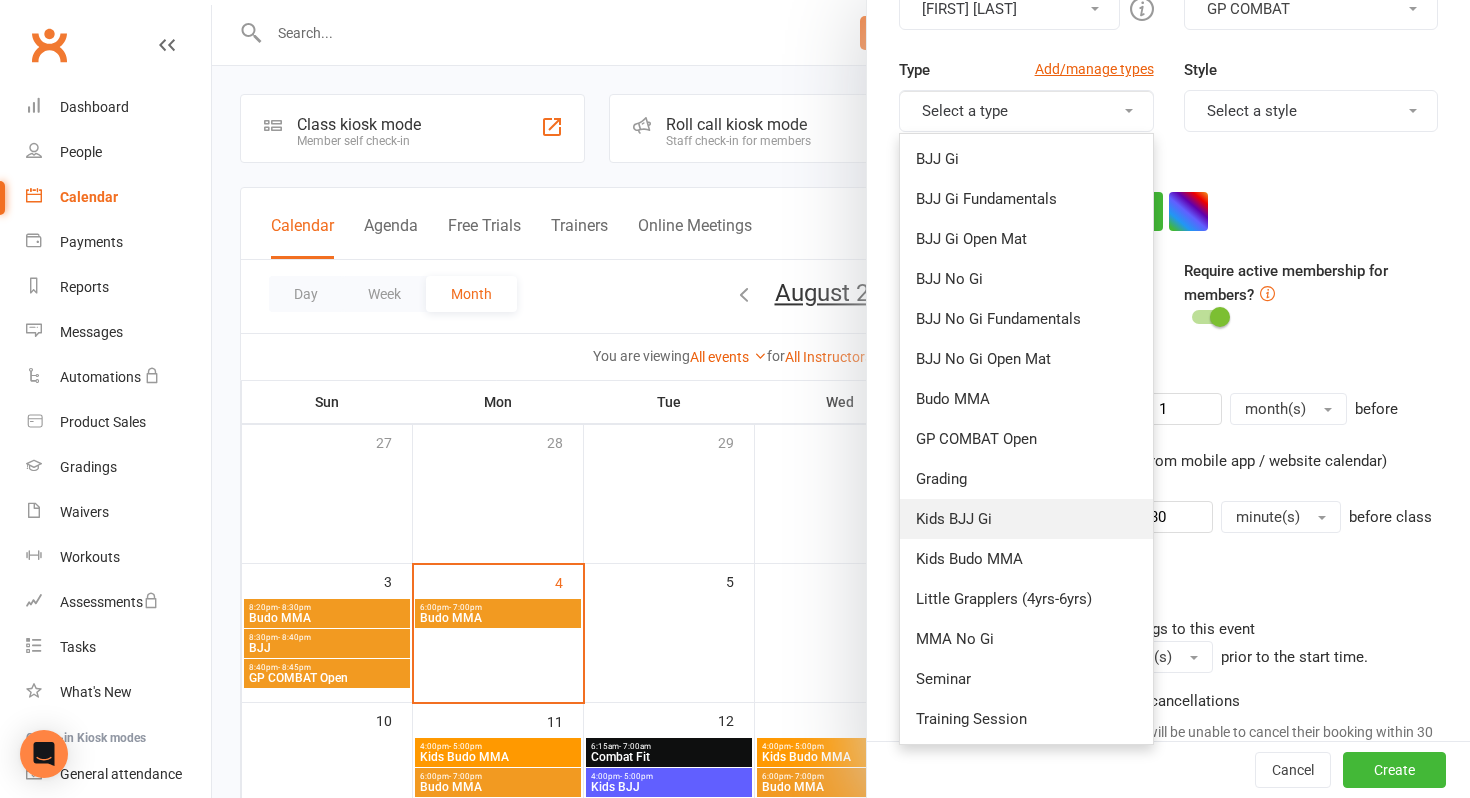 click on "Kids BJJ Gi" at bounding box center [1026, 519] 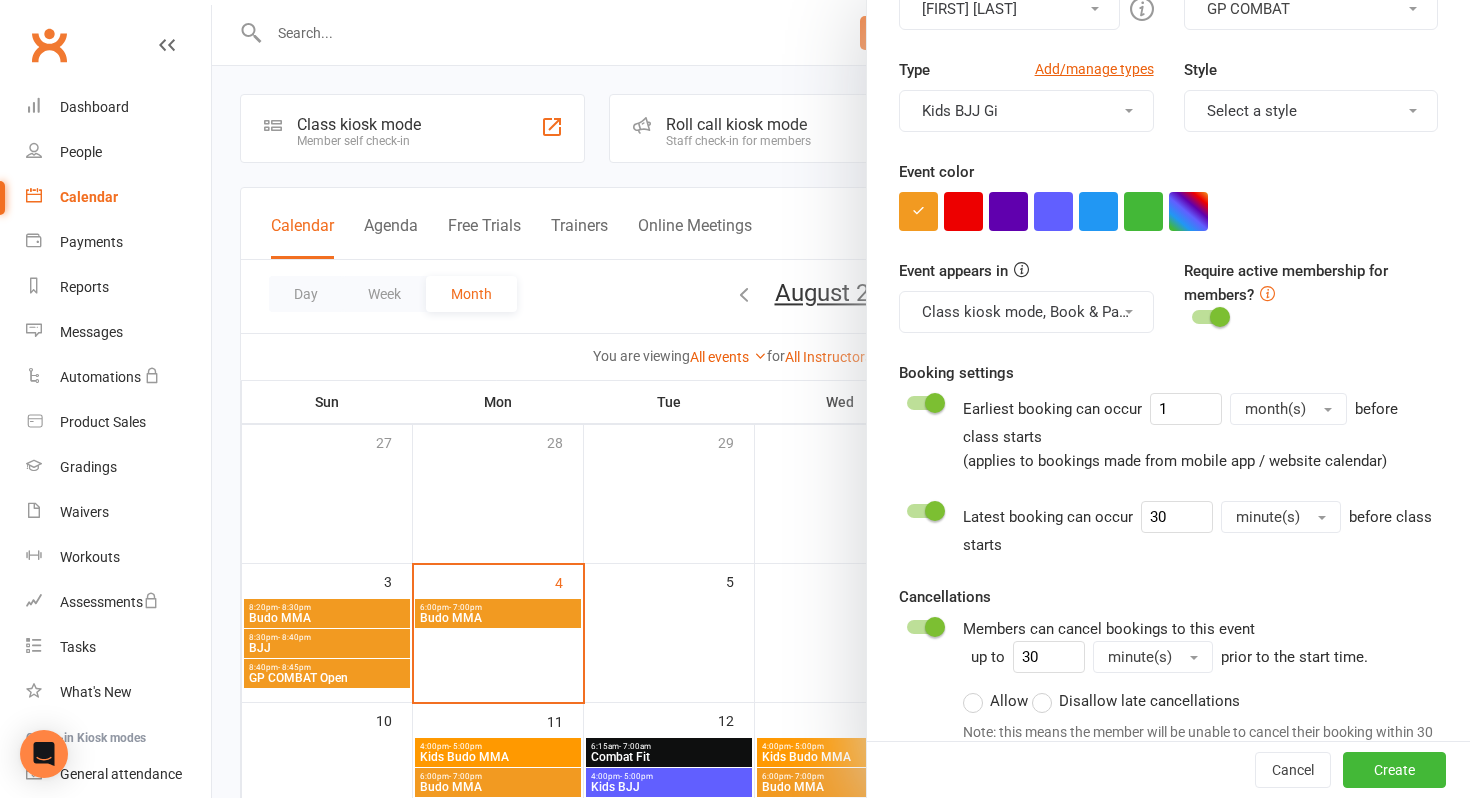 click on "Select a style" at bounding box center (1311, 111) 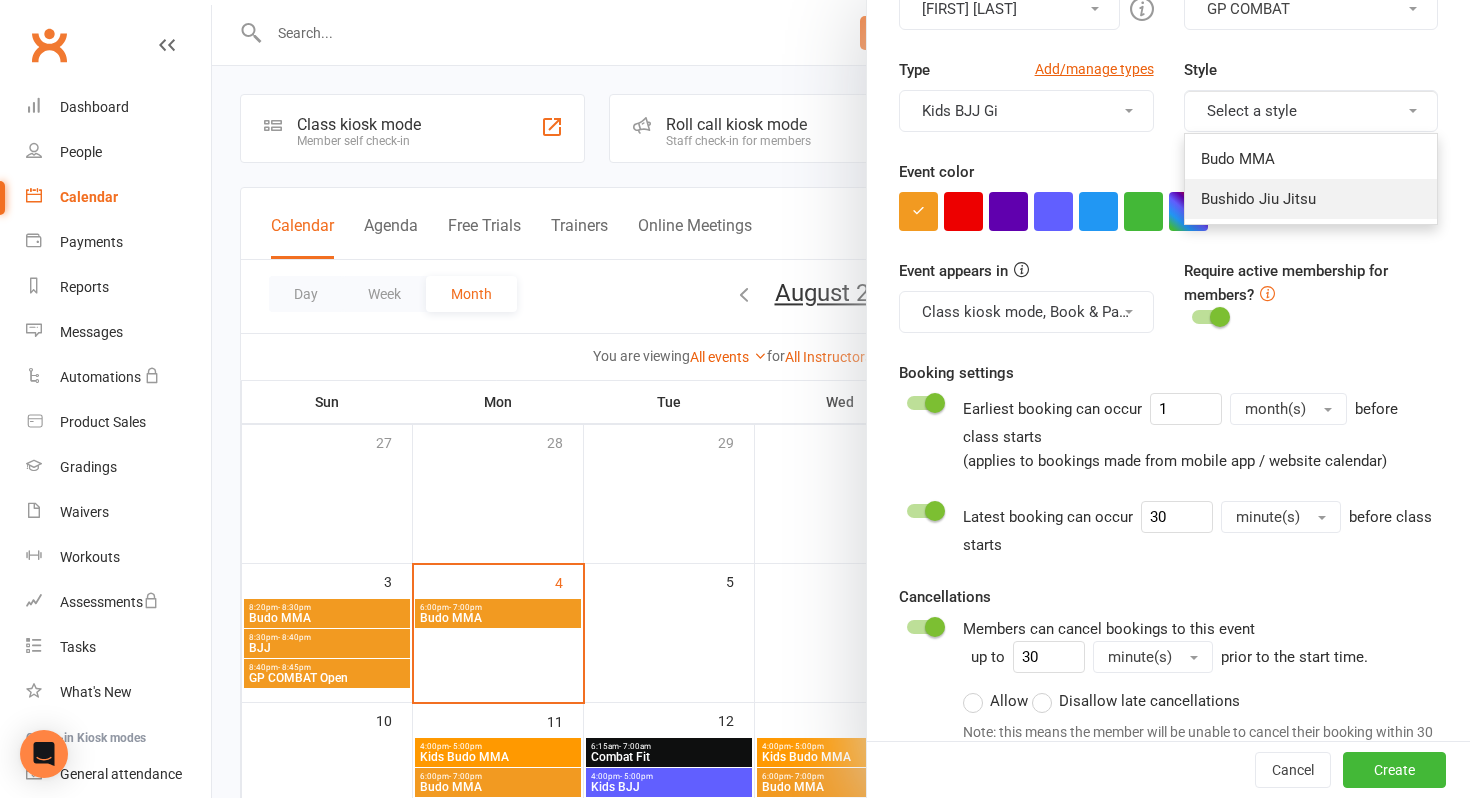 click on "Bushido Jiu Jitsu" at bounding box center [1311, 199] 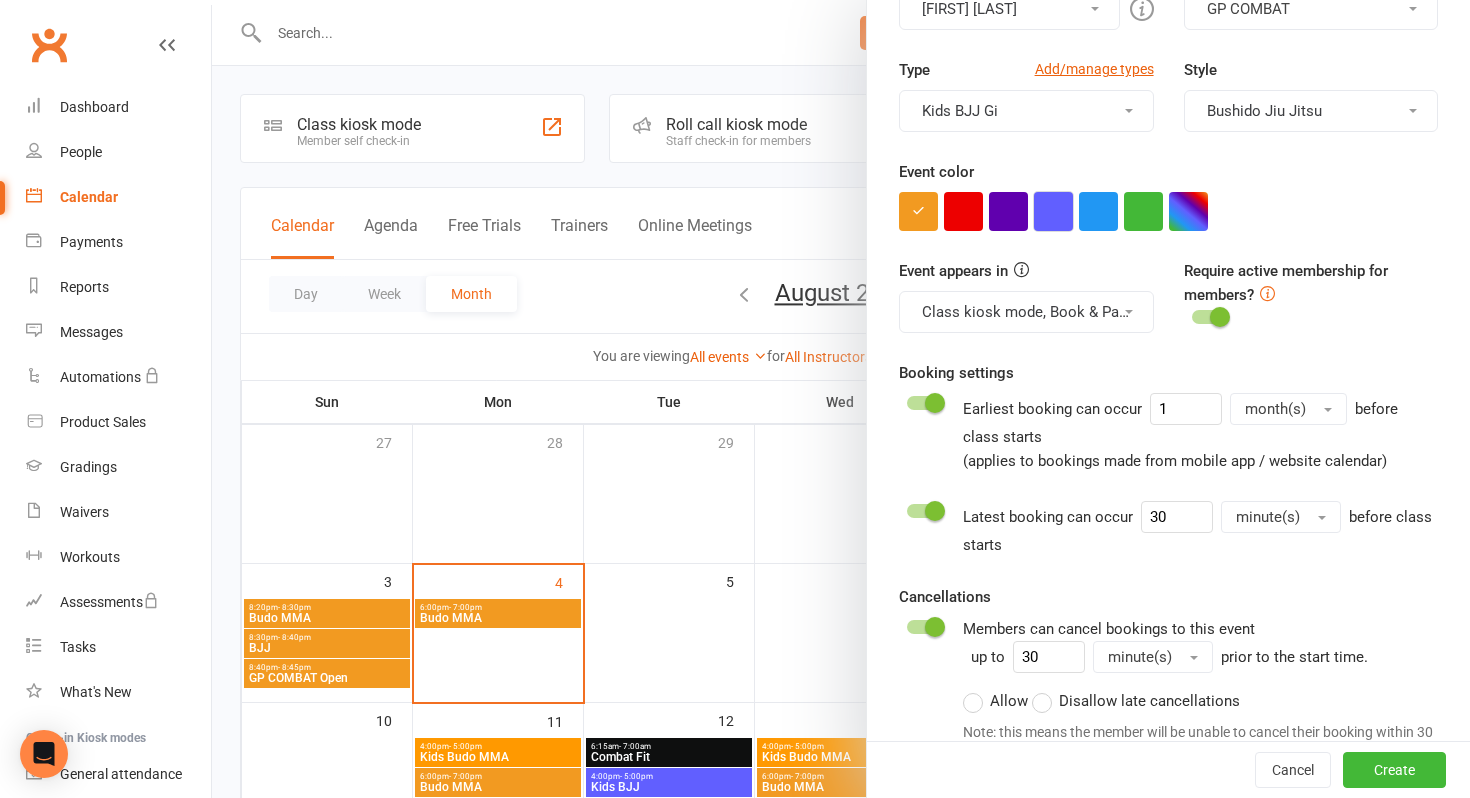 click at bounding box center (1053, 211) 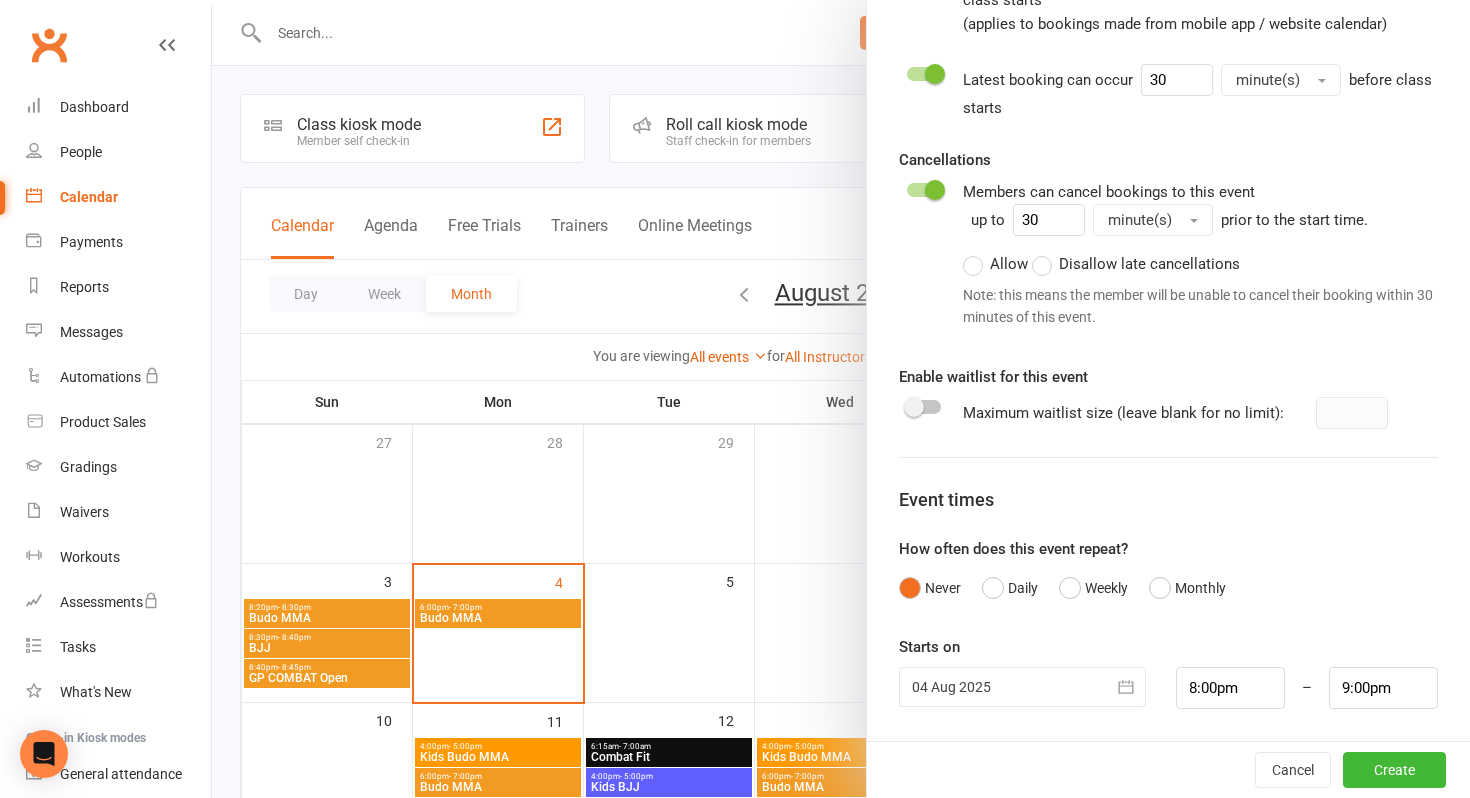 scroll, scrollTop: 996, scrollLeft: 0, axis: vertical 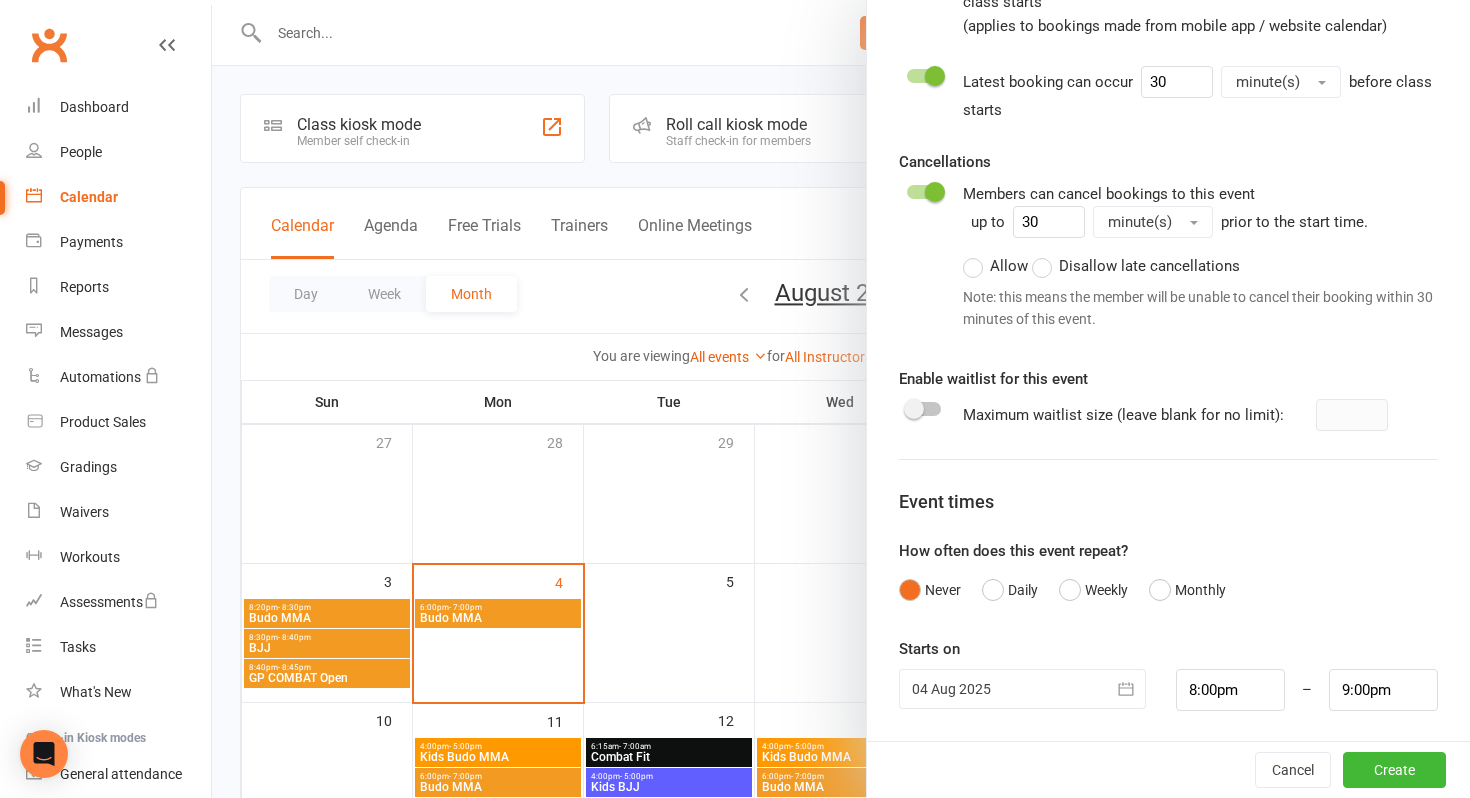 click at bounding box center [1126, 689] 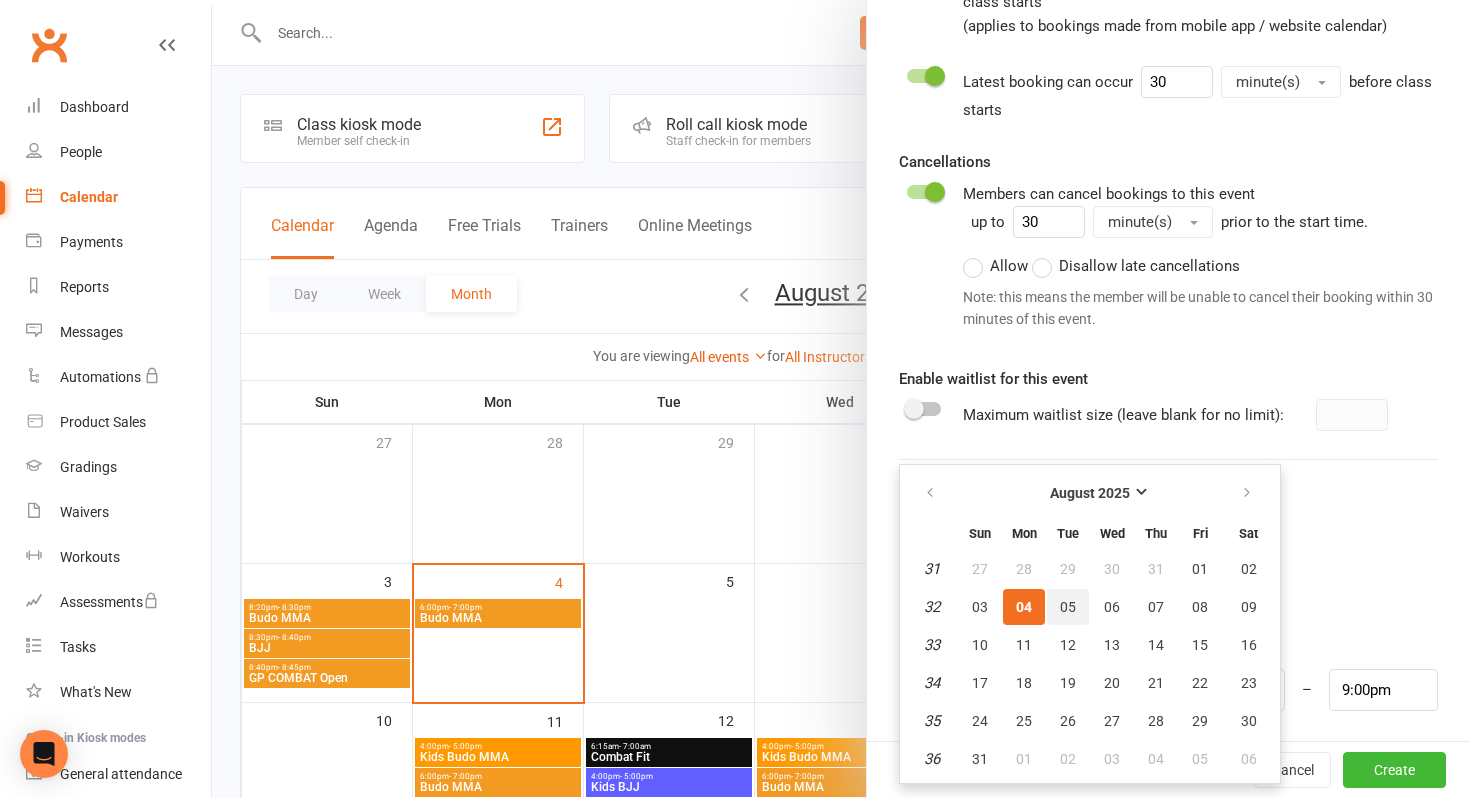 click on "05" at bounding box center [1068, 607] 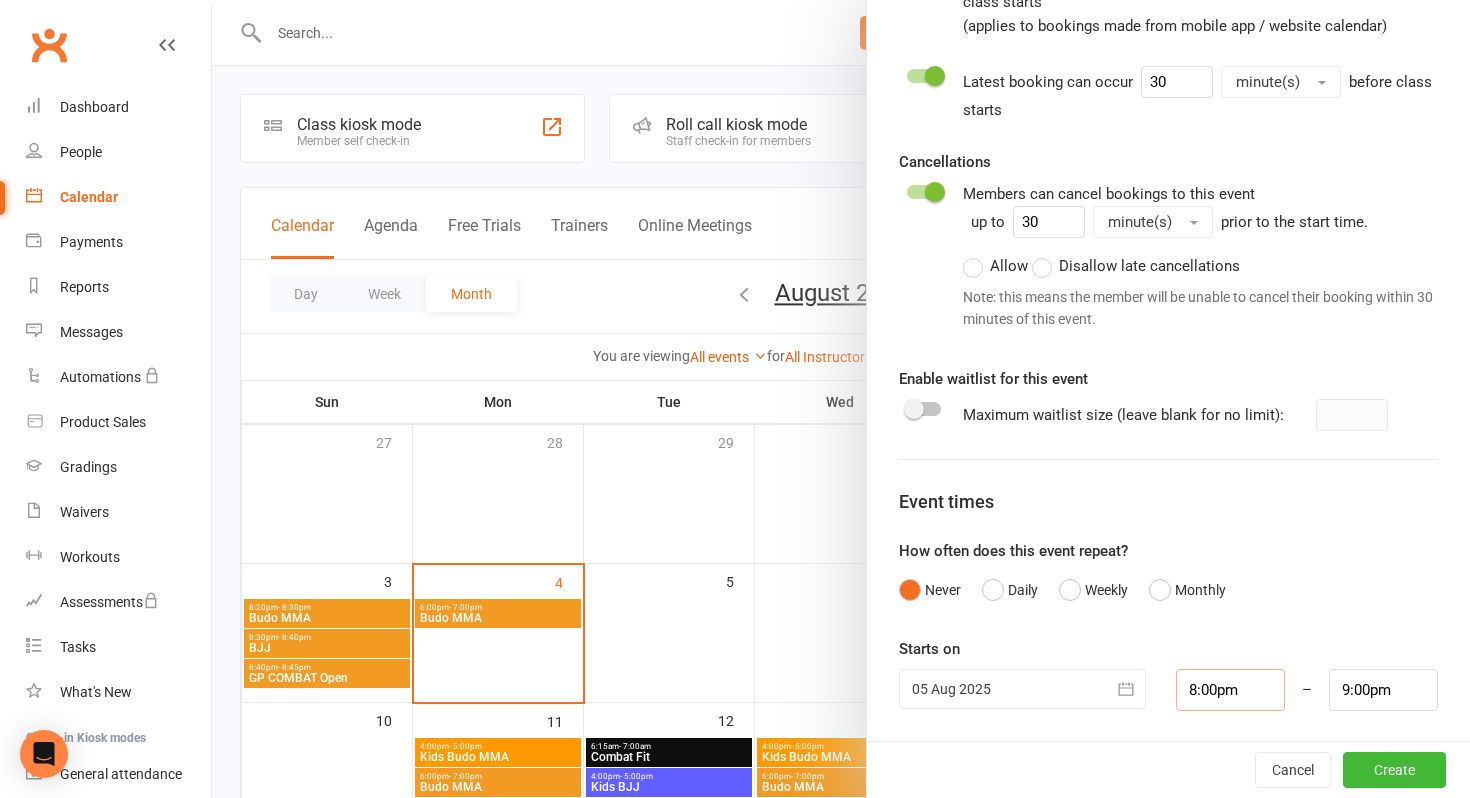 click on "8:00pm" at bounding box center [1230, 690] 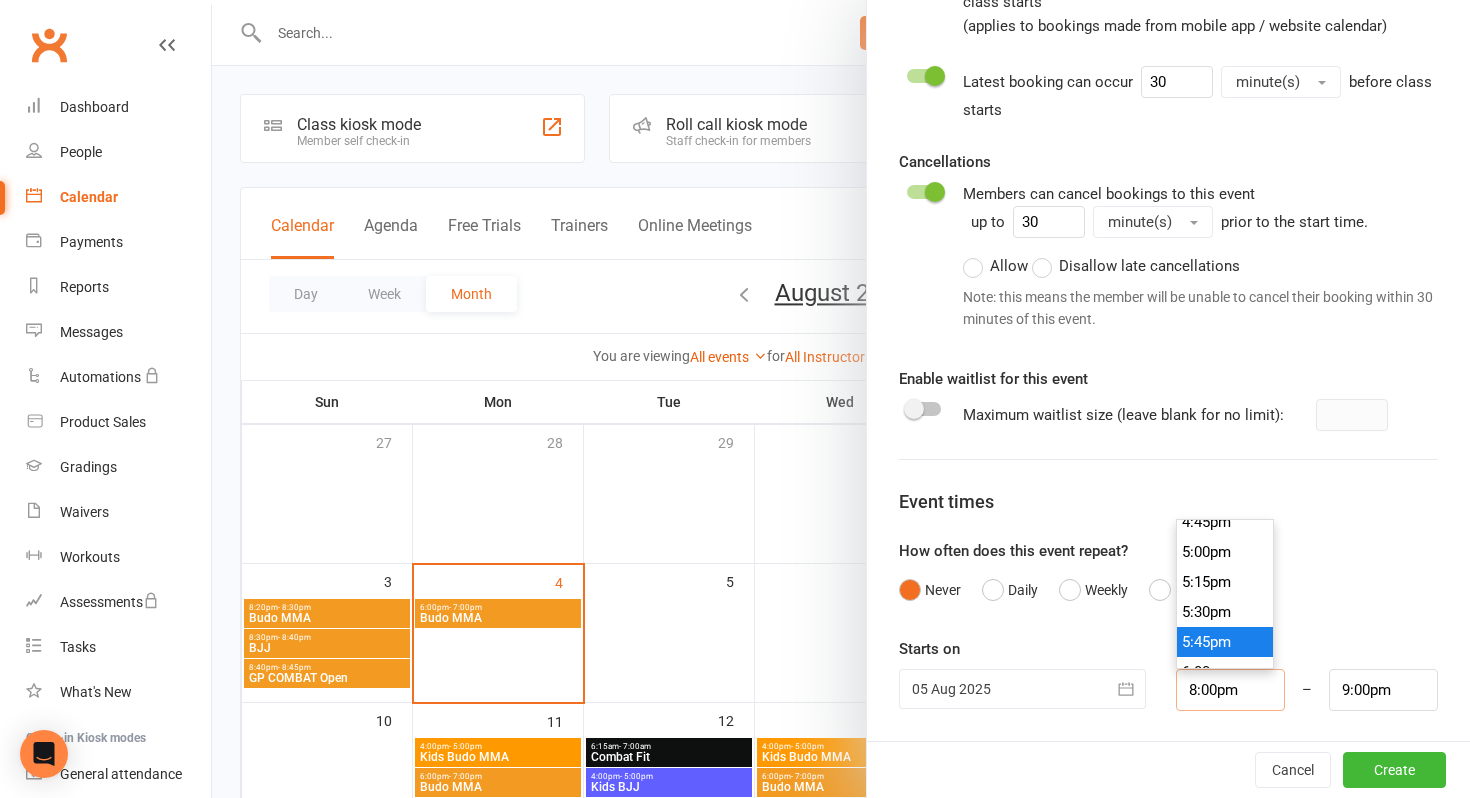 scroll, scrollTop: 2011, scrollLeft: 0, axis: vertical 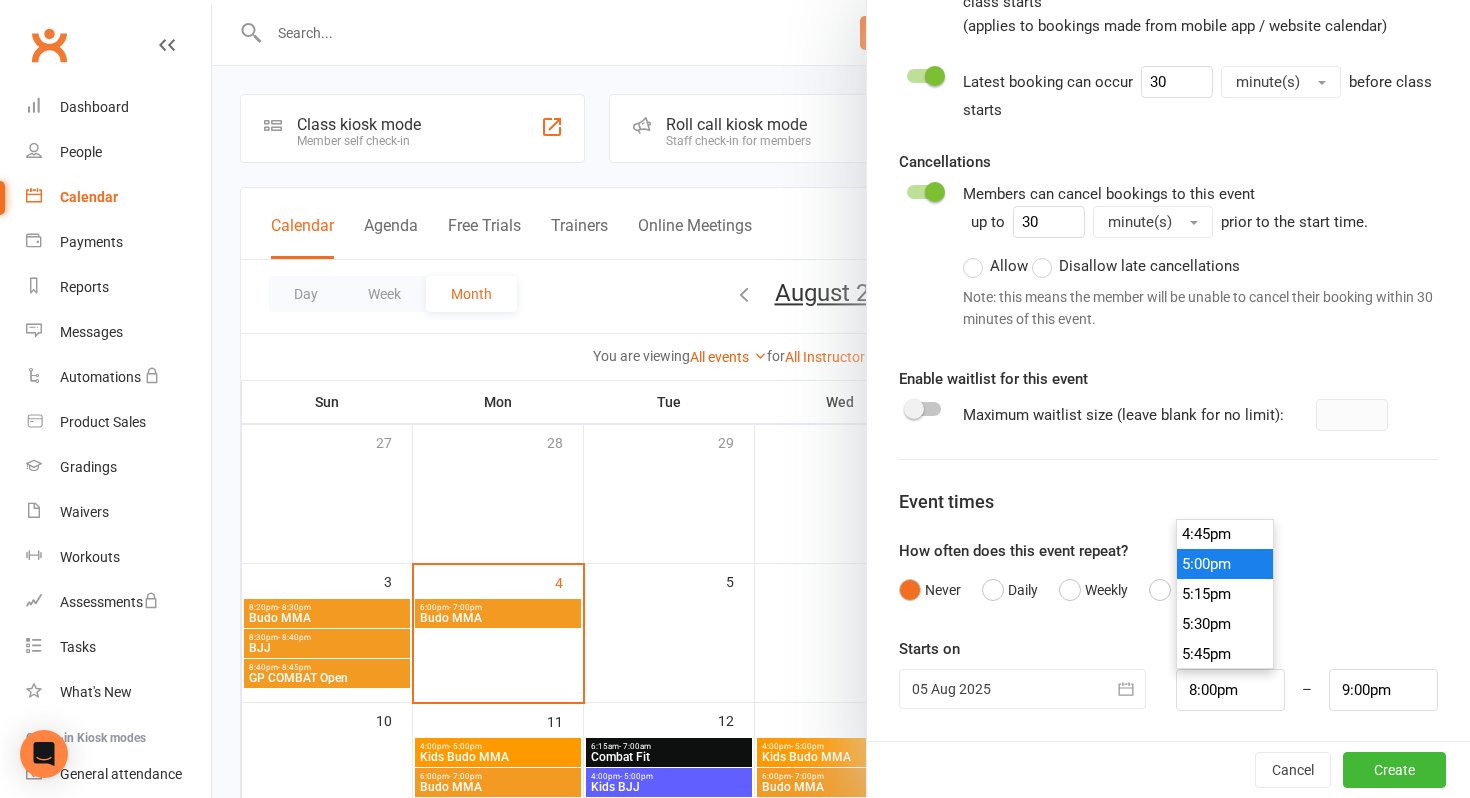 type on "5:00pm" 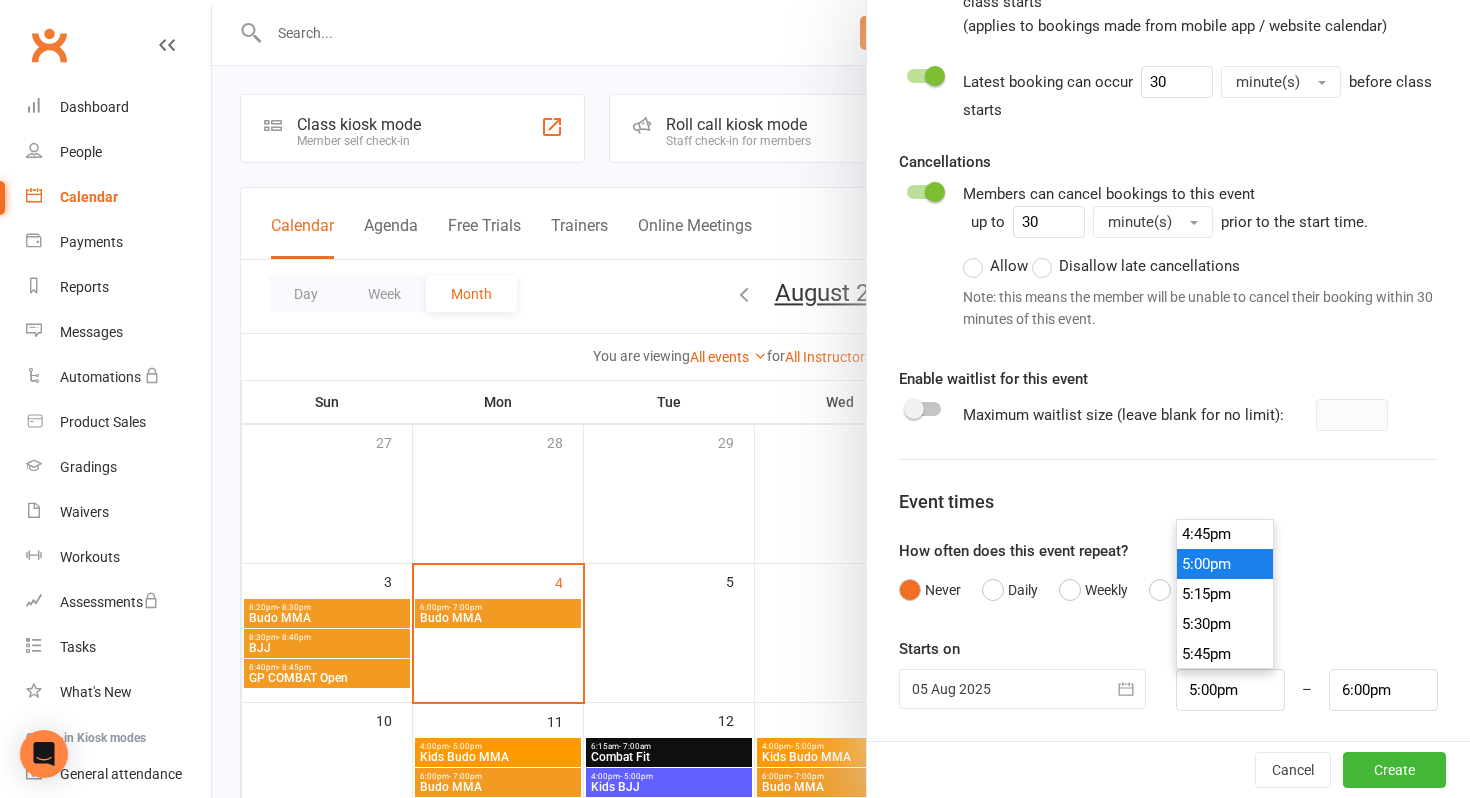 click on "5:00pm" at bounding box center [1225, 564] 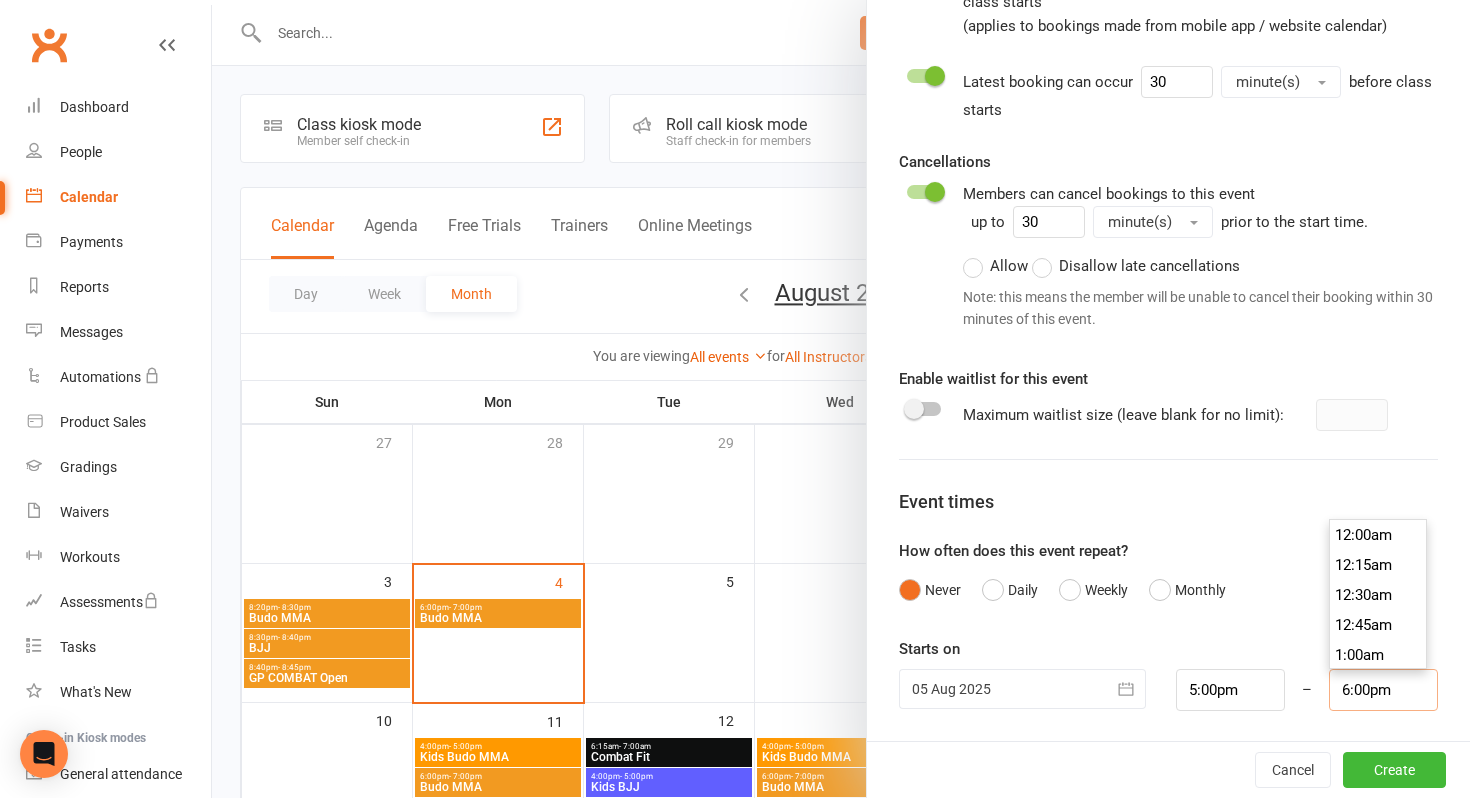 click on "6:00pm" at bounding box center [1383, 690] 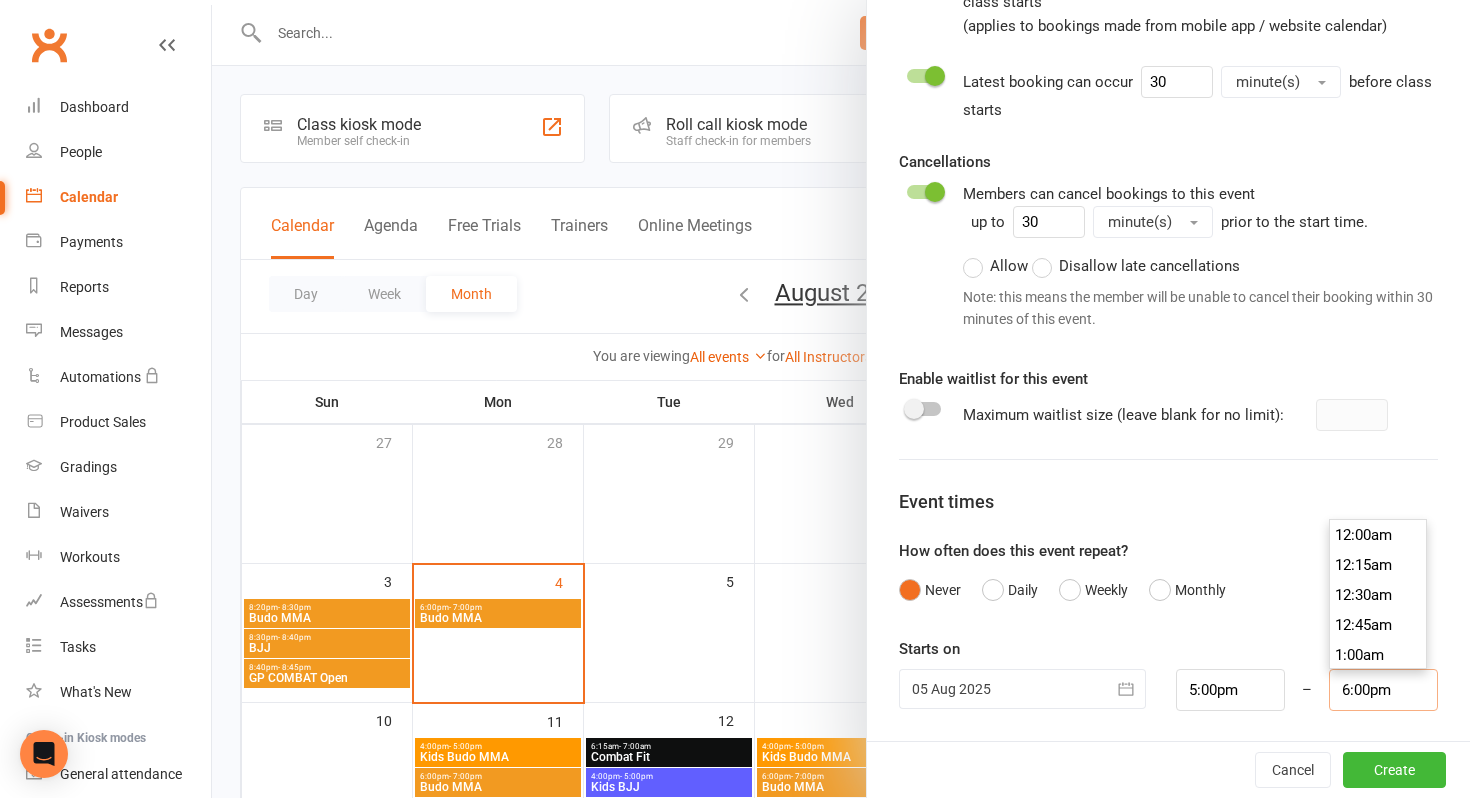 scroll, scrollTop: 2130, scrollLeft: 0, axis: vertical 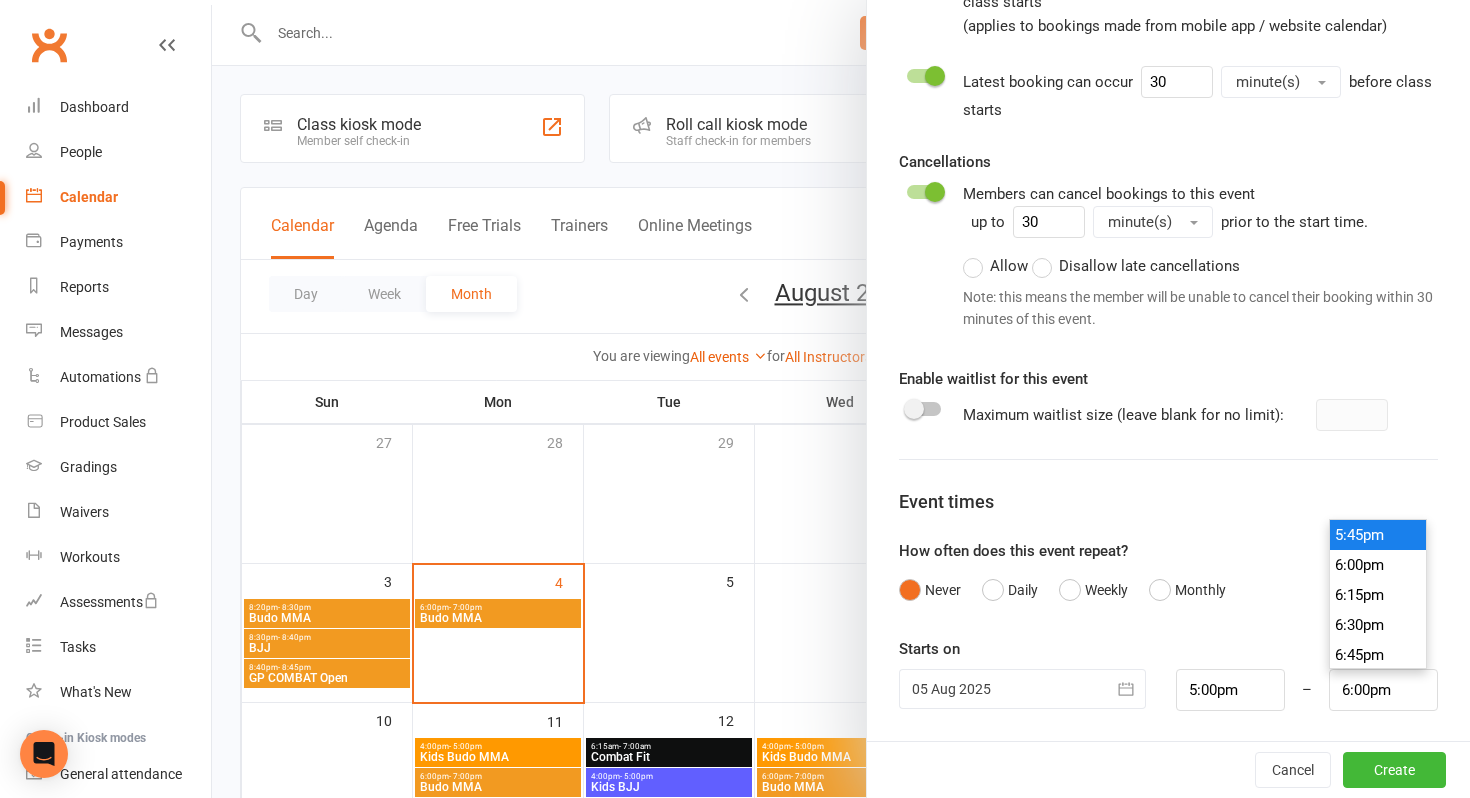 type on "5:45pm" 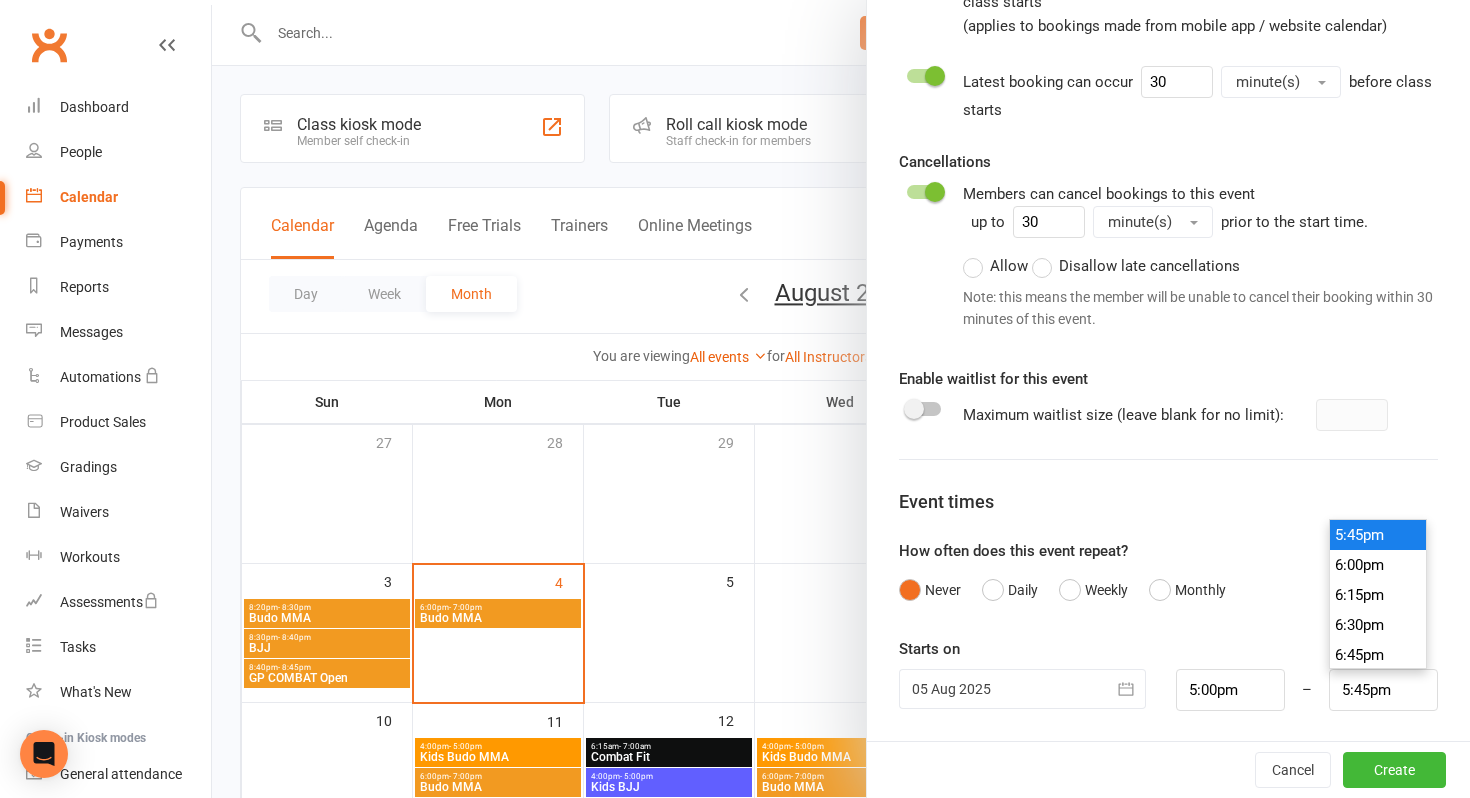 click on "5:45pm" at bounding box center [1378, 535] 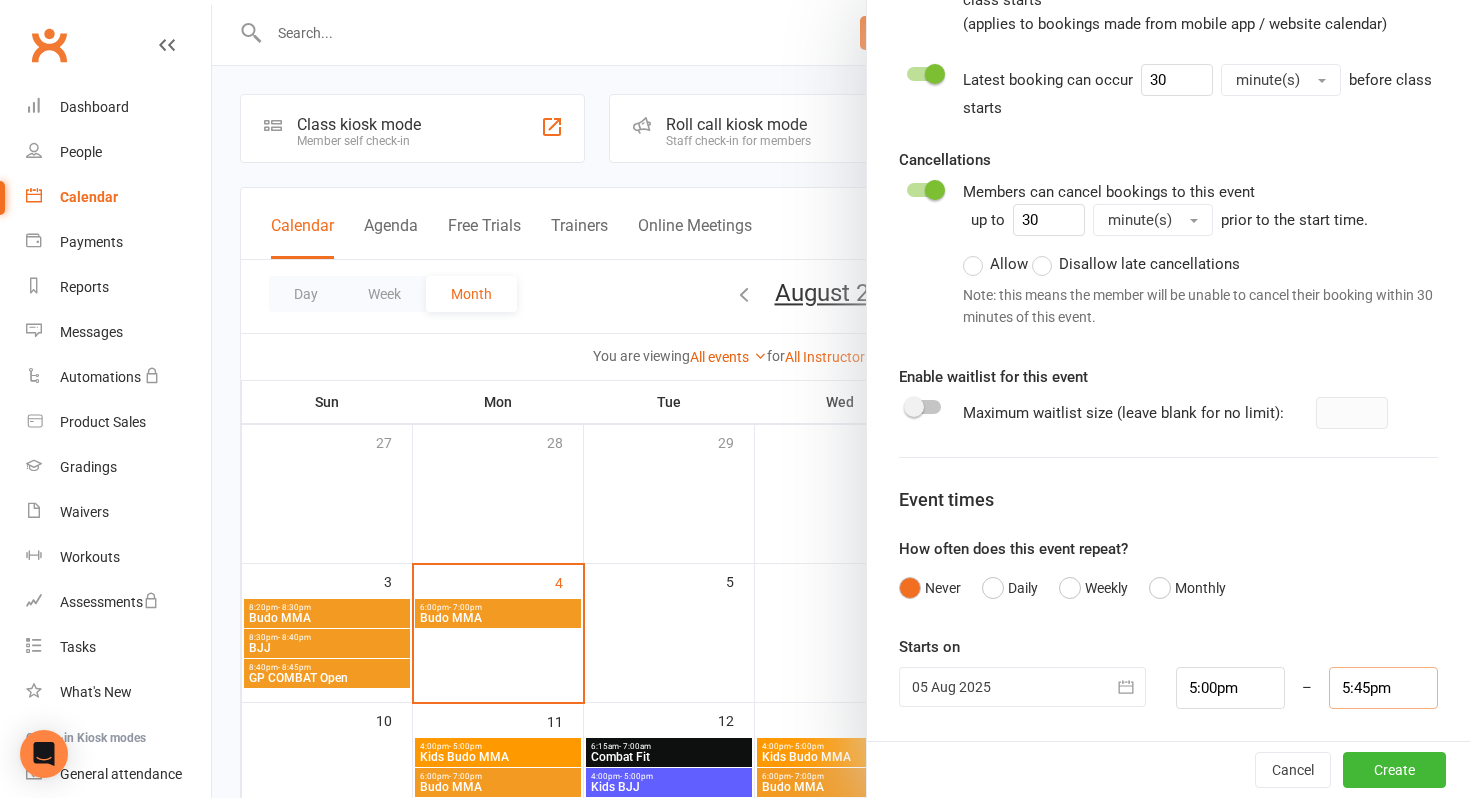 scroll, scrollTop: 996, scrollLeft: 0, axis: vertical 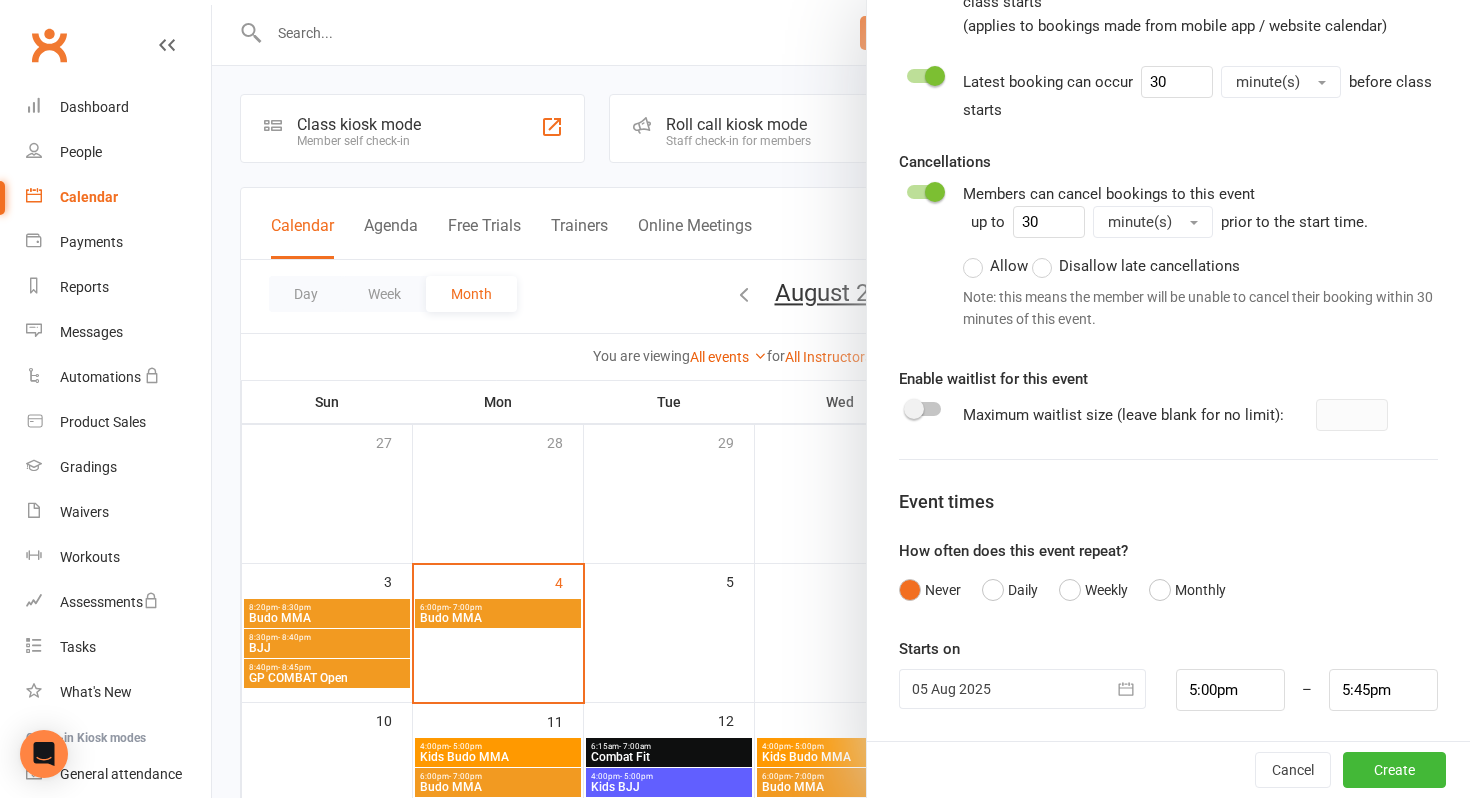 click at bounding box center [924, 192] 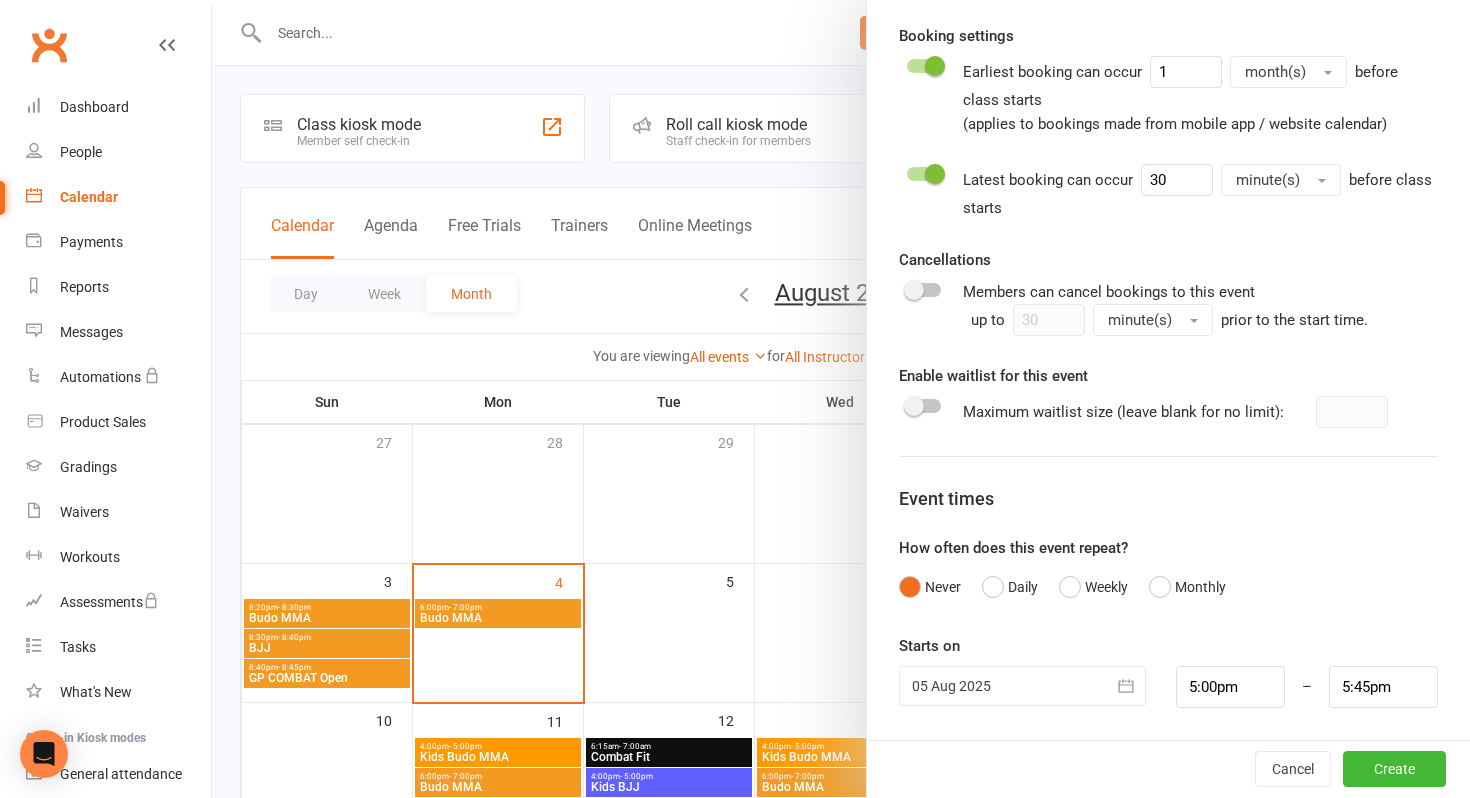 scroll, scrollTop: 896, scrollLeft: 0, axis: vertical 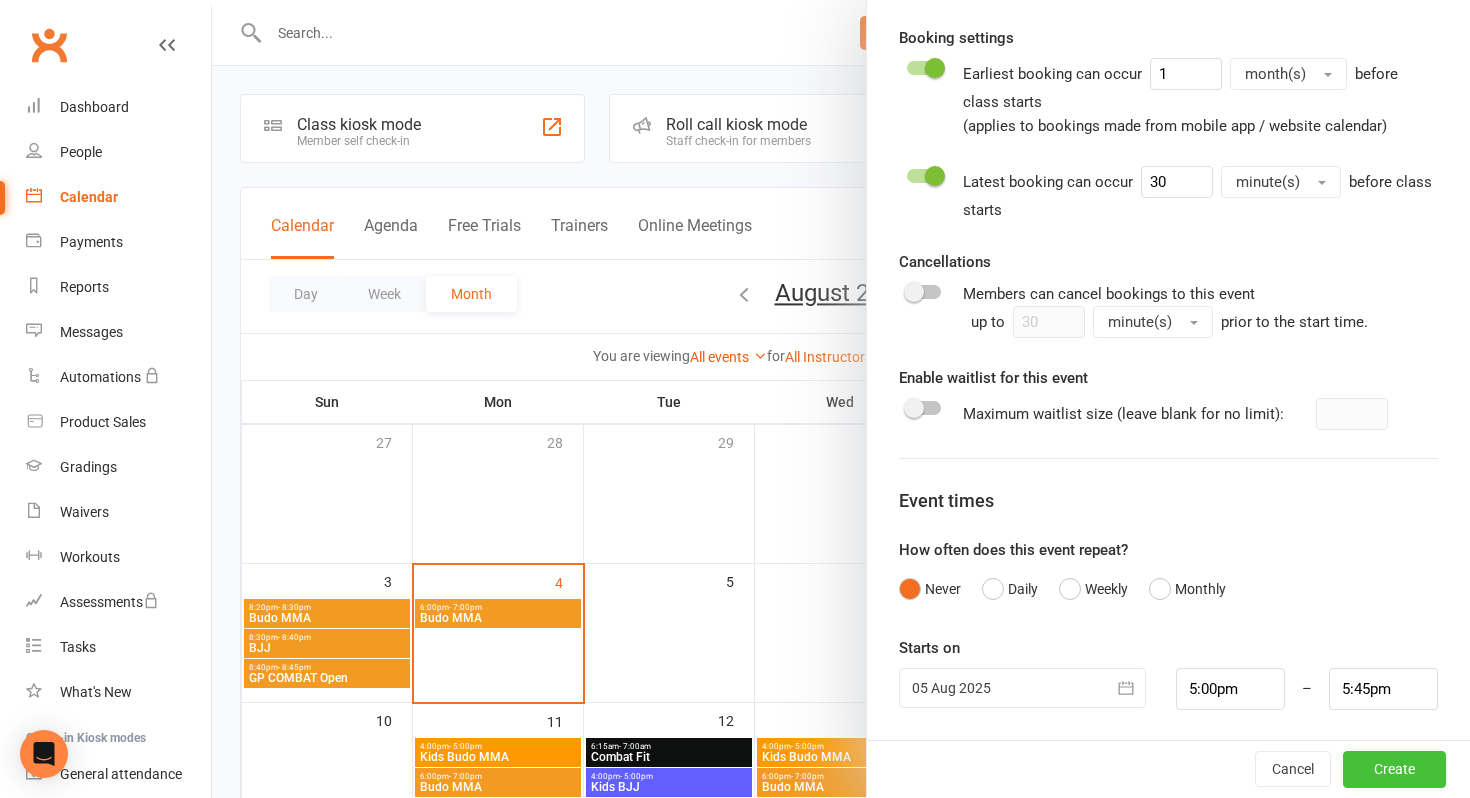 click on "Create" at bounding box center [1394, 770] 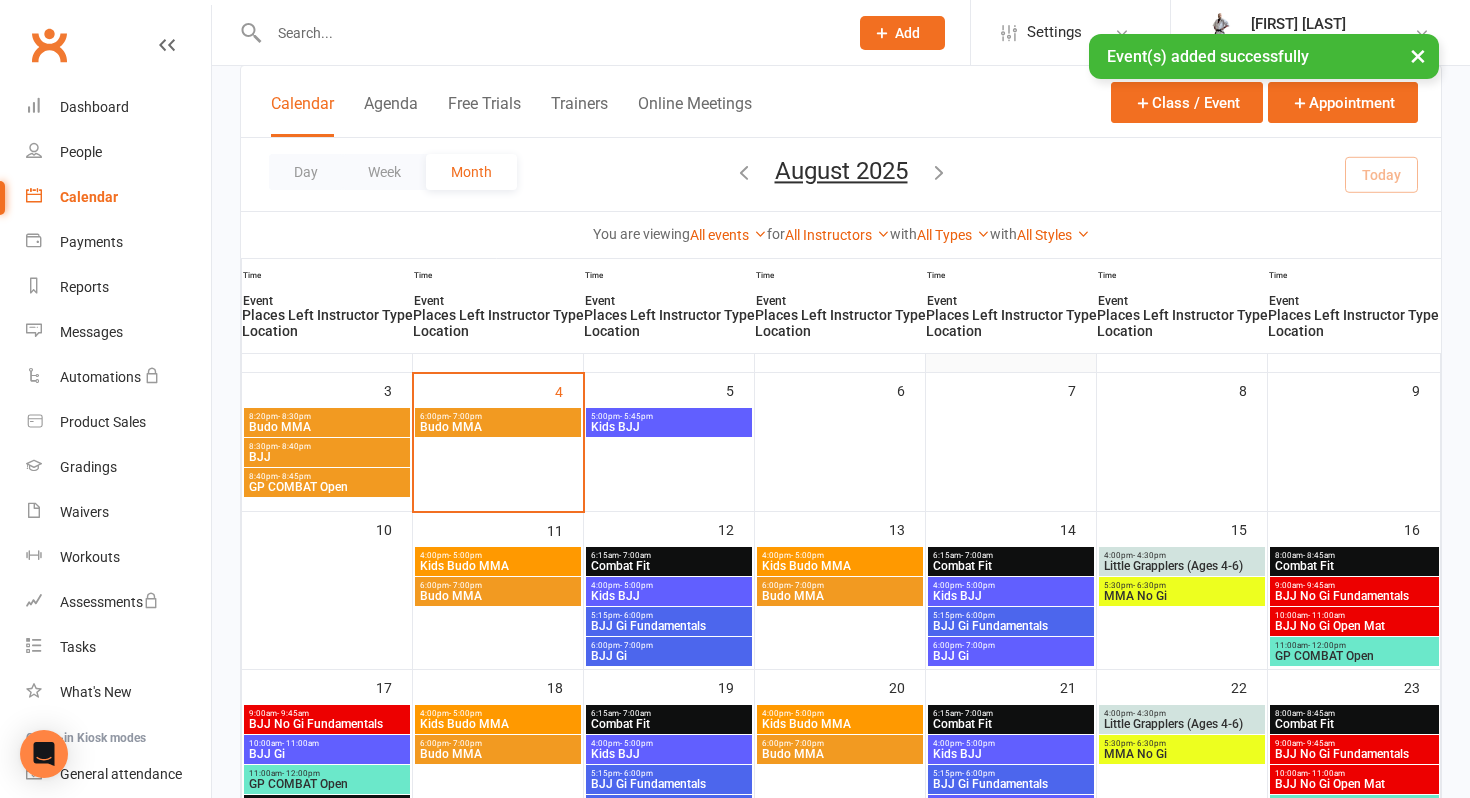 scroll, scrollTop: 259, scrollLeft: 0, axis: vertical 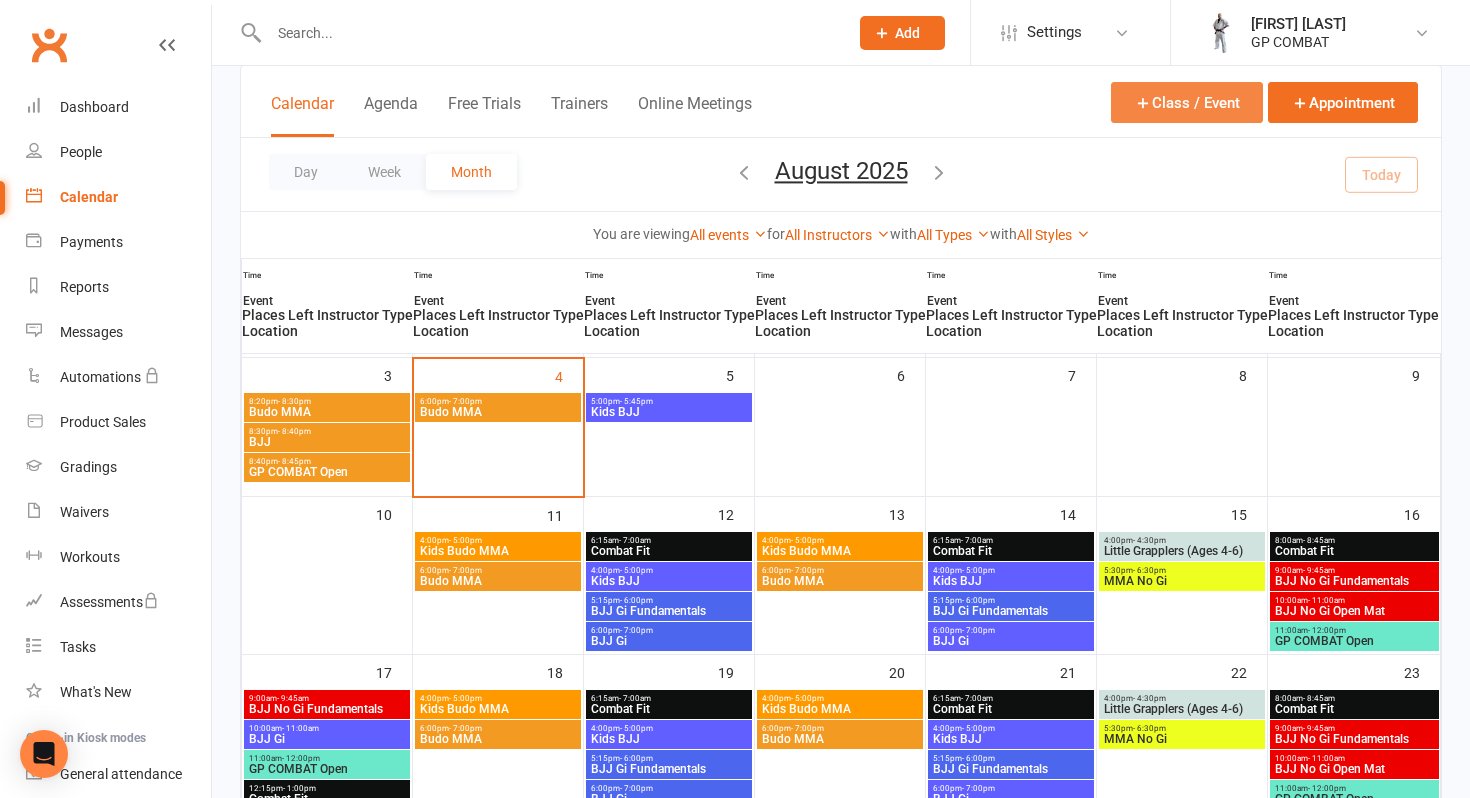 click on "Class / Event" at bounding box center (1187, 102) 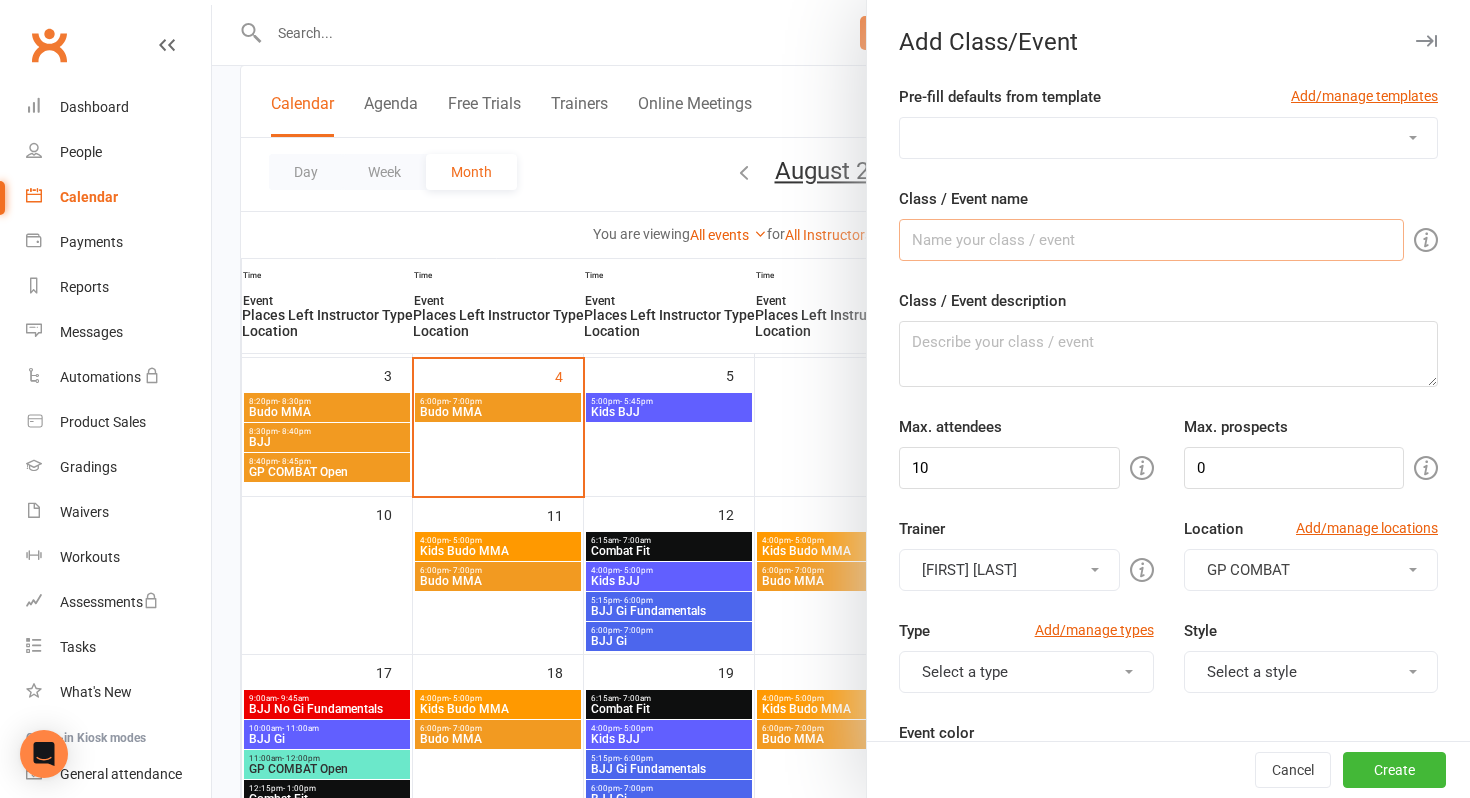 click on "Class / Event name" at bounding box center [1151, 240] 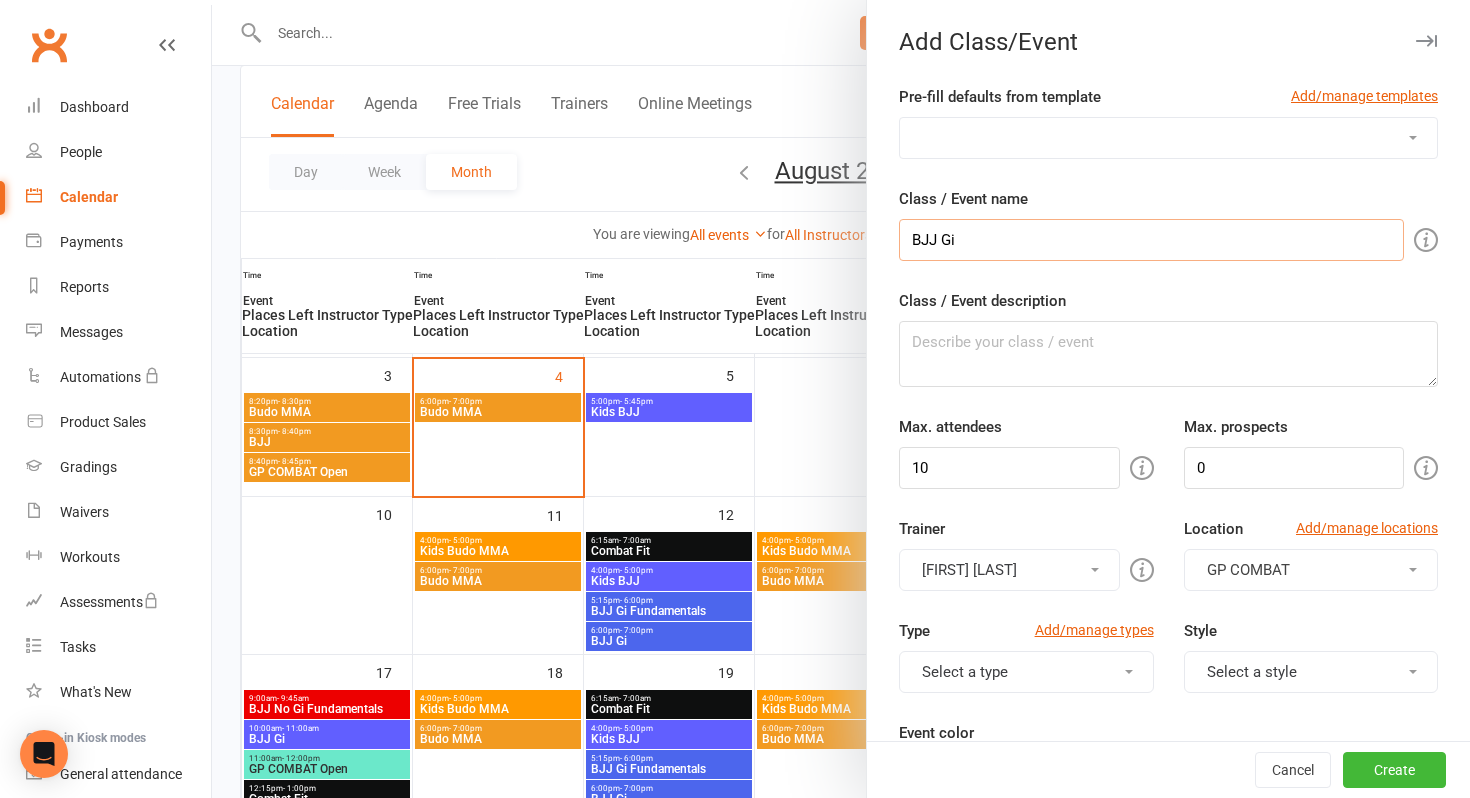 type on "BJJ Gi" 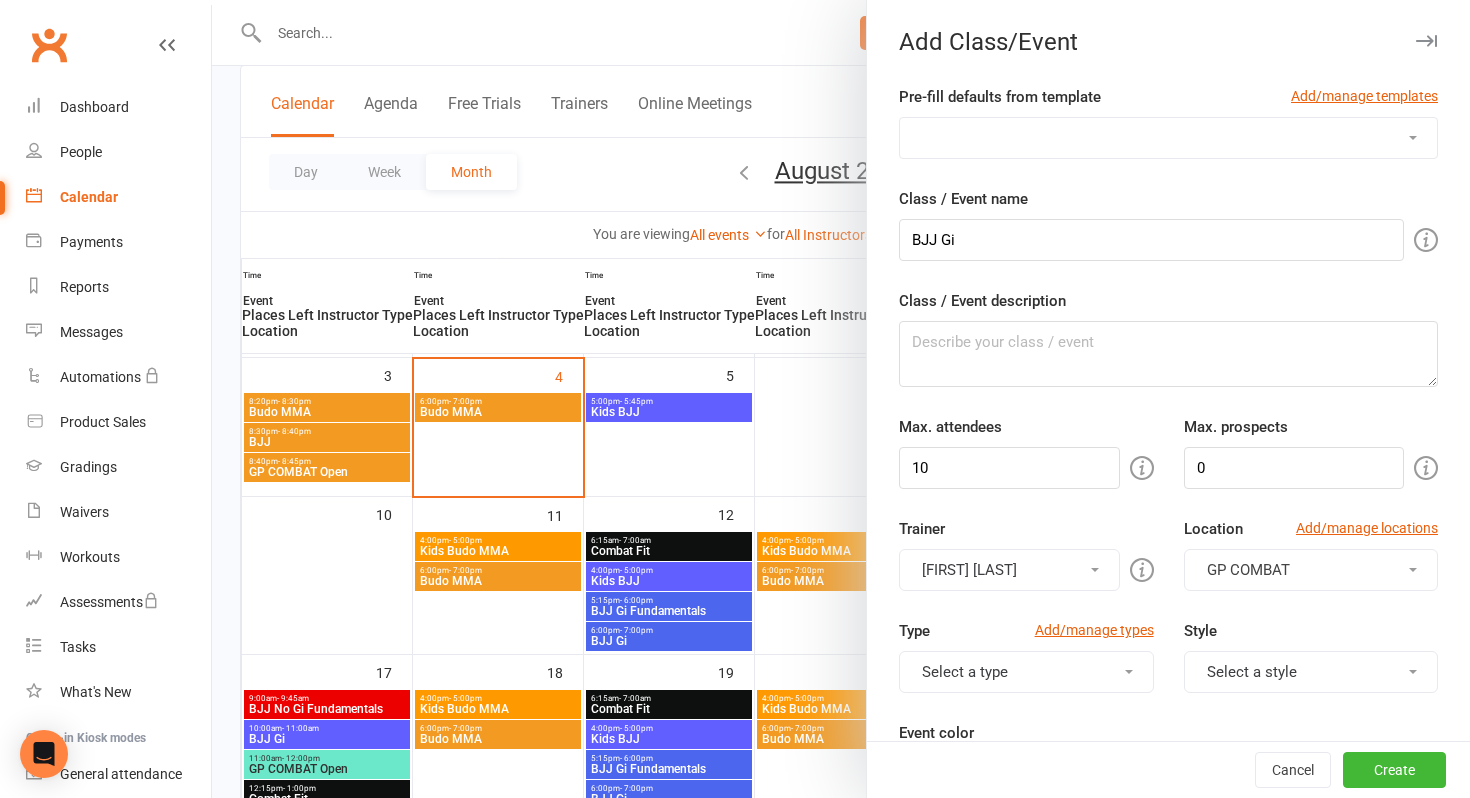 click on "Select a type" at bounding box center [1026, 672] 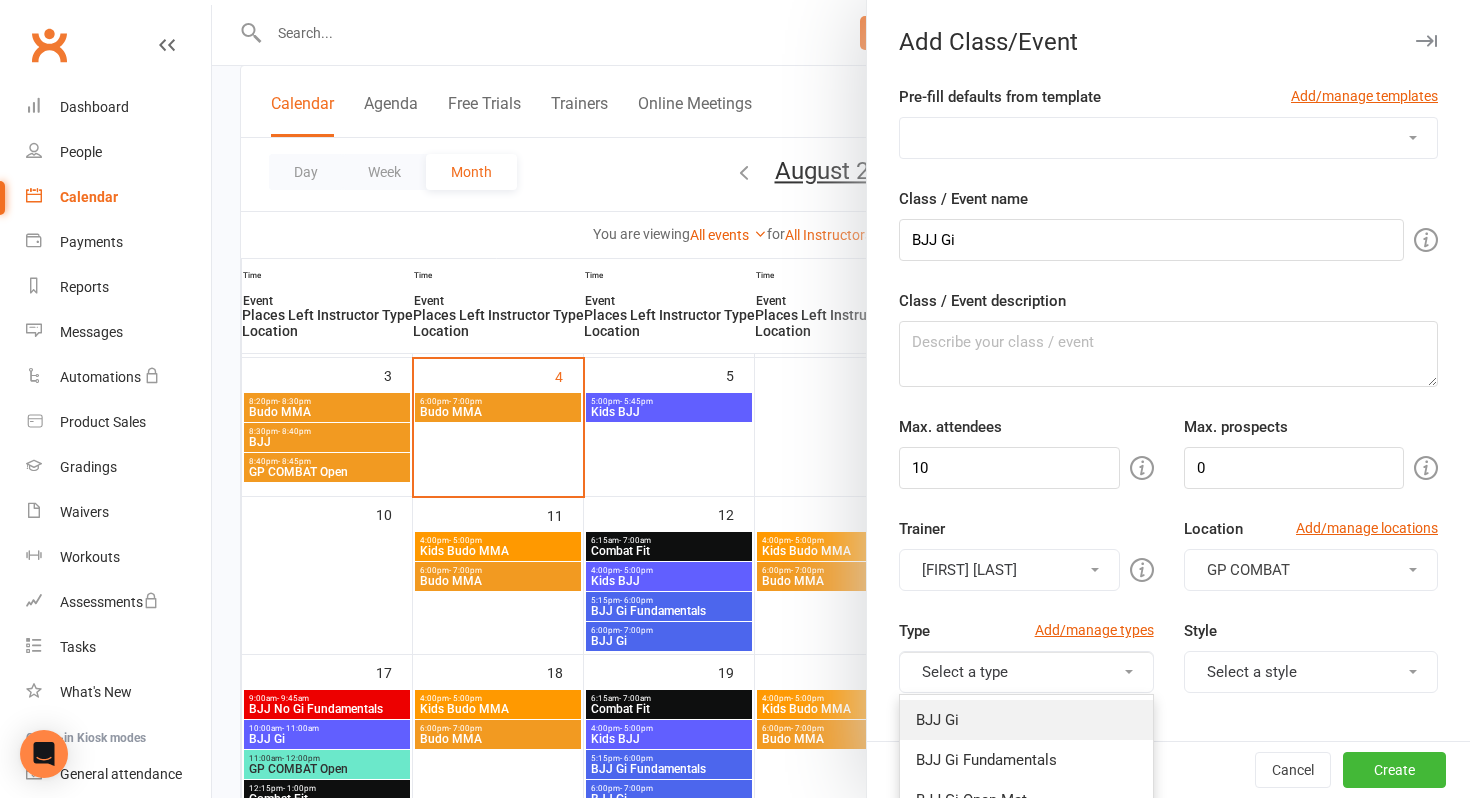 click on "BJJ Gi" at bounding box center [1026, 720] 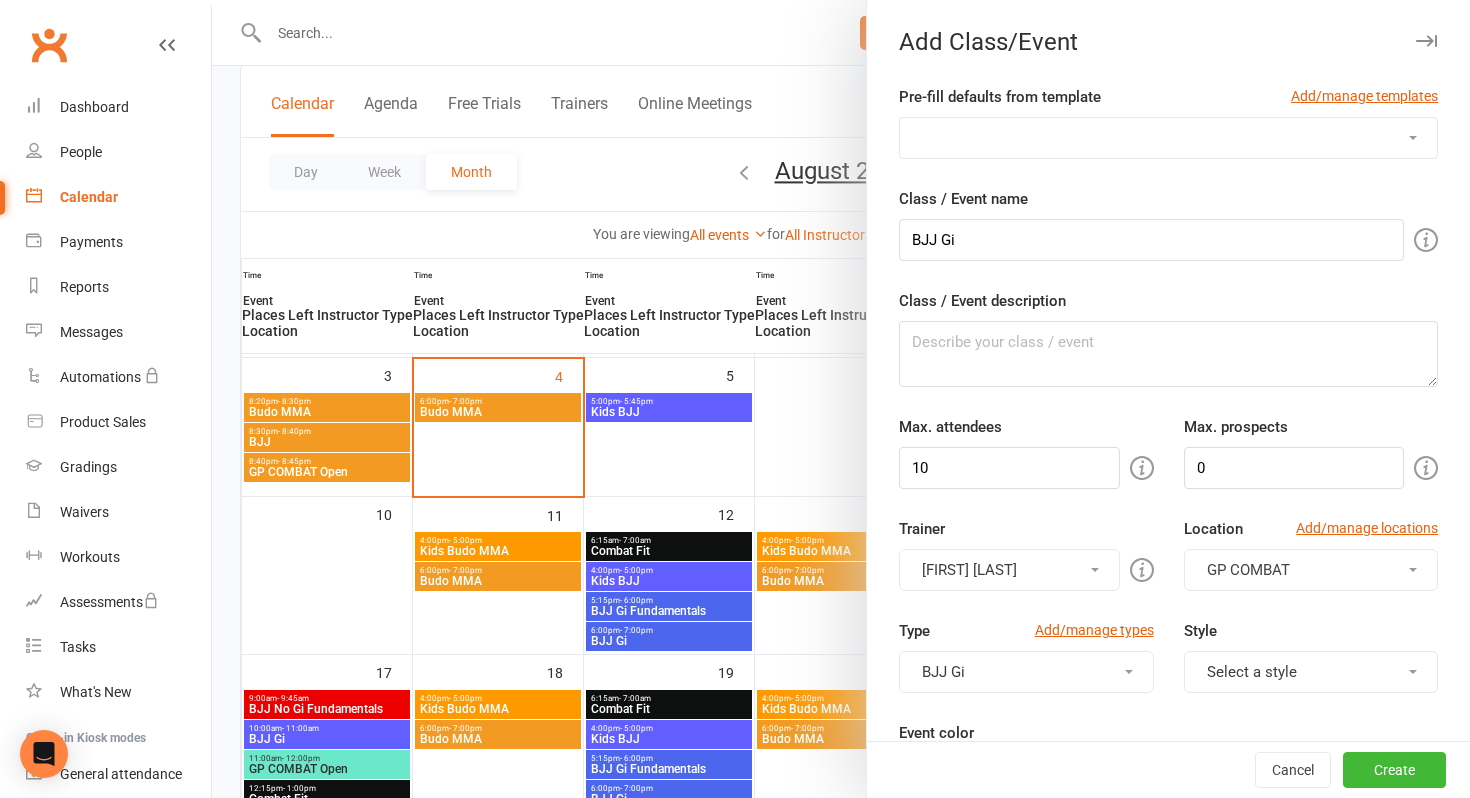 click on "Select a style" at bounding box center (1311, 672) 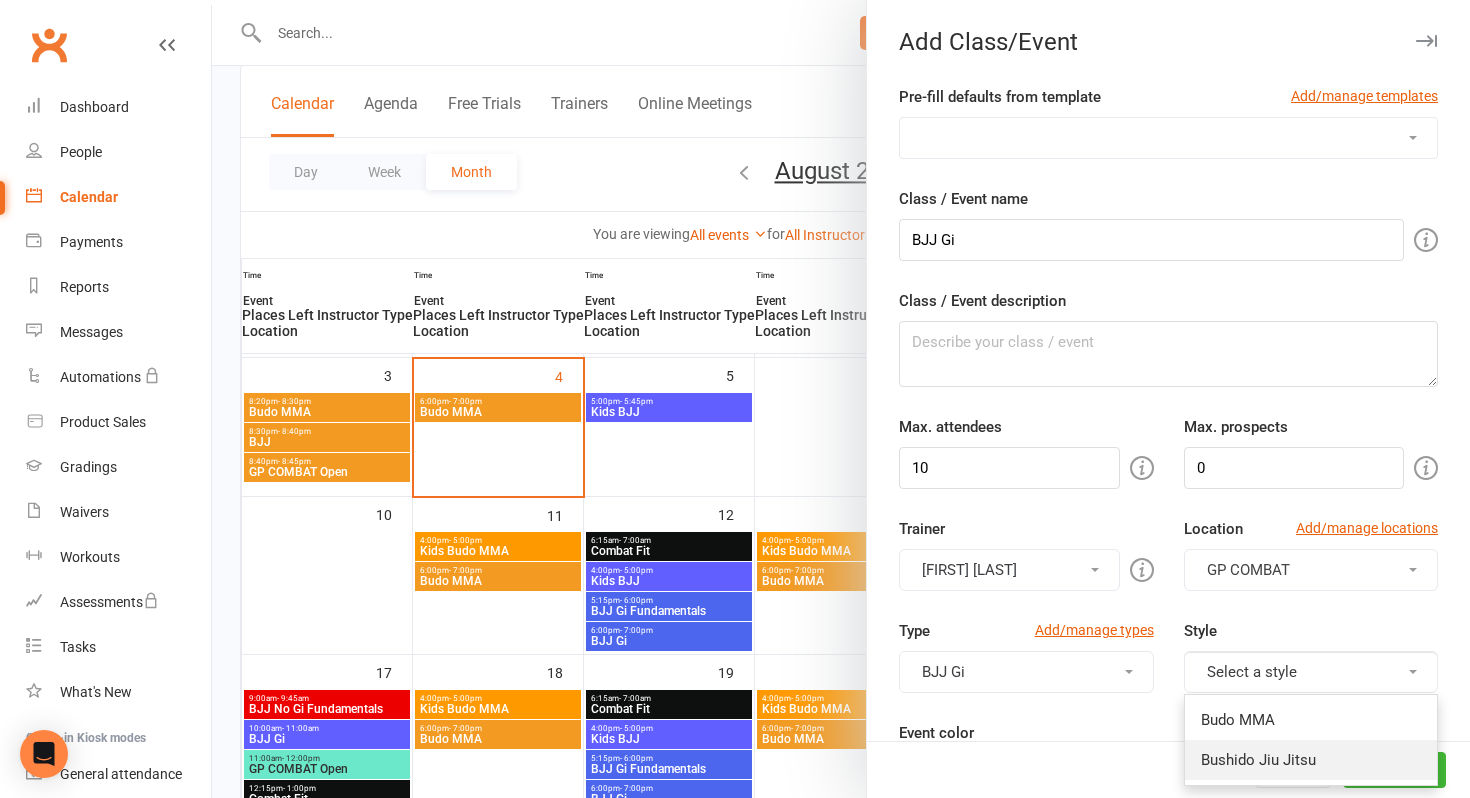 click on "Bushido Jiu Jitsu" at bounding box center [1311, 760] 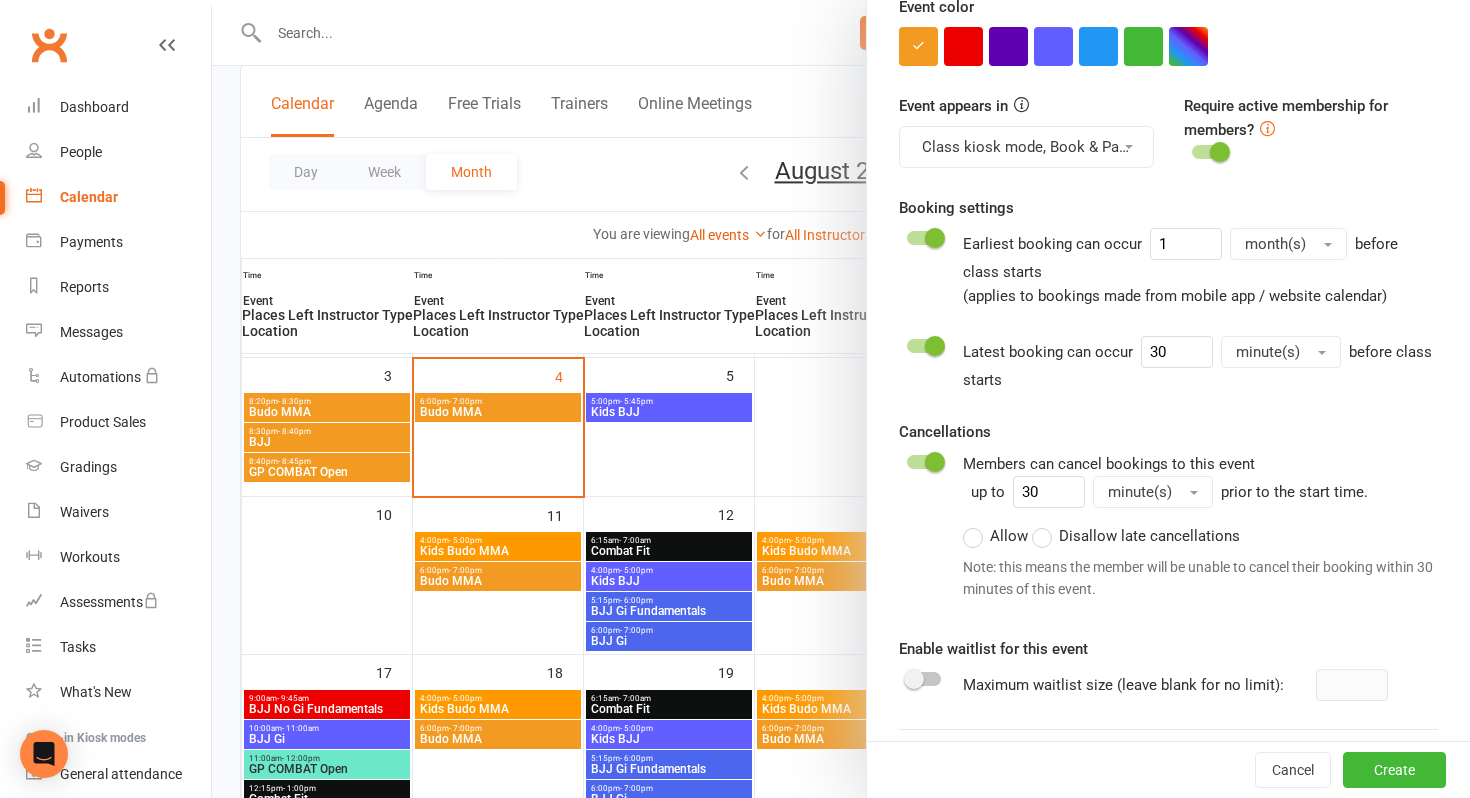 scroll, scrollTop: 730, scrollLeft: 0, axis: vertical 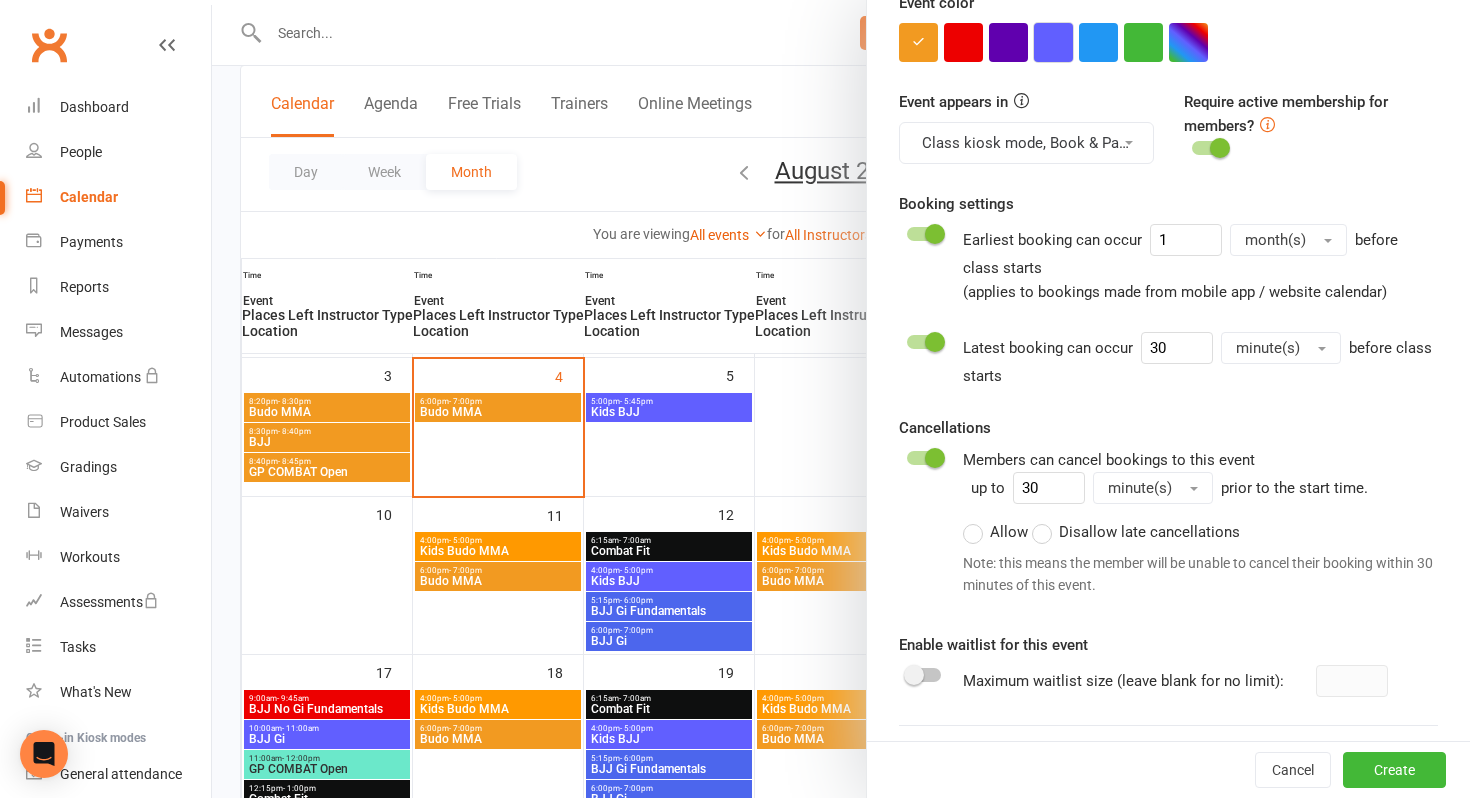 click at bounding box center [1053, 42] 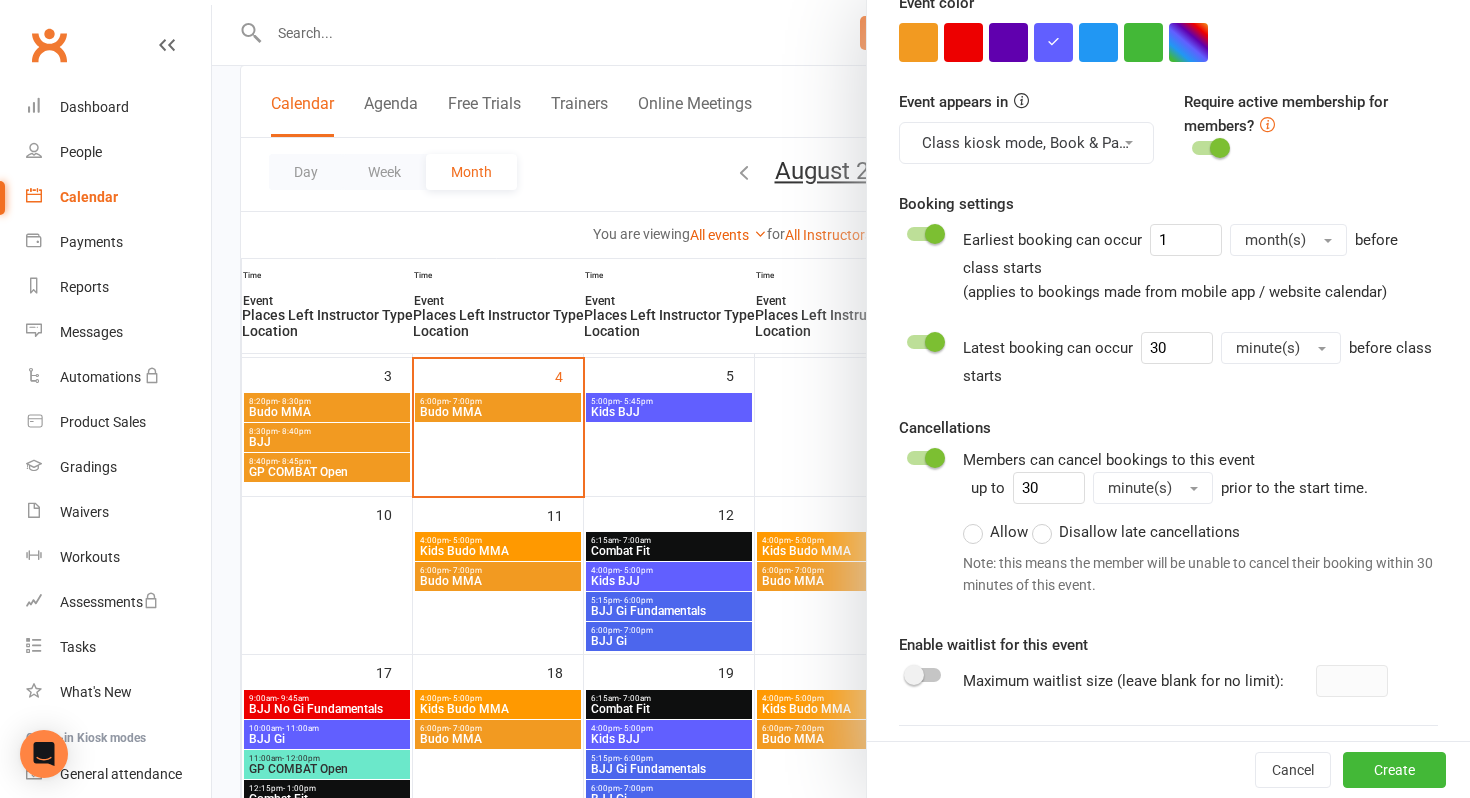 click at bounding box center [924, 526] 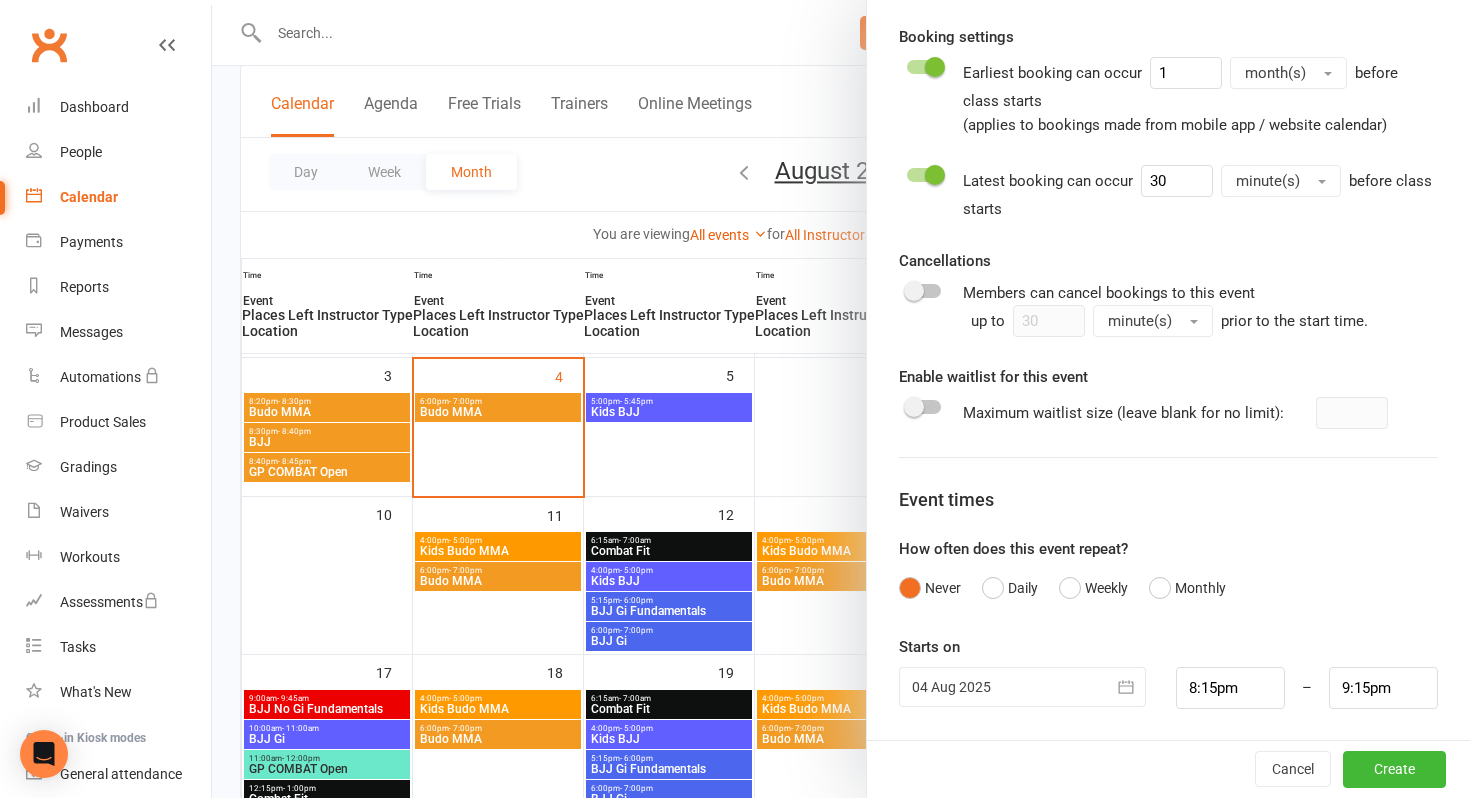 scroll, scrollTop: 896, scrollLeft: 0, axis: vertical 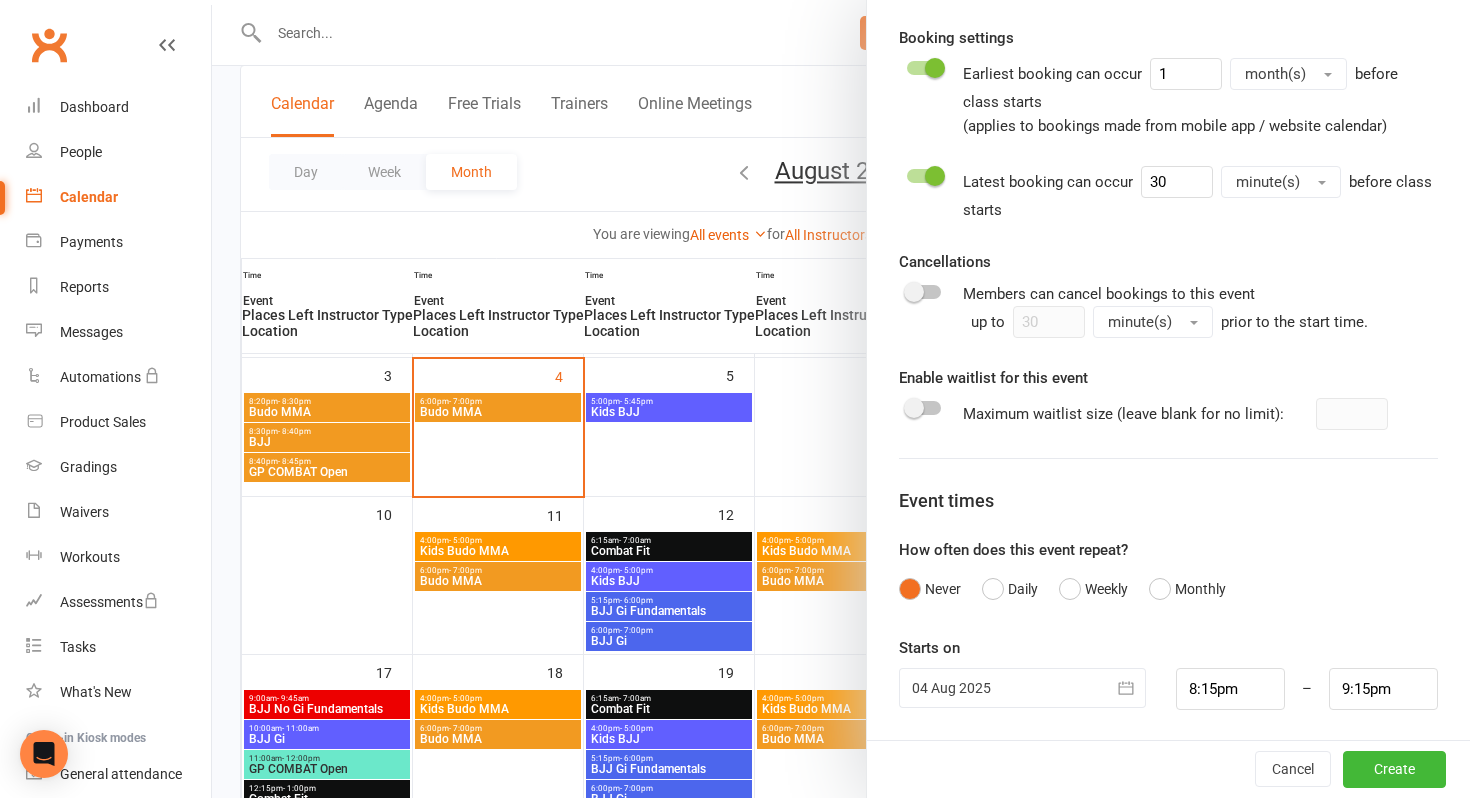 click at bounding box center (1022, 688) 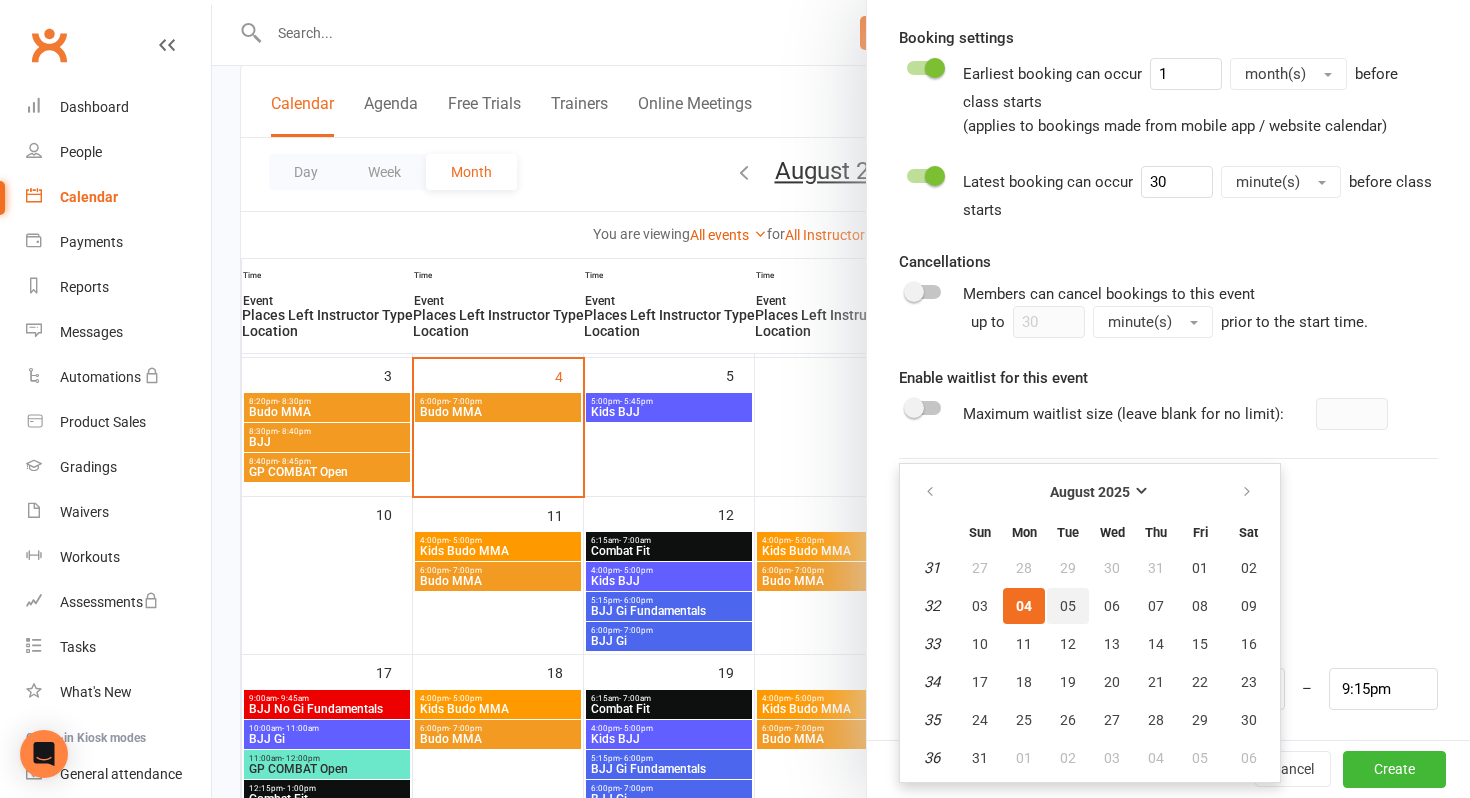 click on "05" at bounding box center (1068, 606) 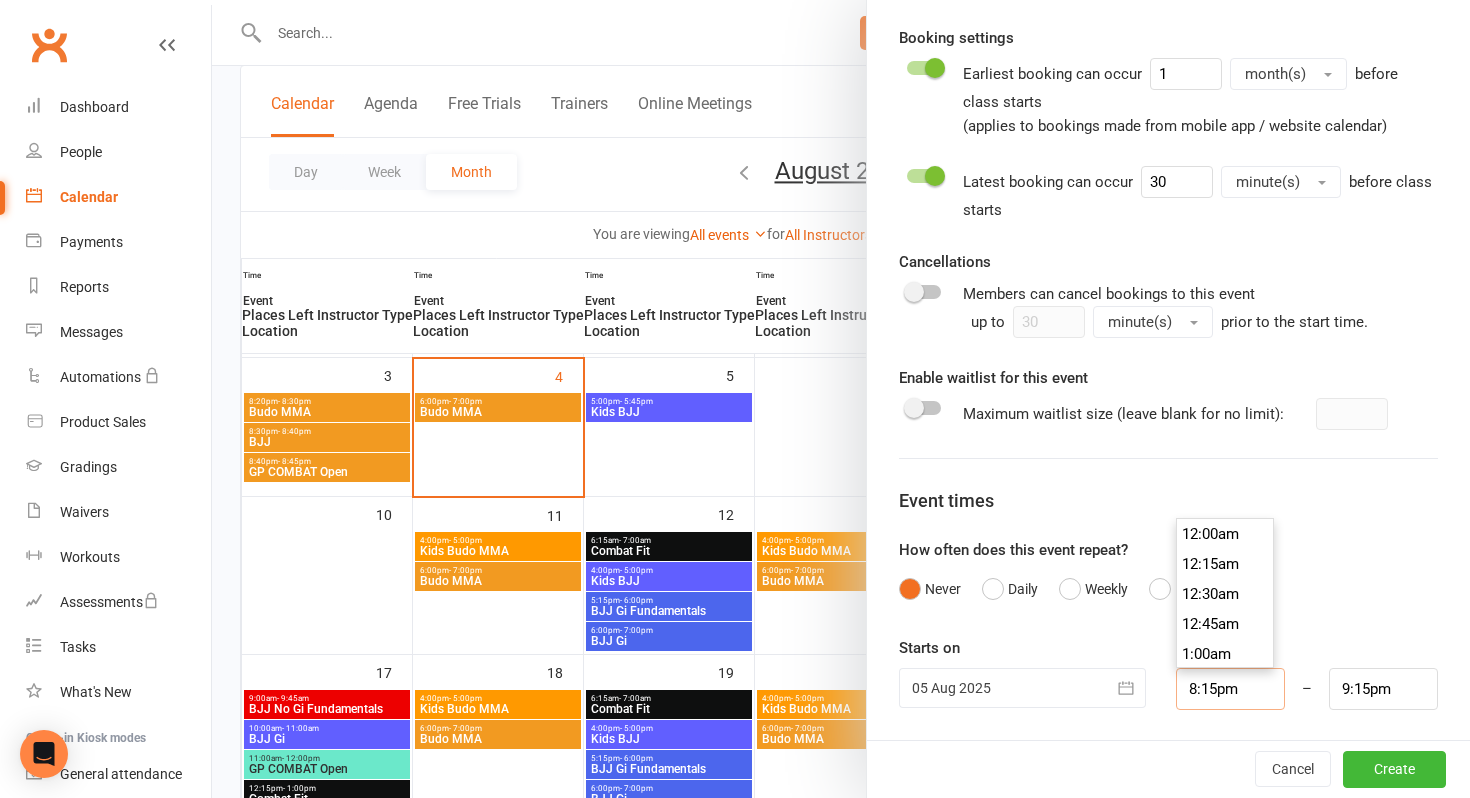 click on "8:15pm" at bounding box center (1230, 689) 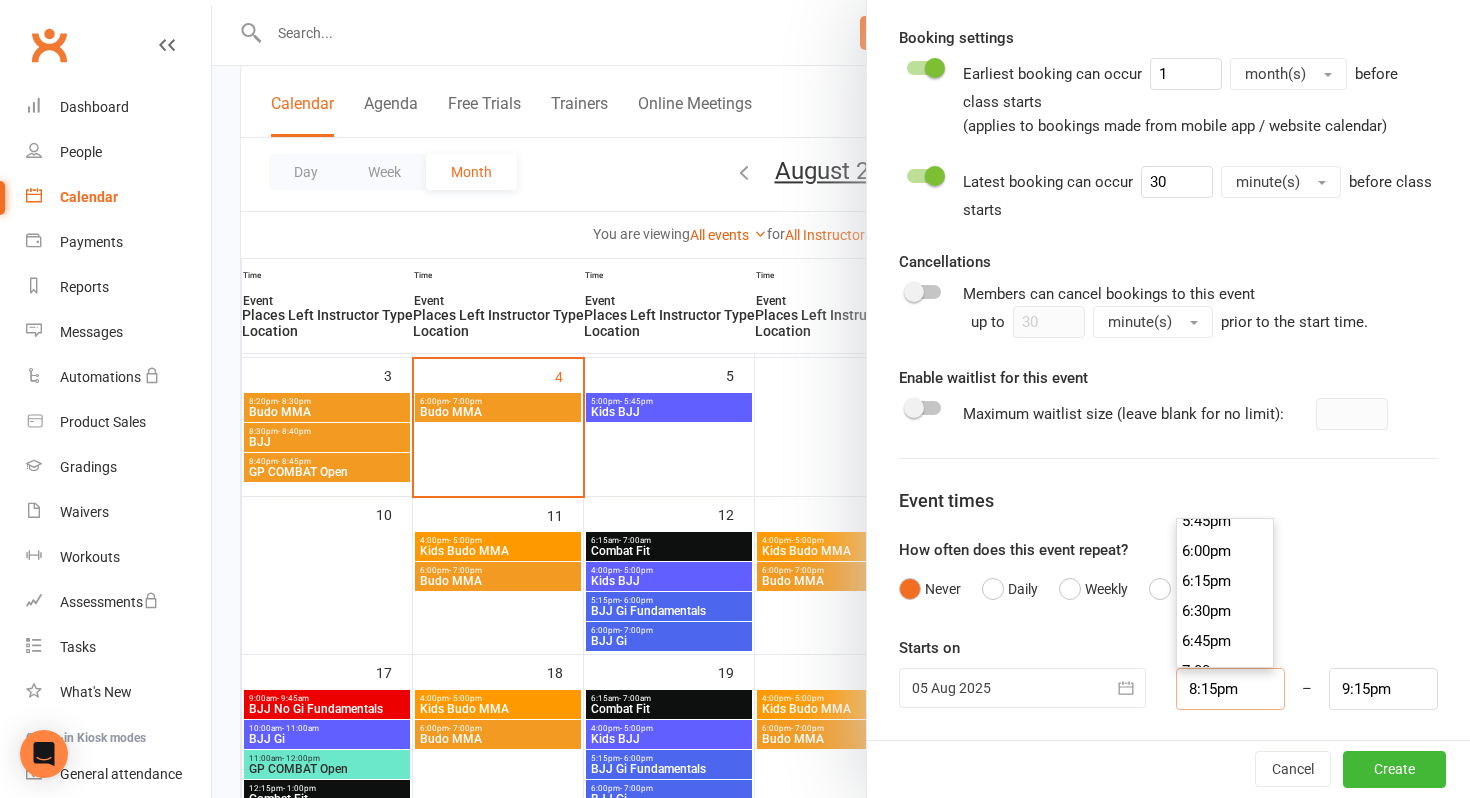 scroll, scrollTop: 2132, scrollLeft: 0, axis: vertical 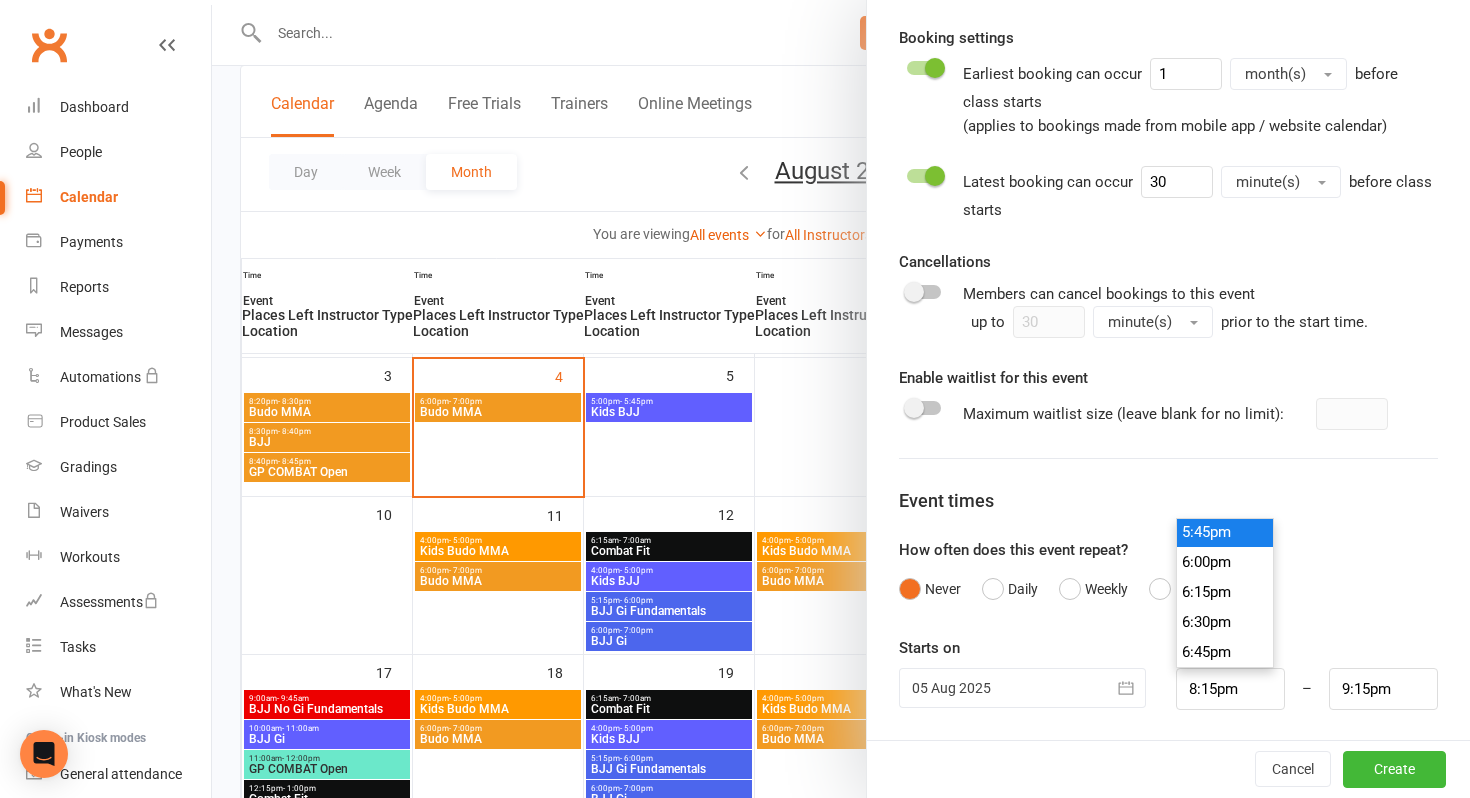 type on "5:45pm" 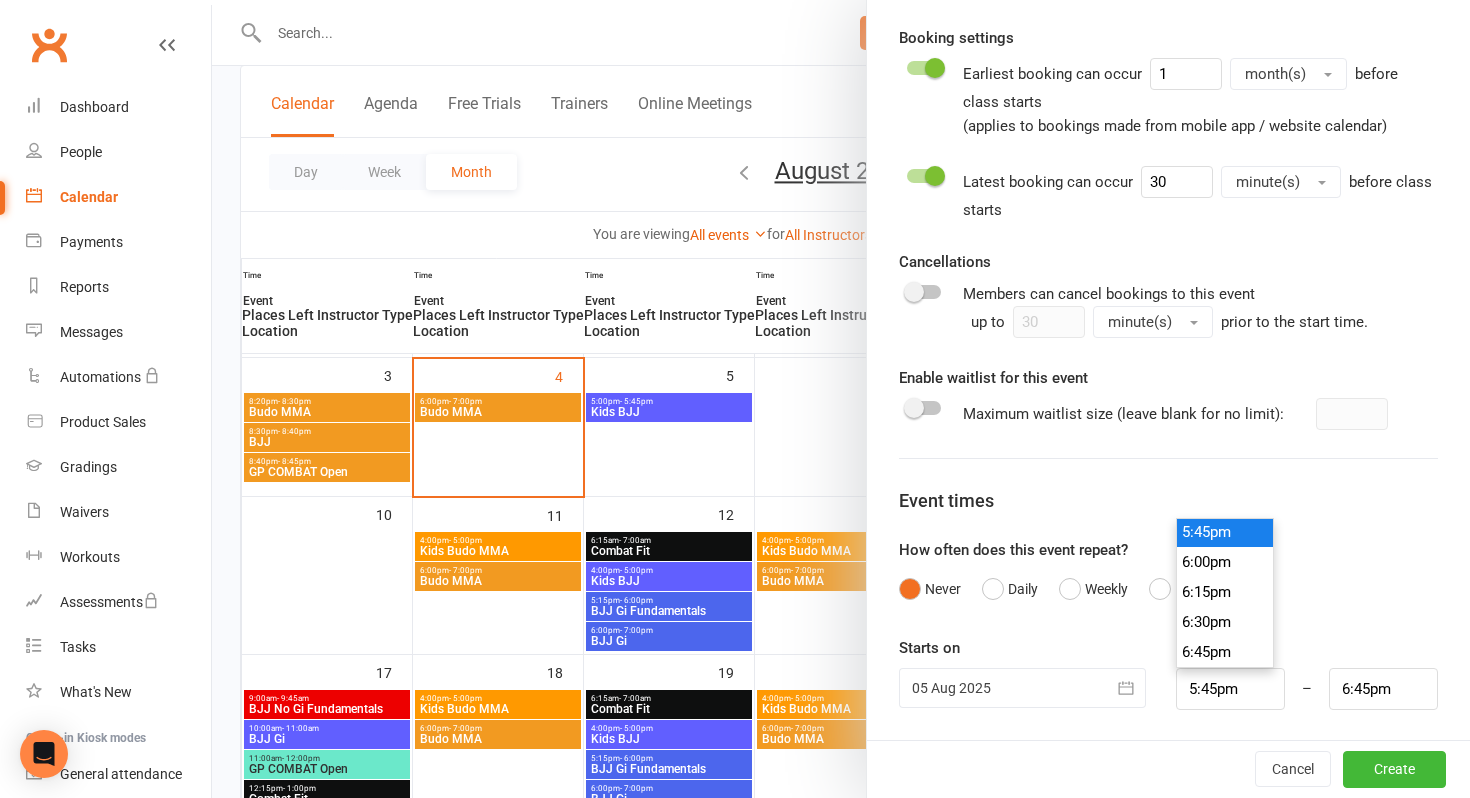 click on "5:45pm" at bounding box center (1225, 532) 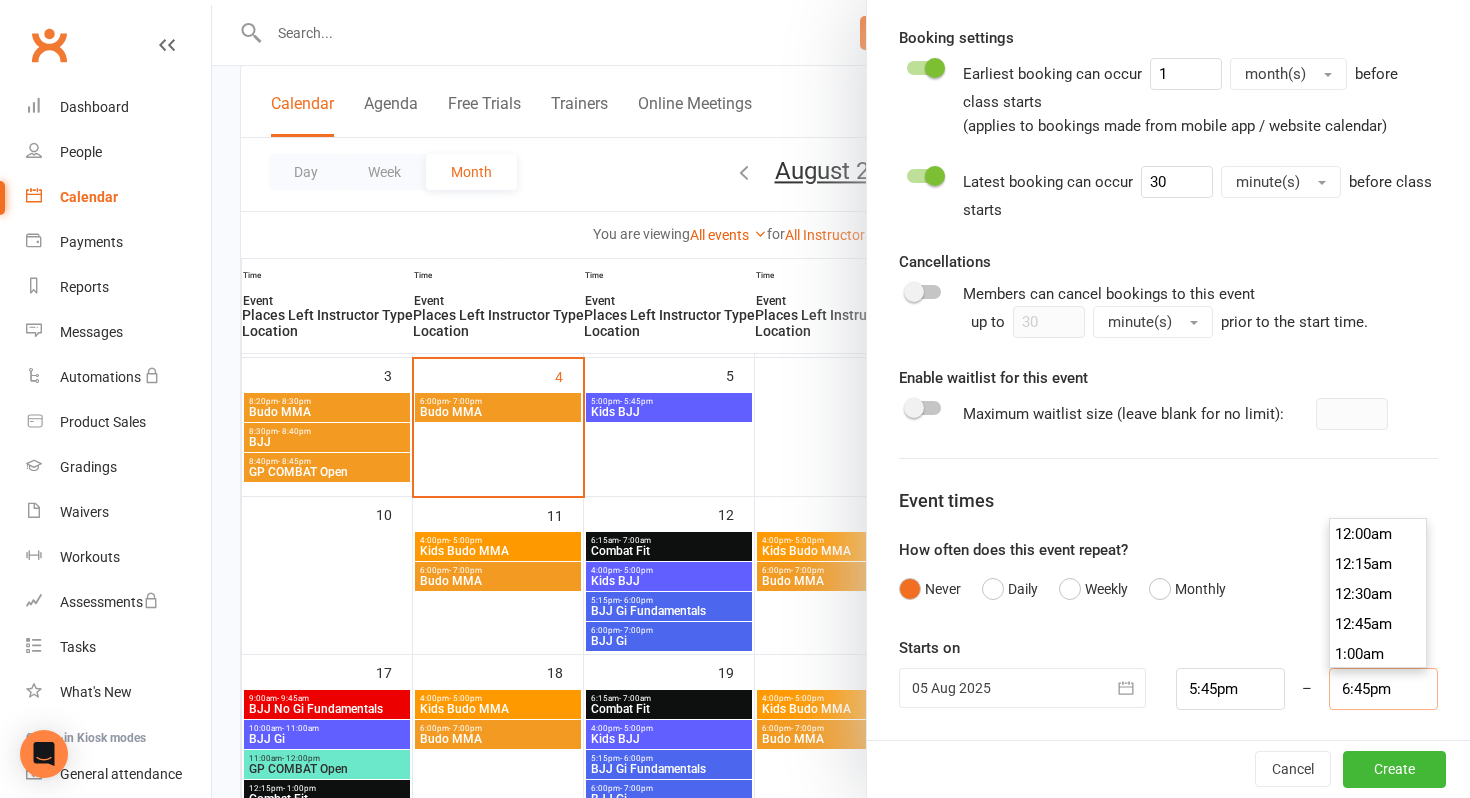 click on "6:45pm" at bounding box center [1383, 689] 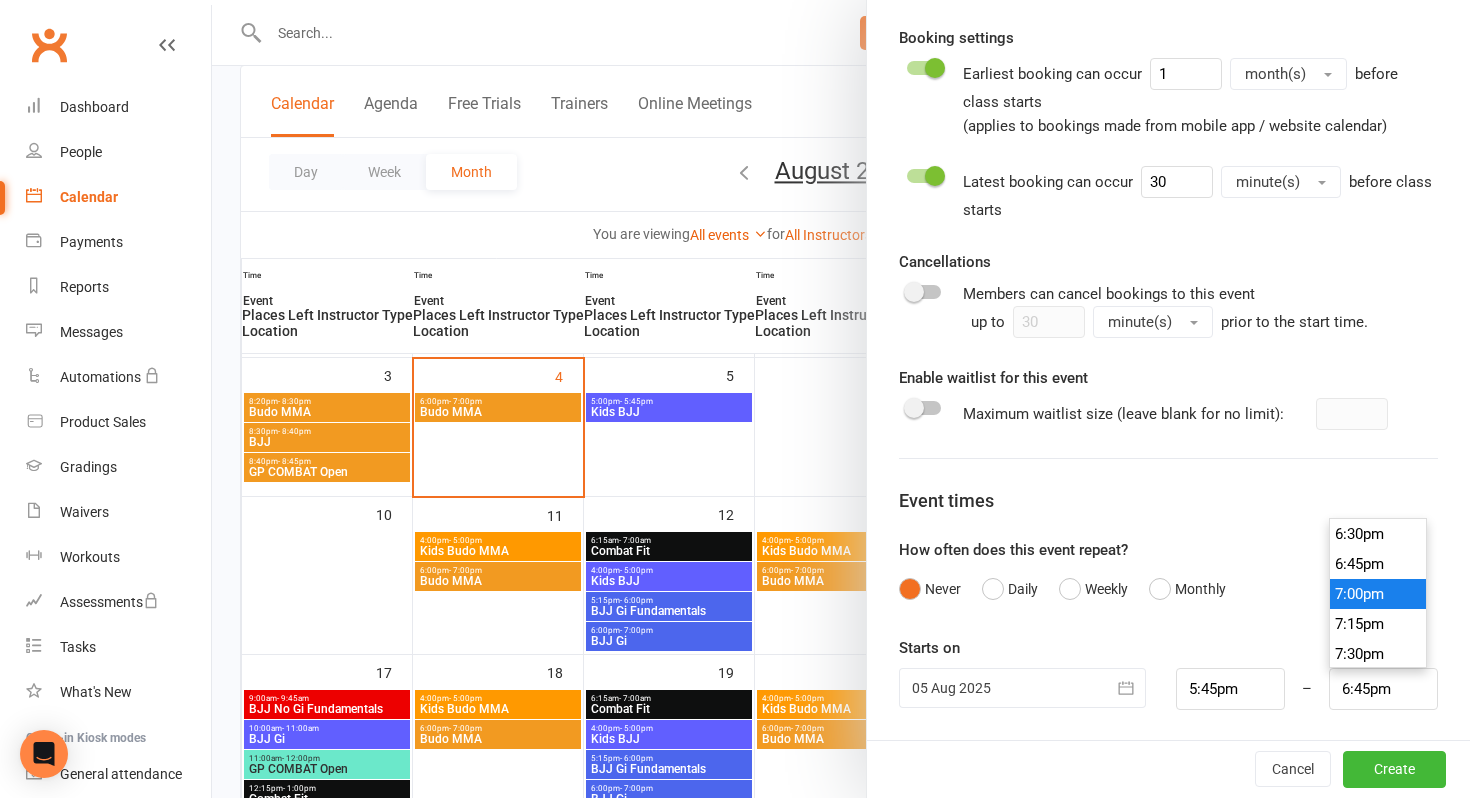 type on "7:00pm" 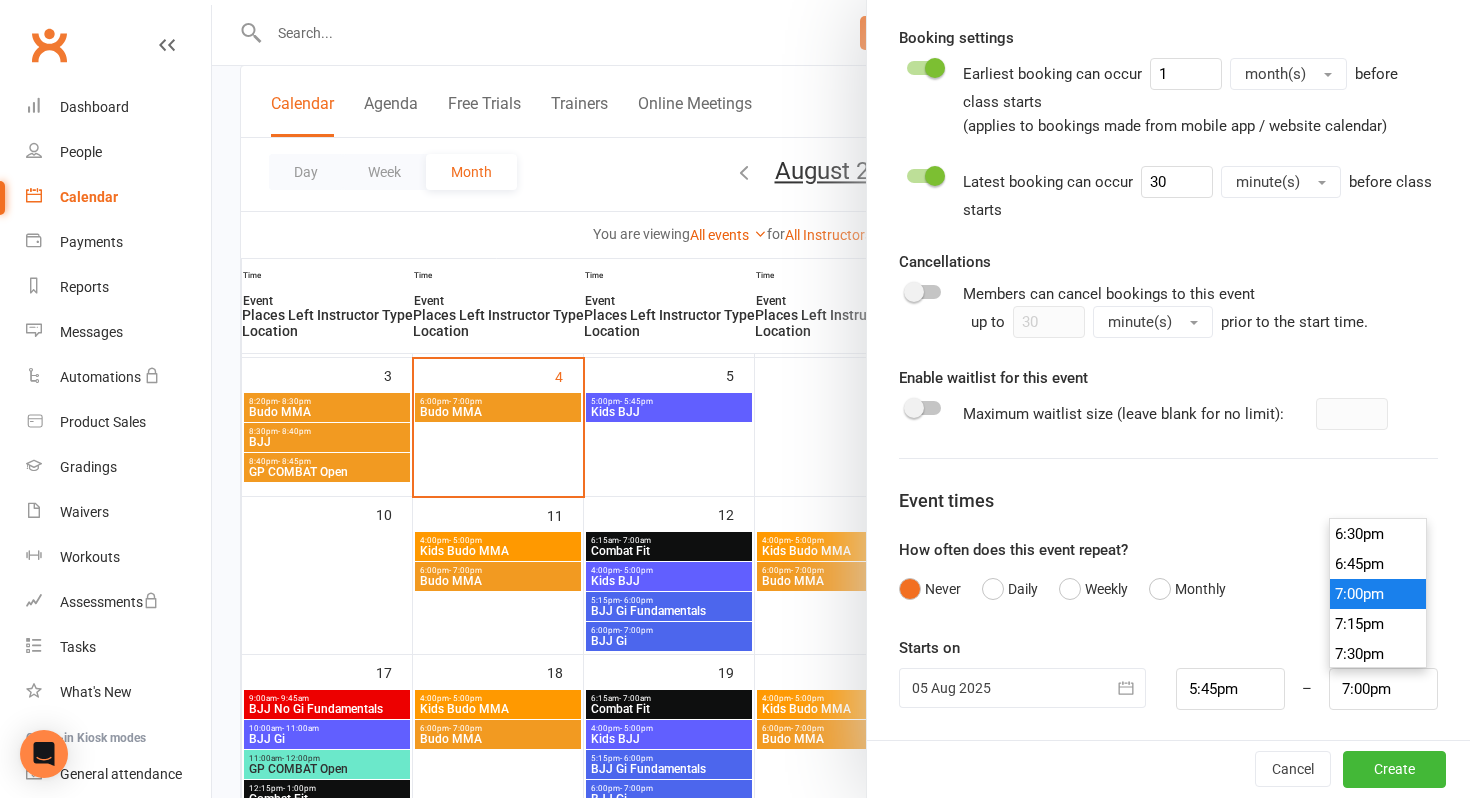click on "7:00pm" at bounding box center [1378, 594] 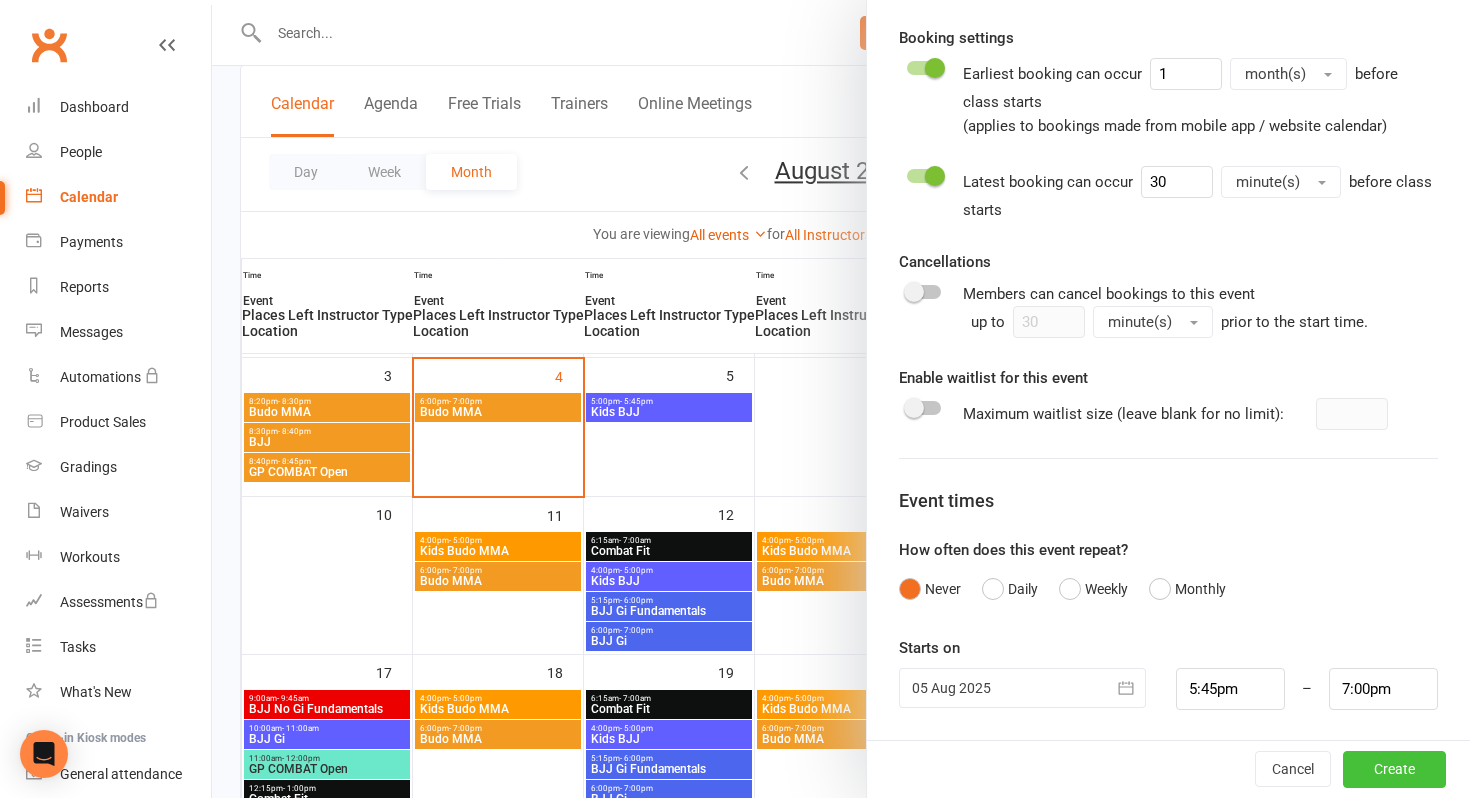 click on "Create" at bounding box center [1394, 770] 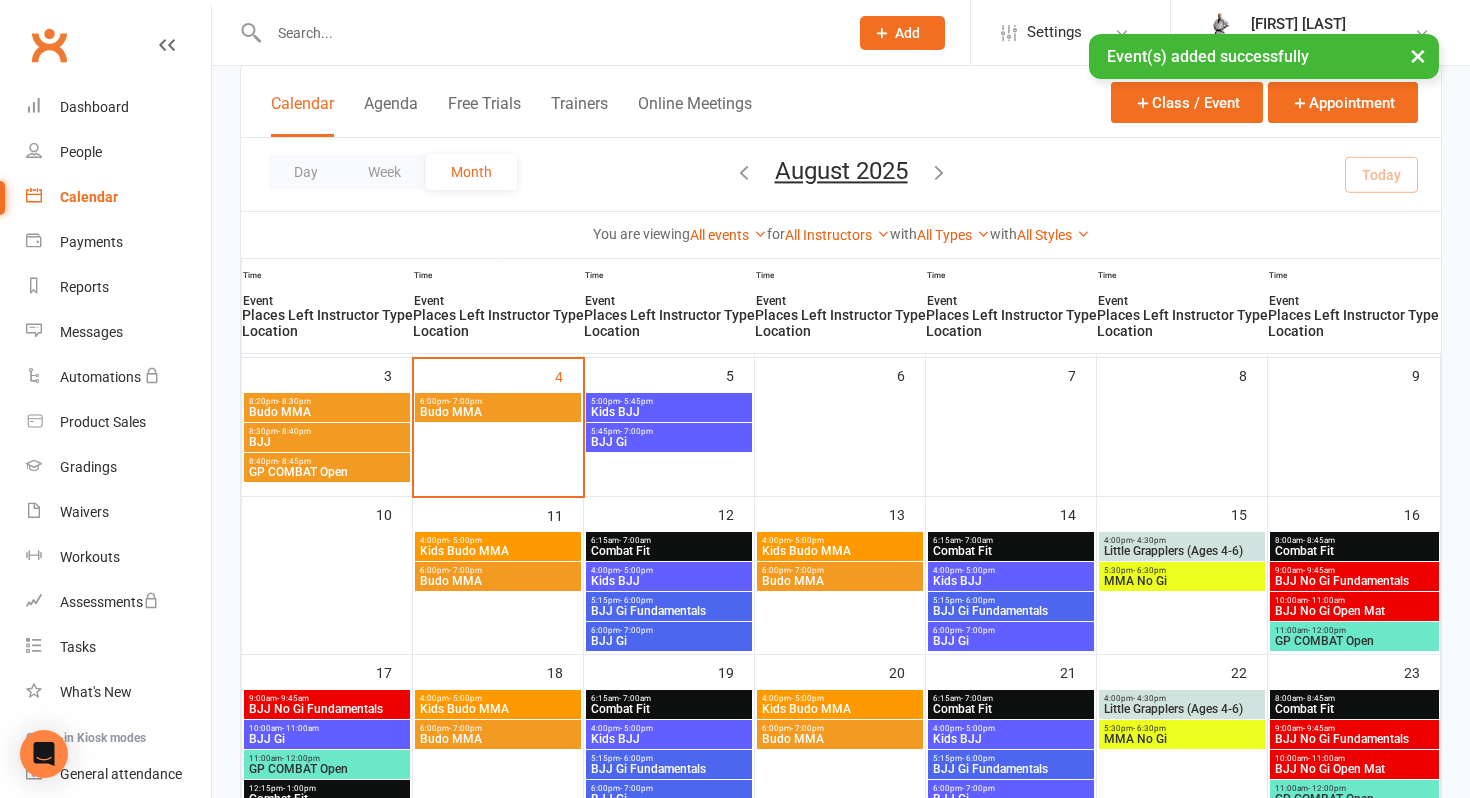 click on "5:00pm  - 5:45pm" at bounding box center (669, 401) 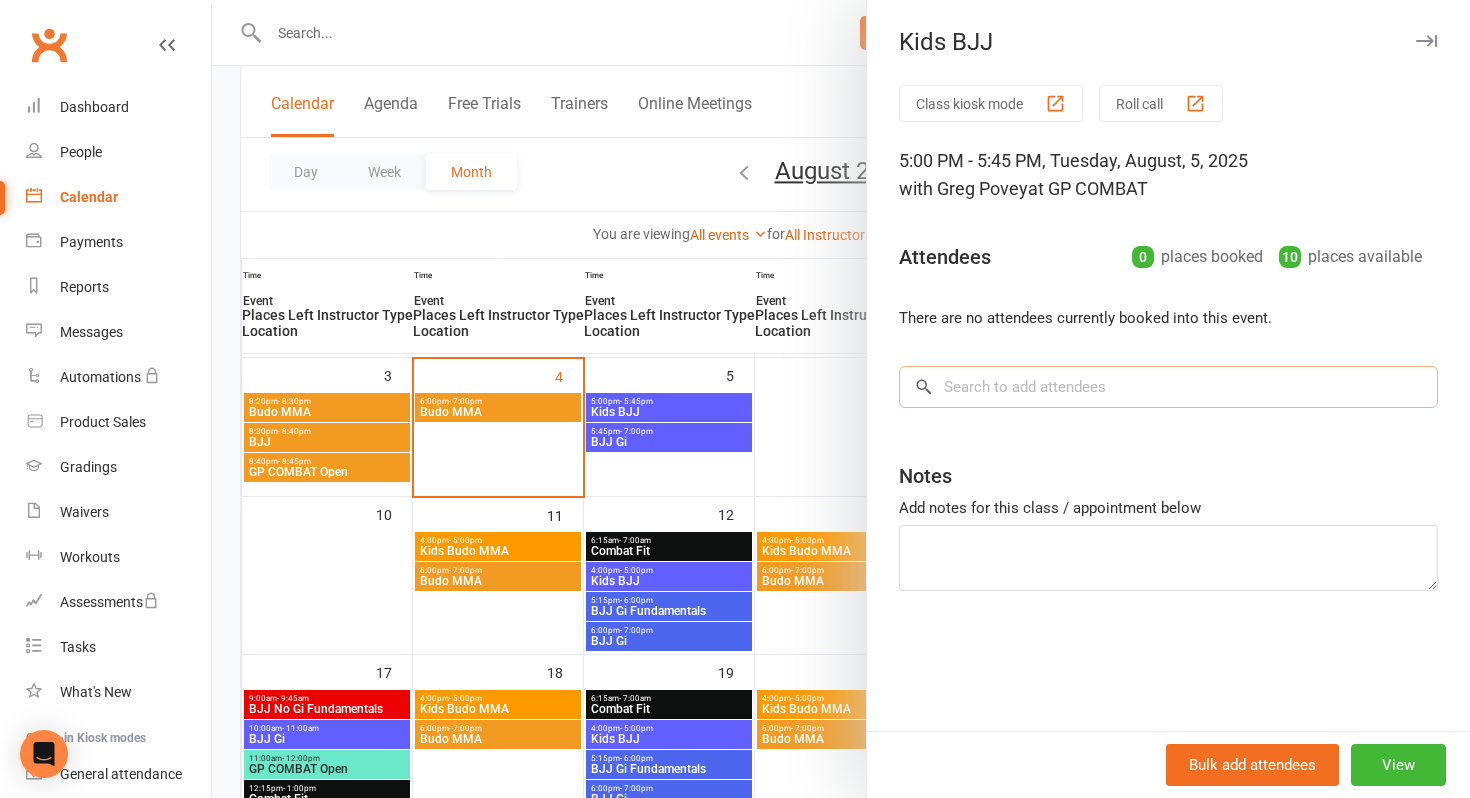 click at bounding box center (1168, 387) 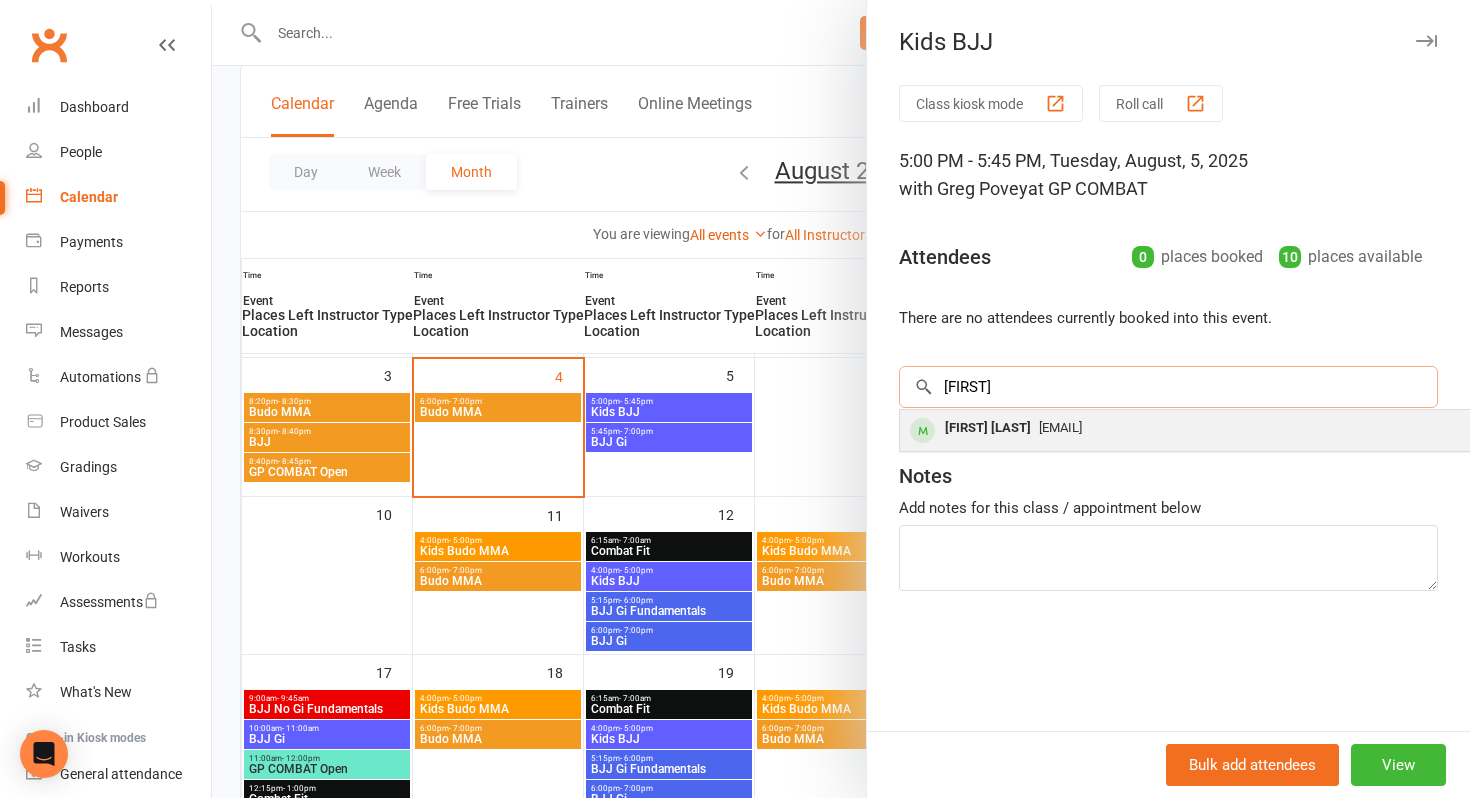 type on "[FIRST]" 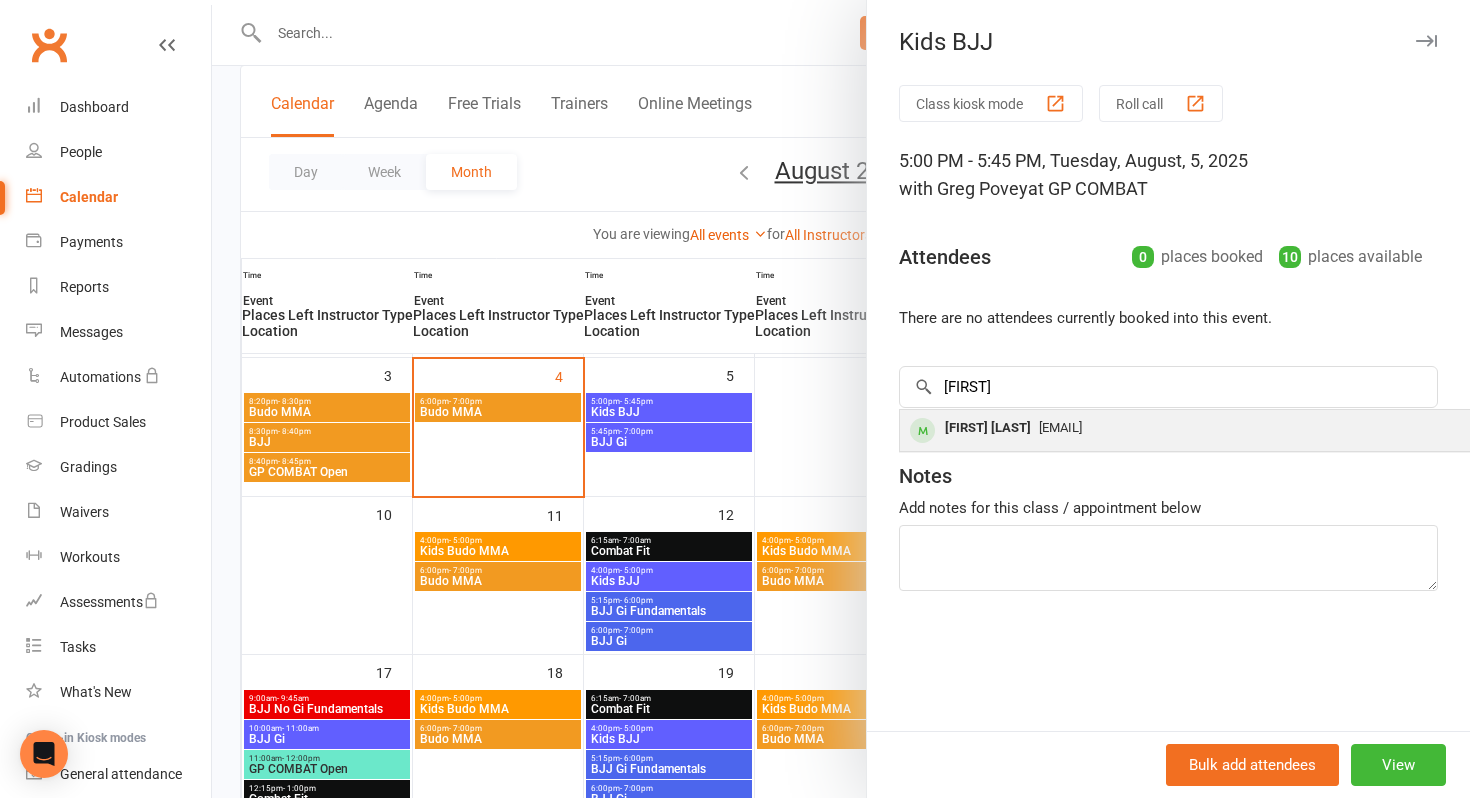 click on "[EMAIL]" at bounding box center (1060, 427) 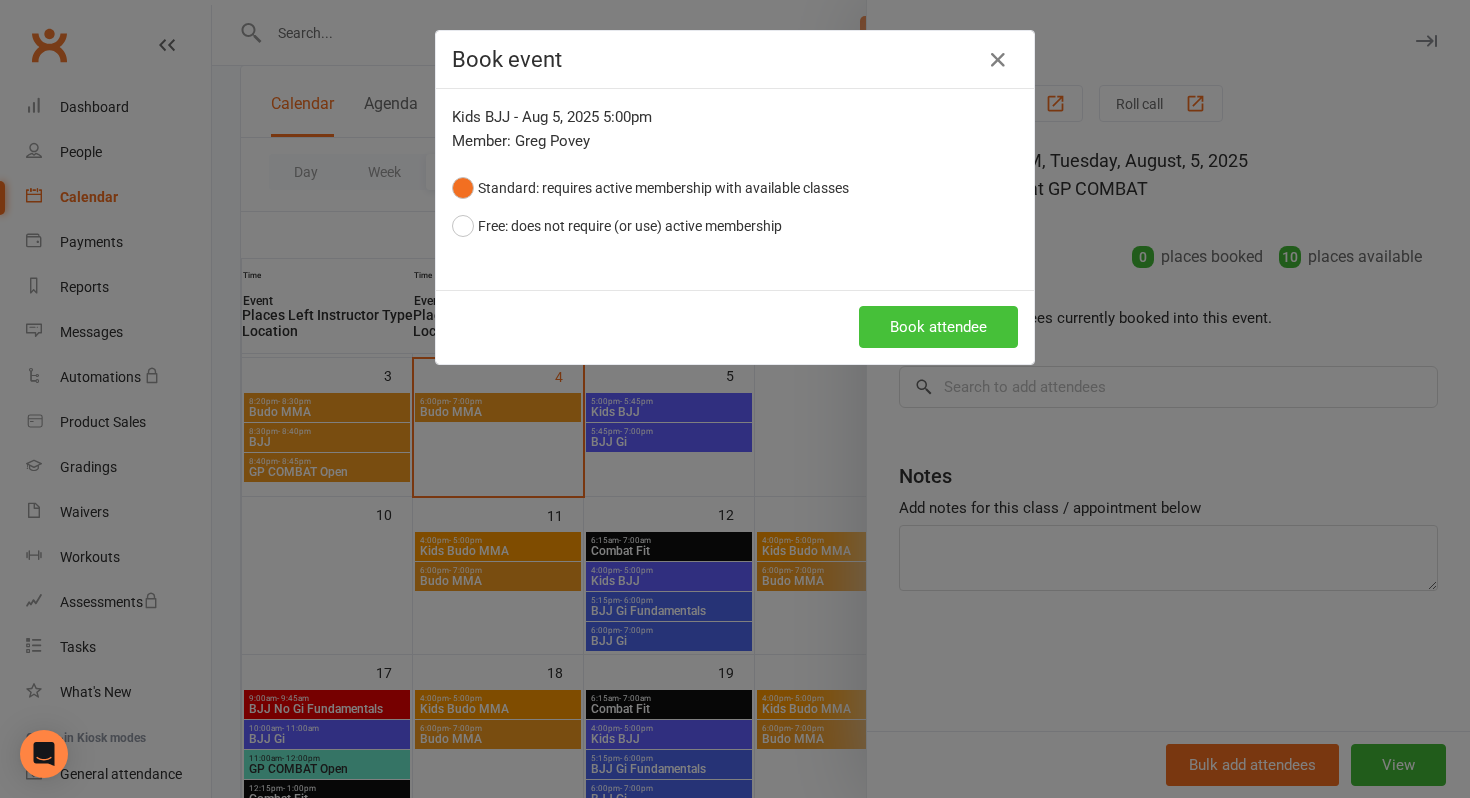click on "Book attendee" at bounding box center (938, 327) 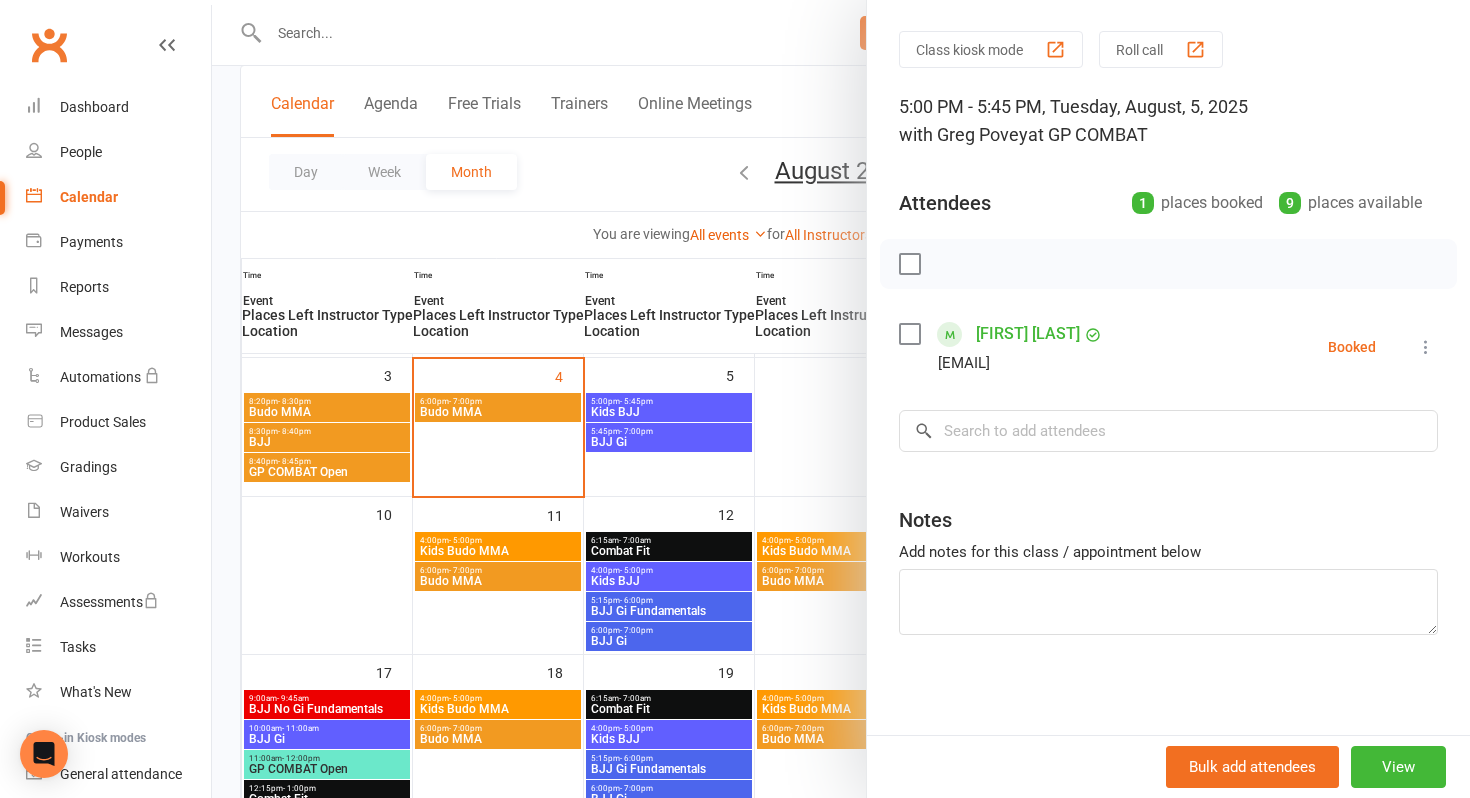 scroll, scrollTop: 54, scrollLeft: 0, axis: vertical 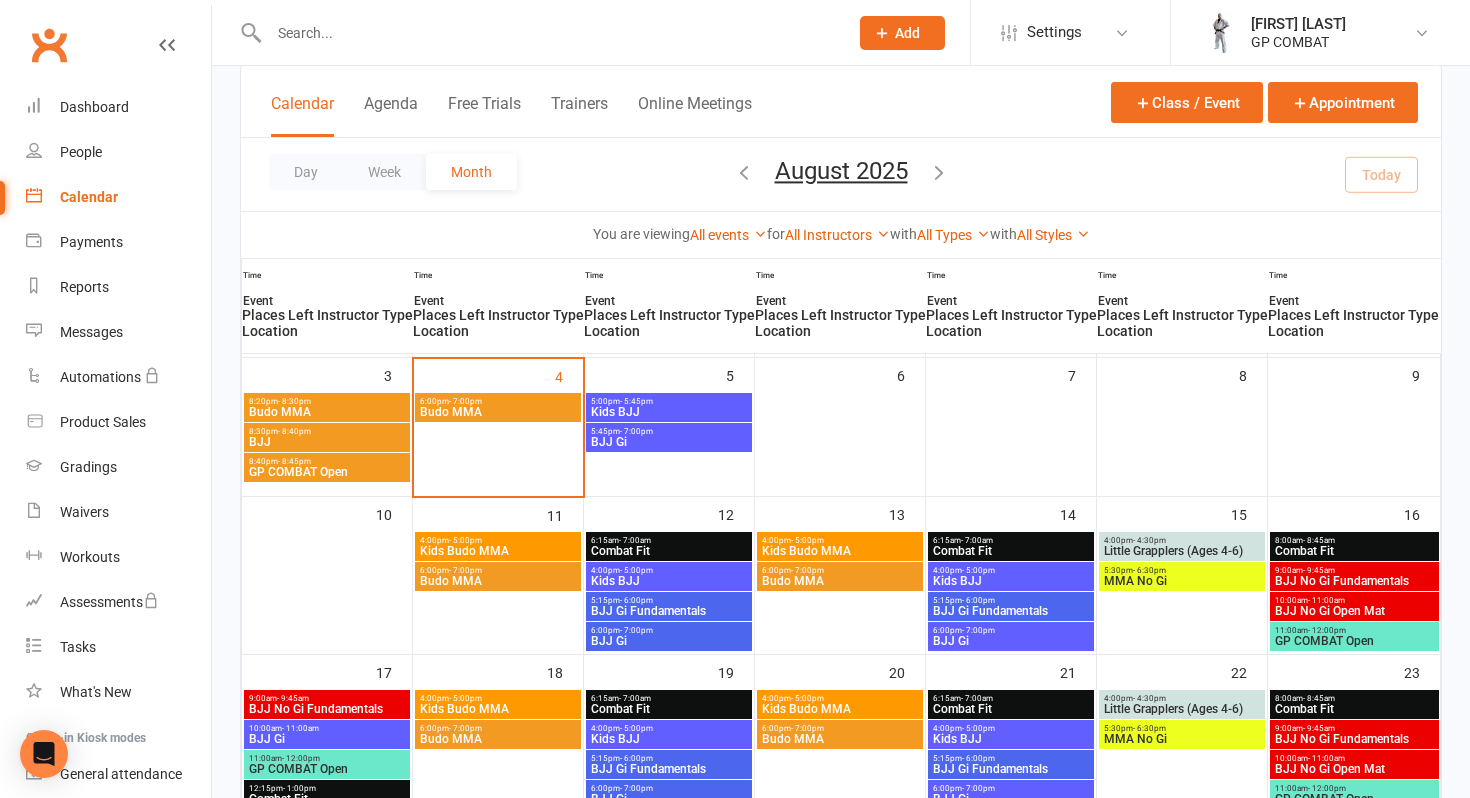 click on "BJJ Gi" at bounding box center (669, 442) 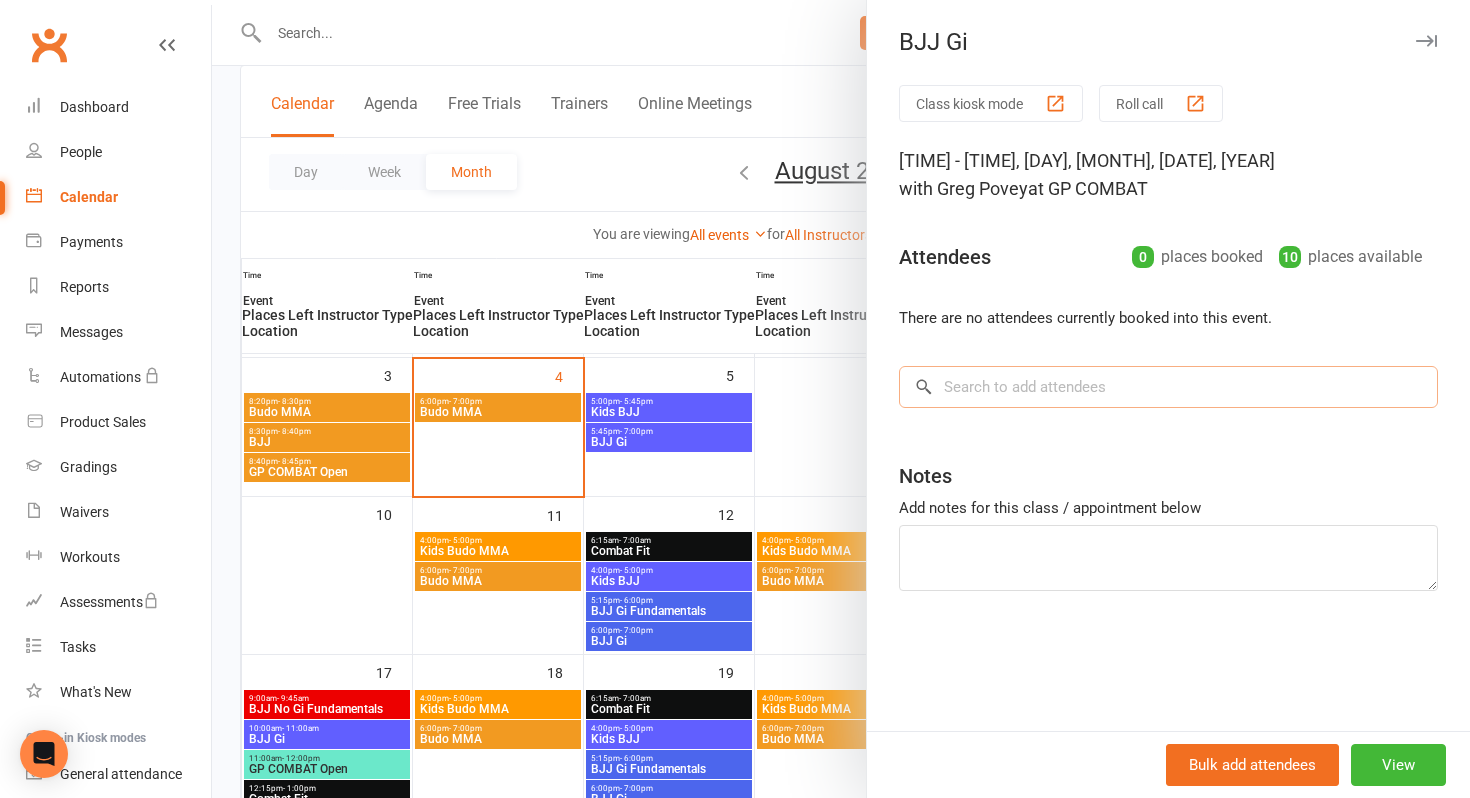 click at bounding box center (1168, 387) 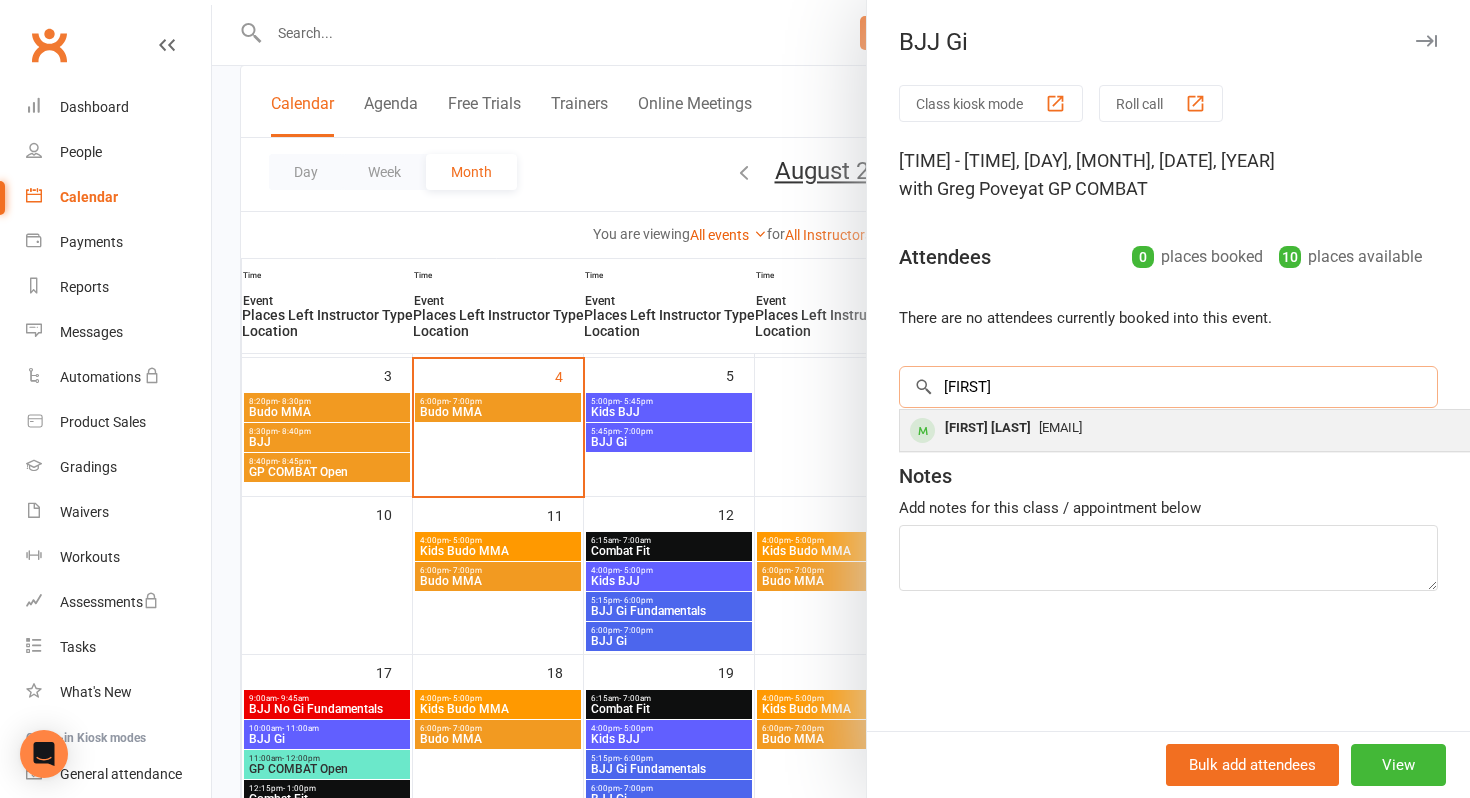 type on "[FIRST]" 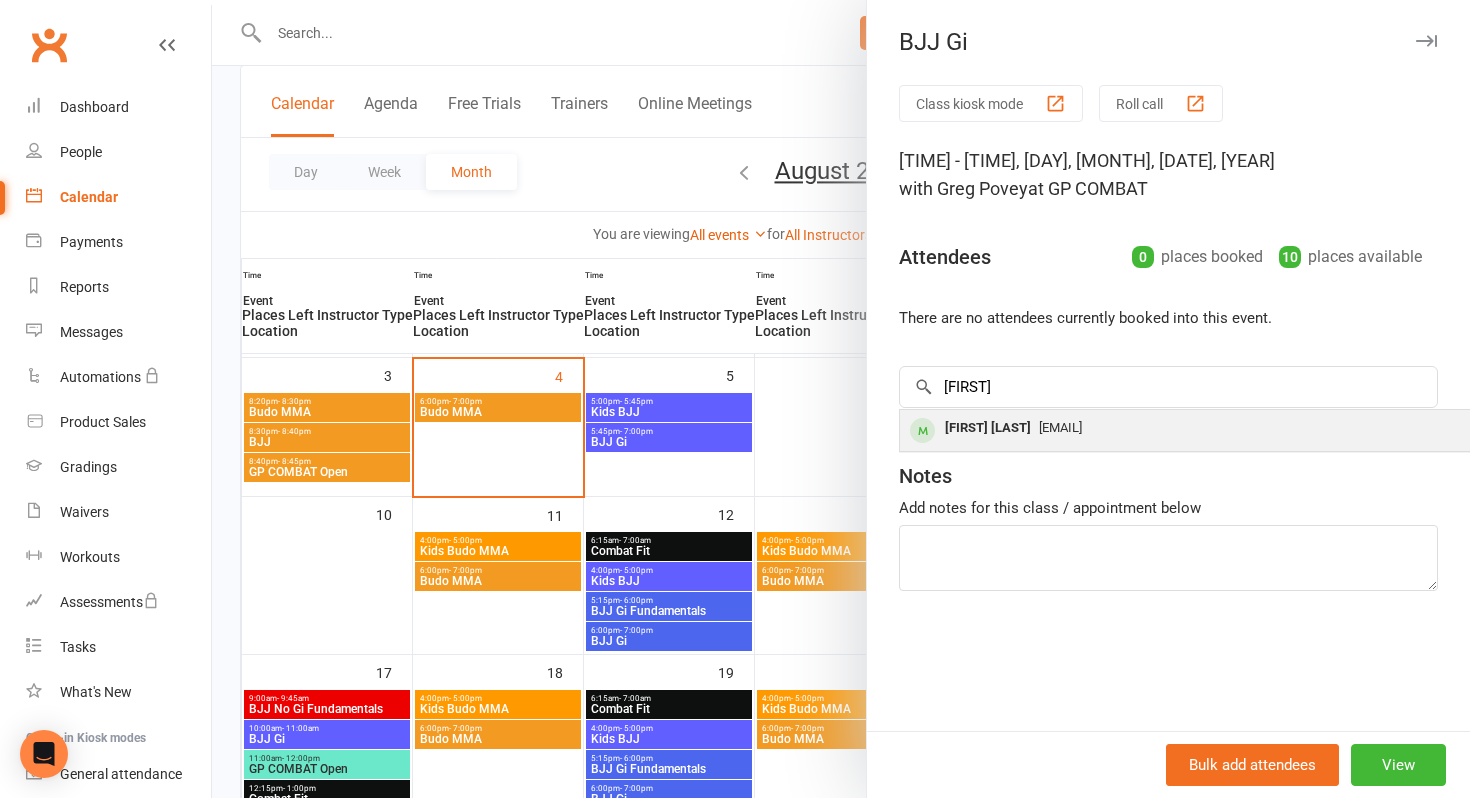 click on "[EMAIL]" at bounding box center [1199, 428] 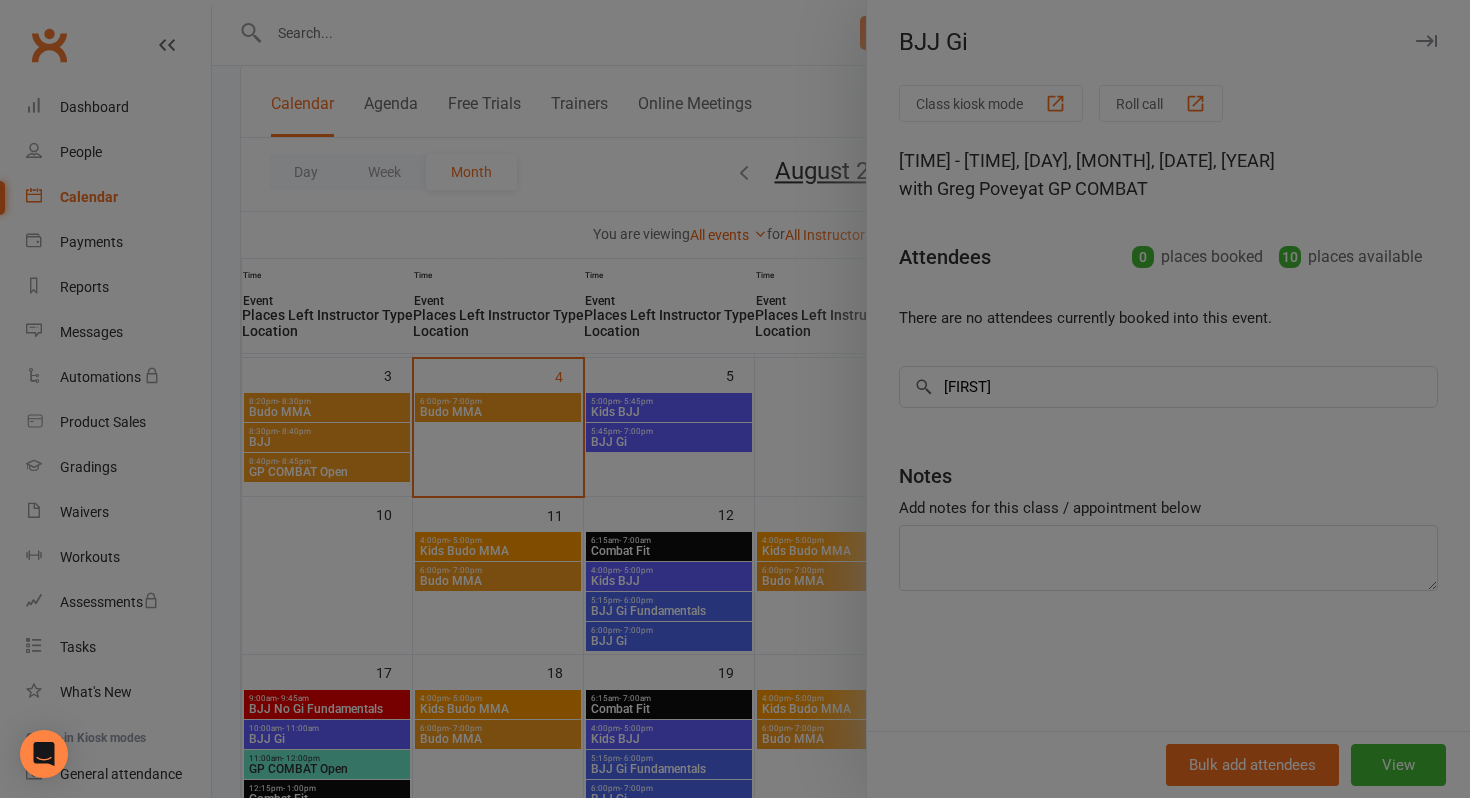 type 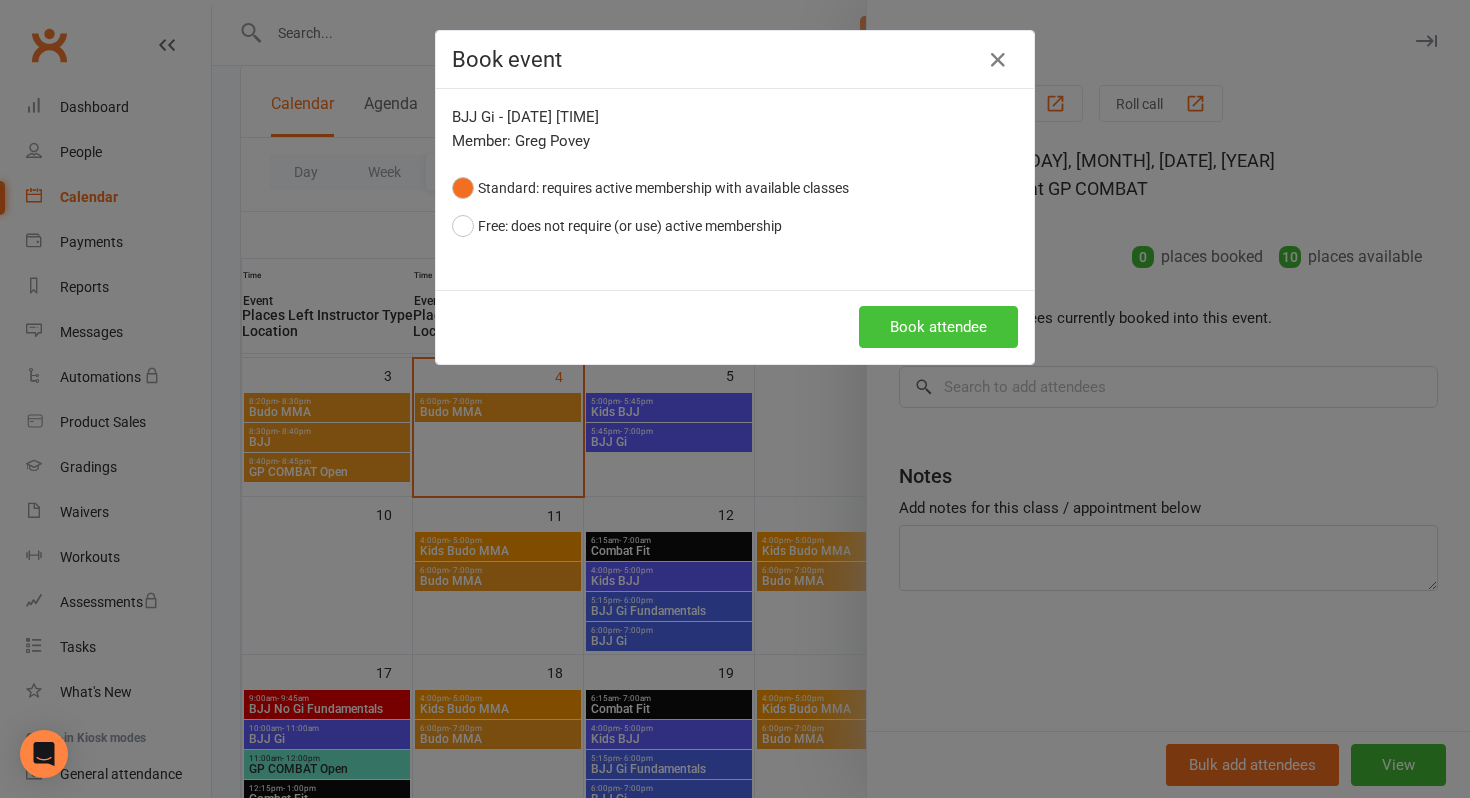 click on "Book attendee" at bounding box center [938, 327] 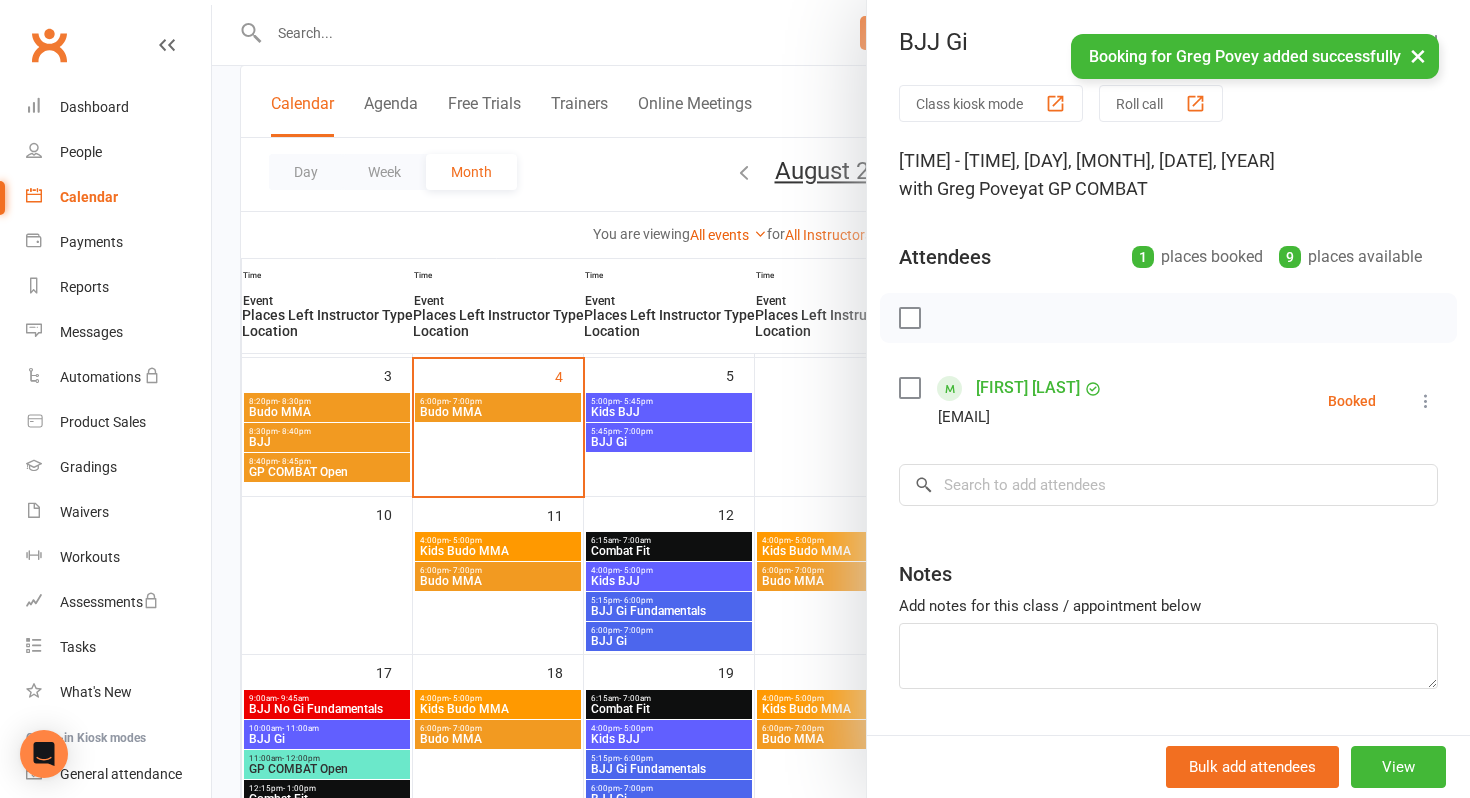 click at bounding box center (841, 399) 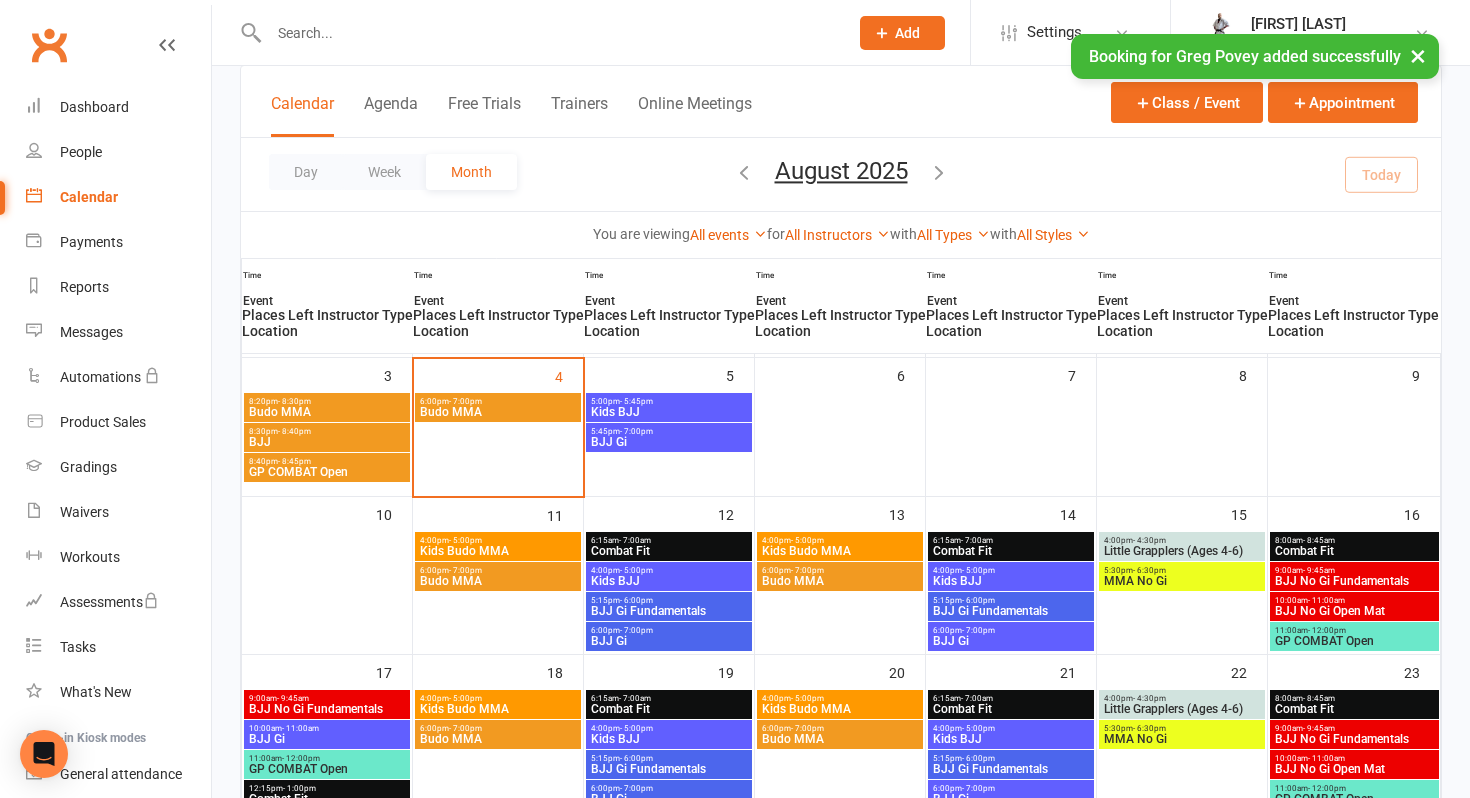 click on "5:00pm  - 5:45pm" at bounding box center (669, 401) 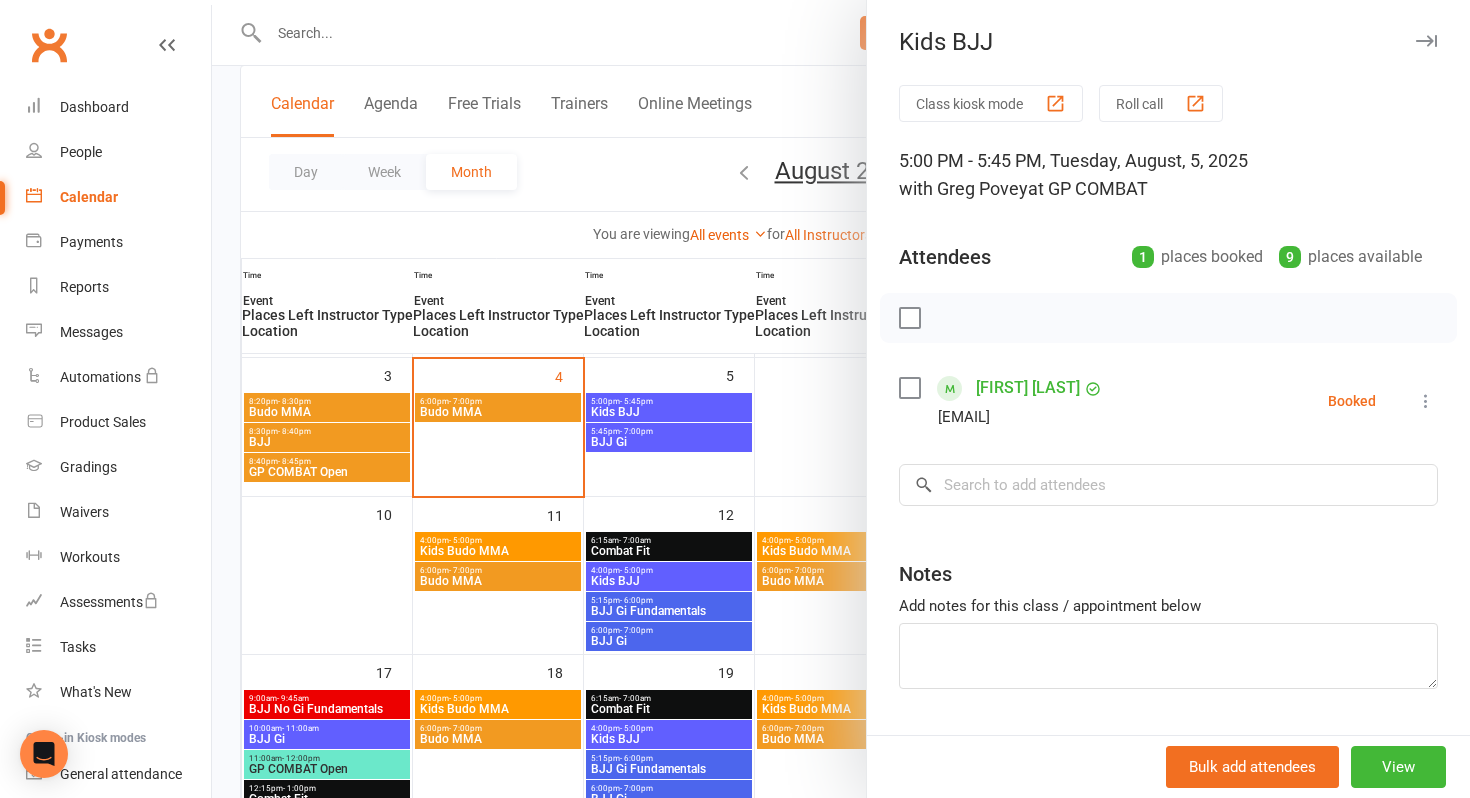 click at bounding box center (841, 399) 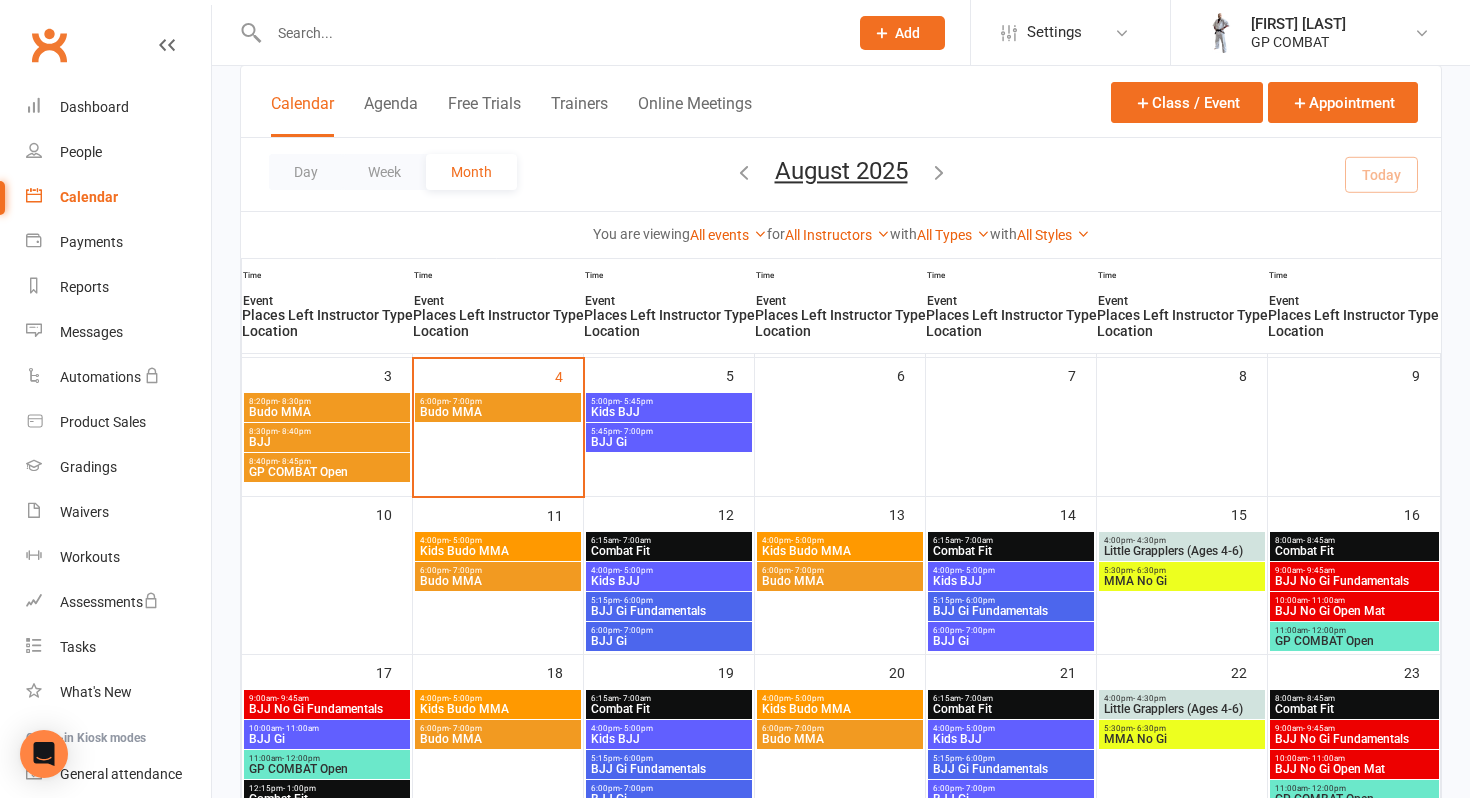 click on "BJJ Gi" at bounding box center [669, 442] 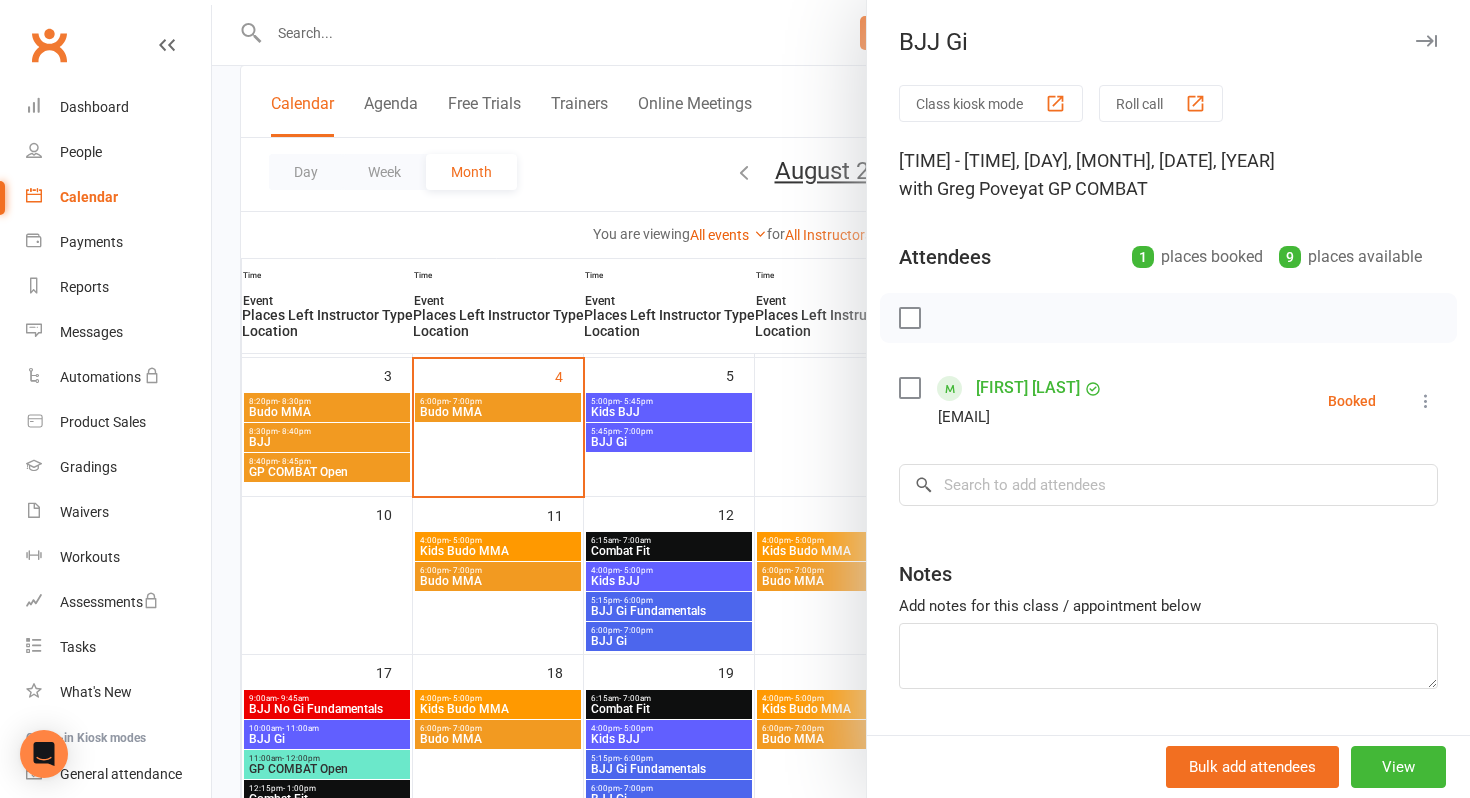 click at bounding box center (841, 399) 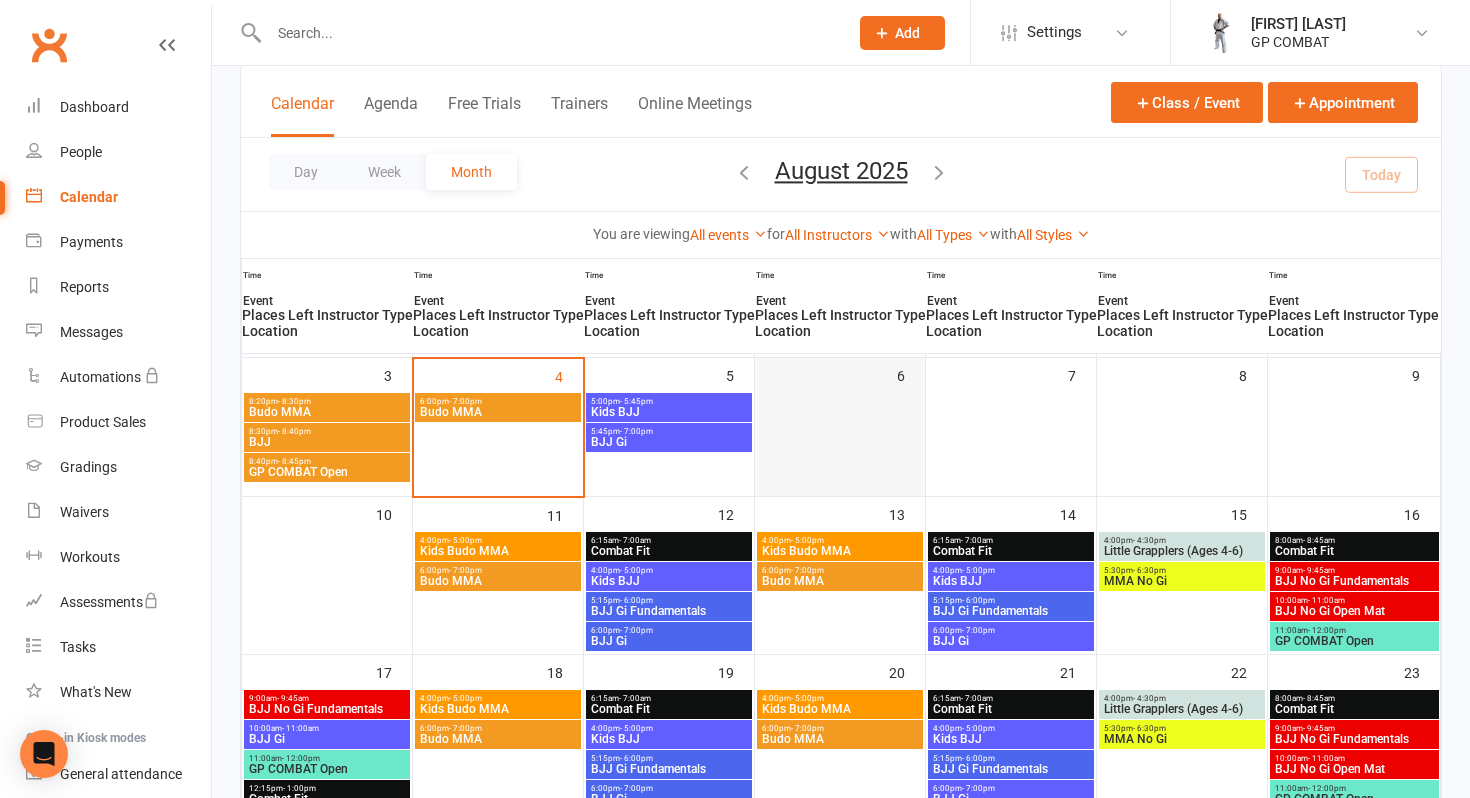 click at bounding box center [840, 438] 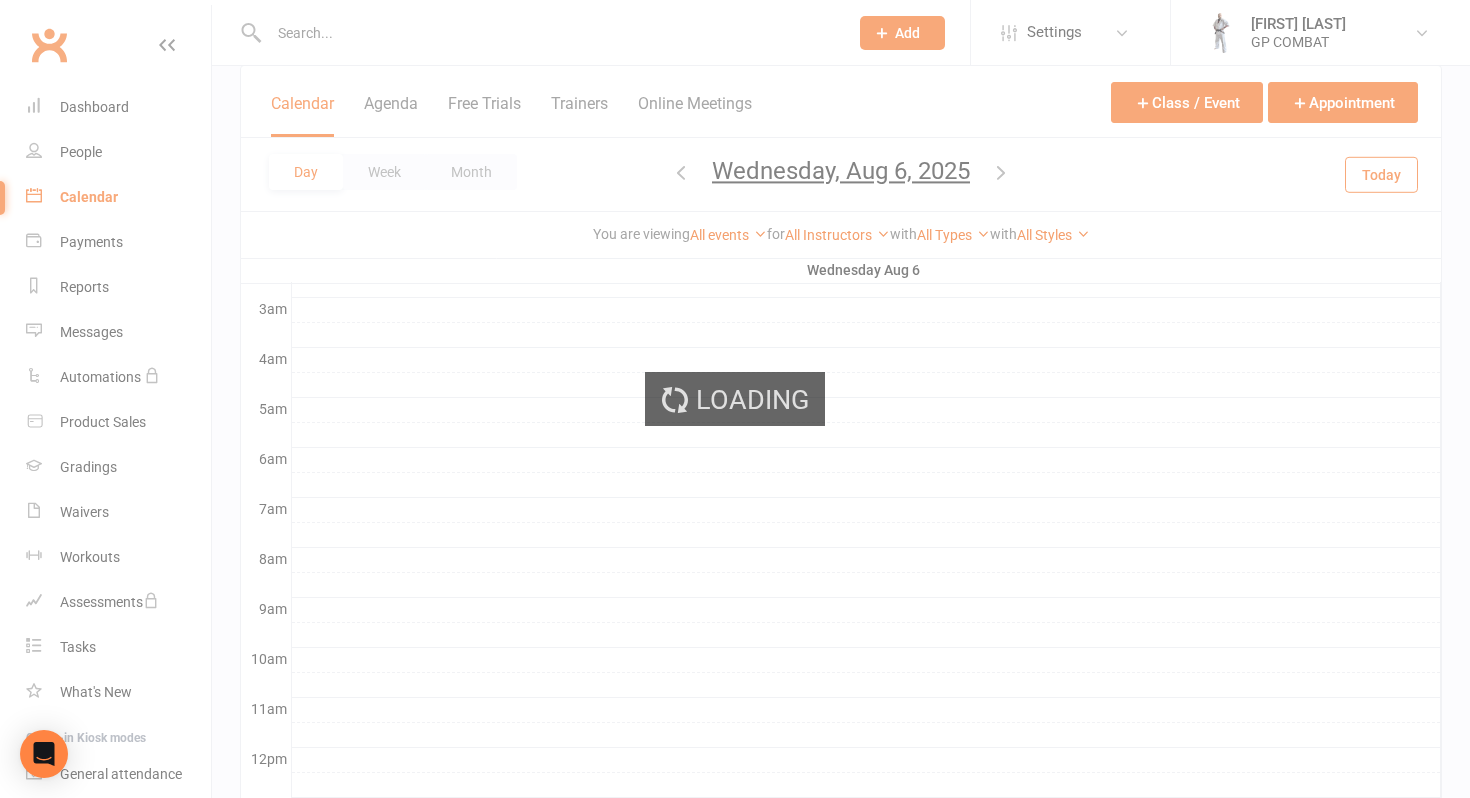 scroll, scrollTop: 0, scrollLeft: 0, axis: both 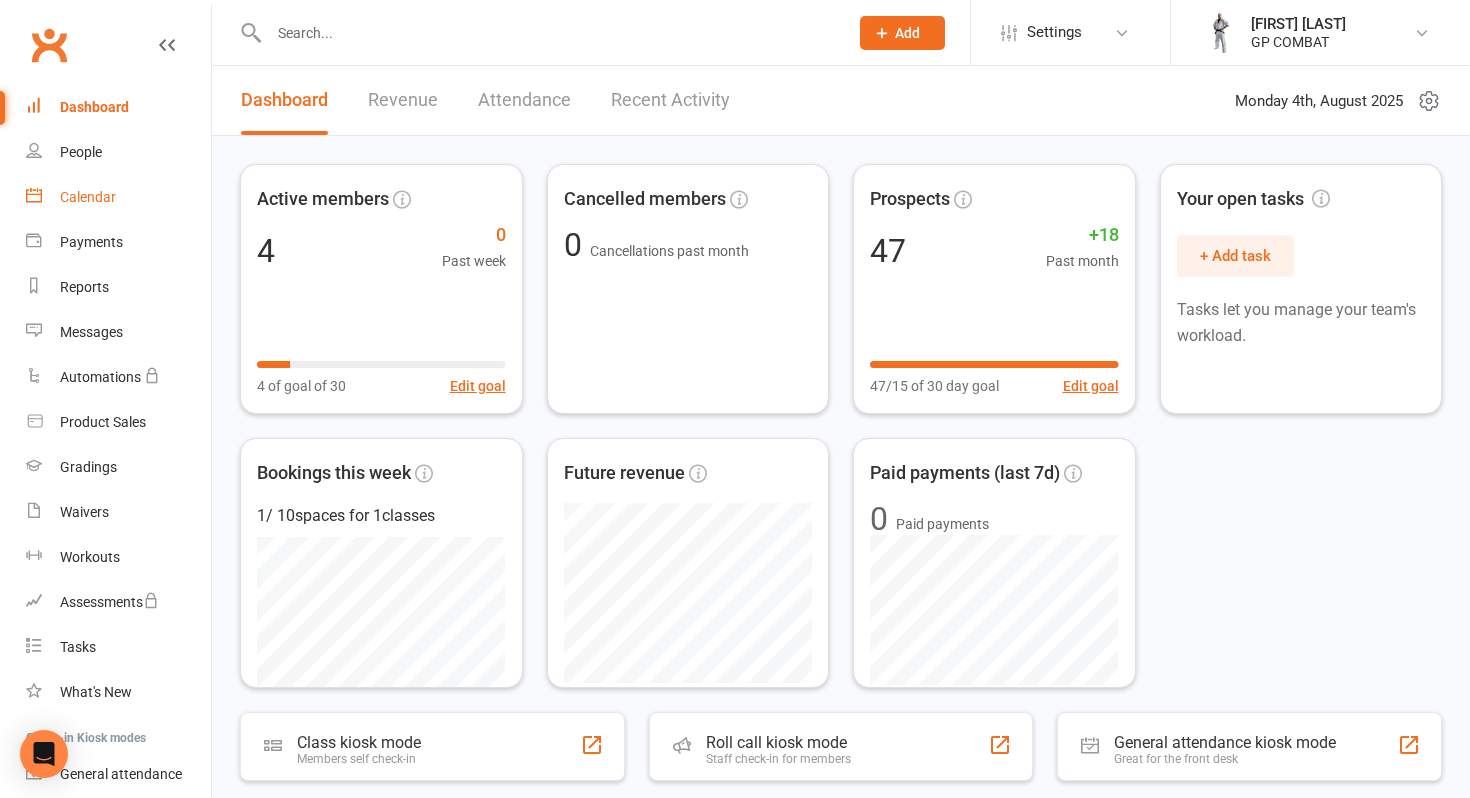 click on "Calendar" at bounding box center [88, 197] 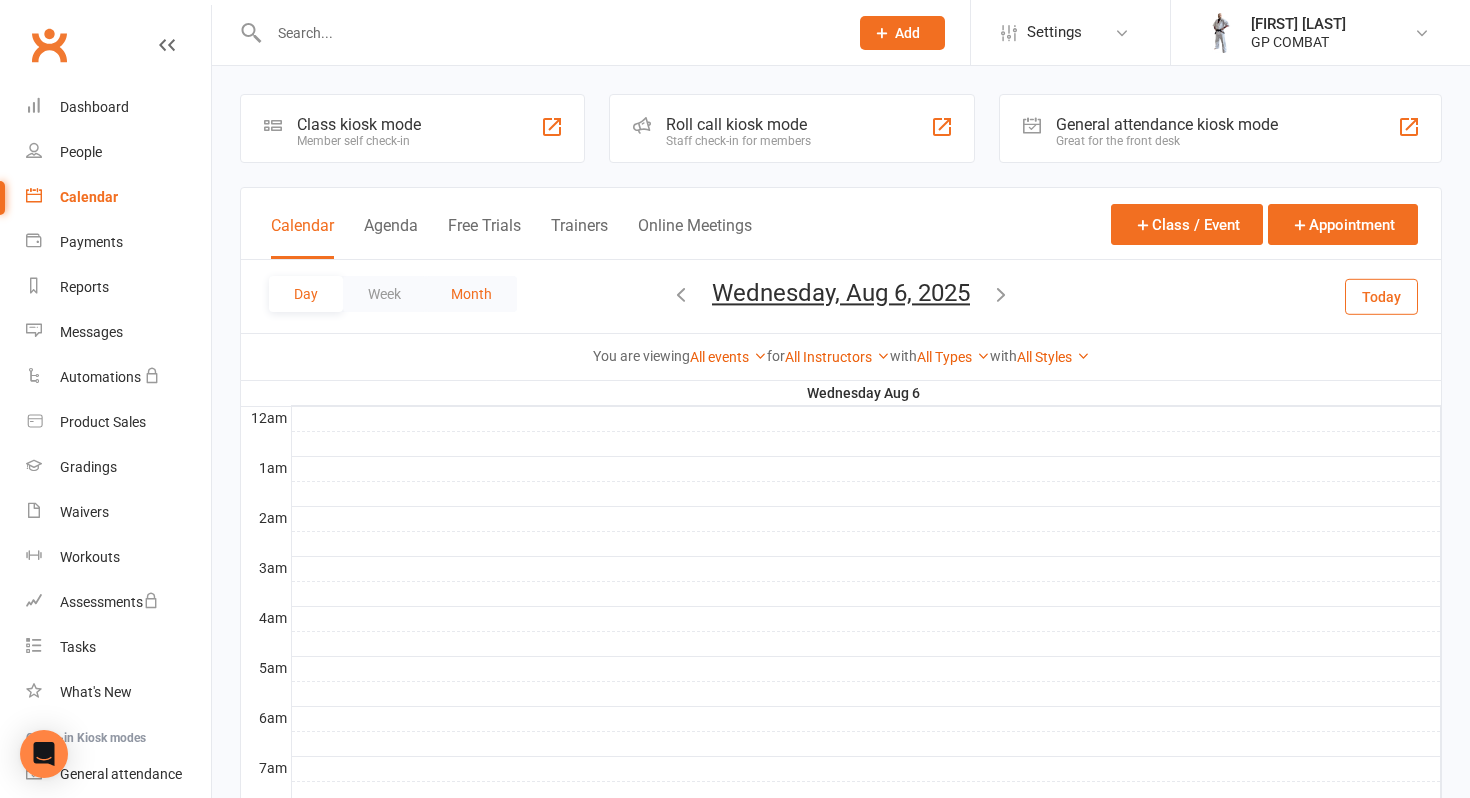 click on "Month" at bounding box center (471, 294) 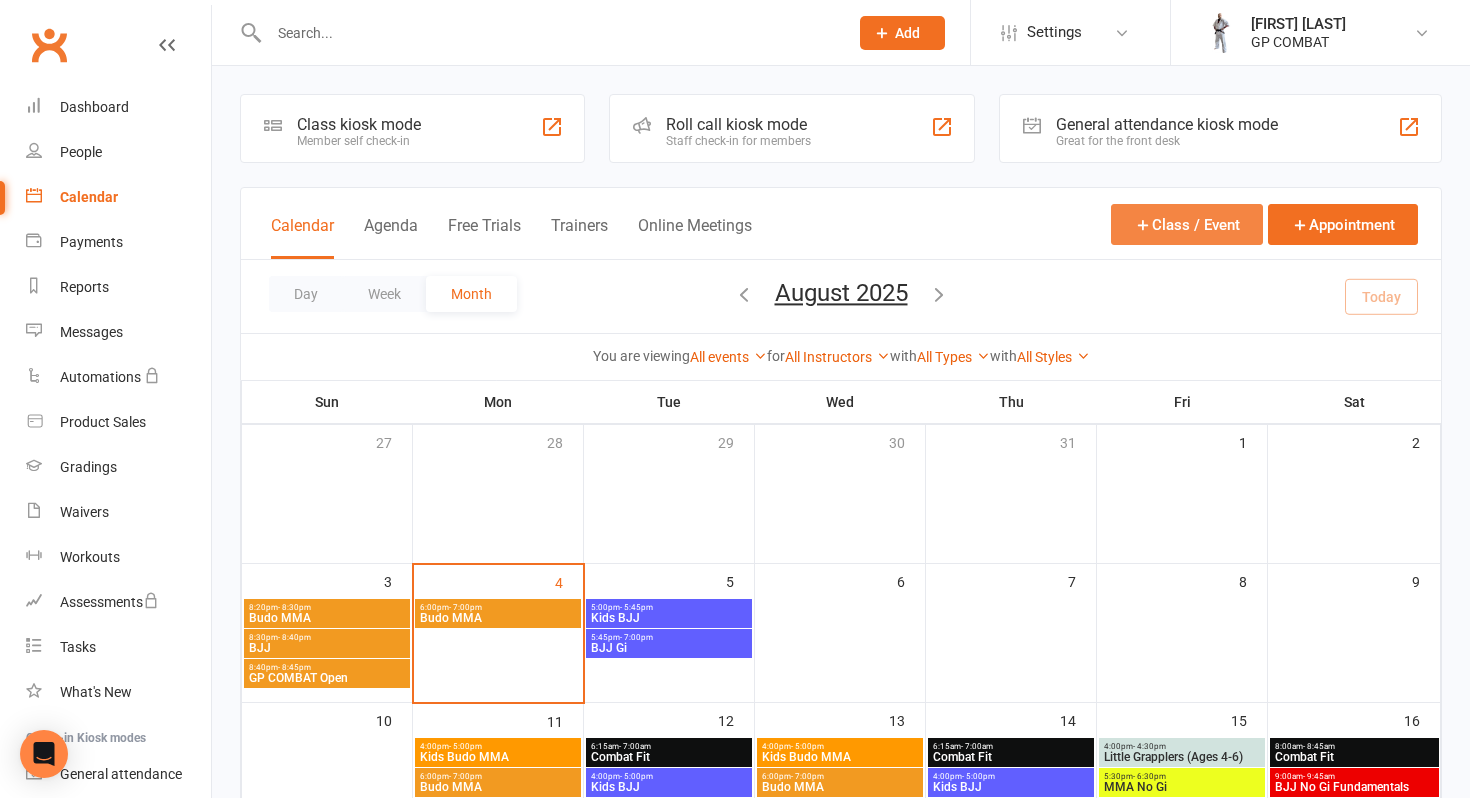 click on "Class / Event" at bounding box center (1187, 224) 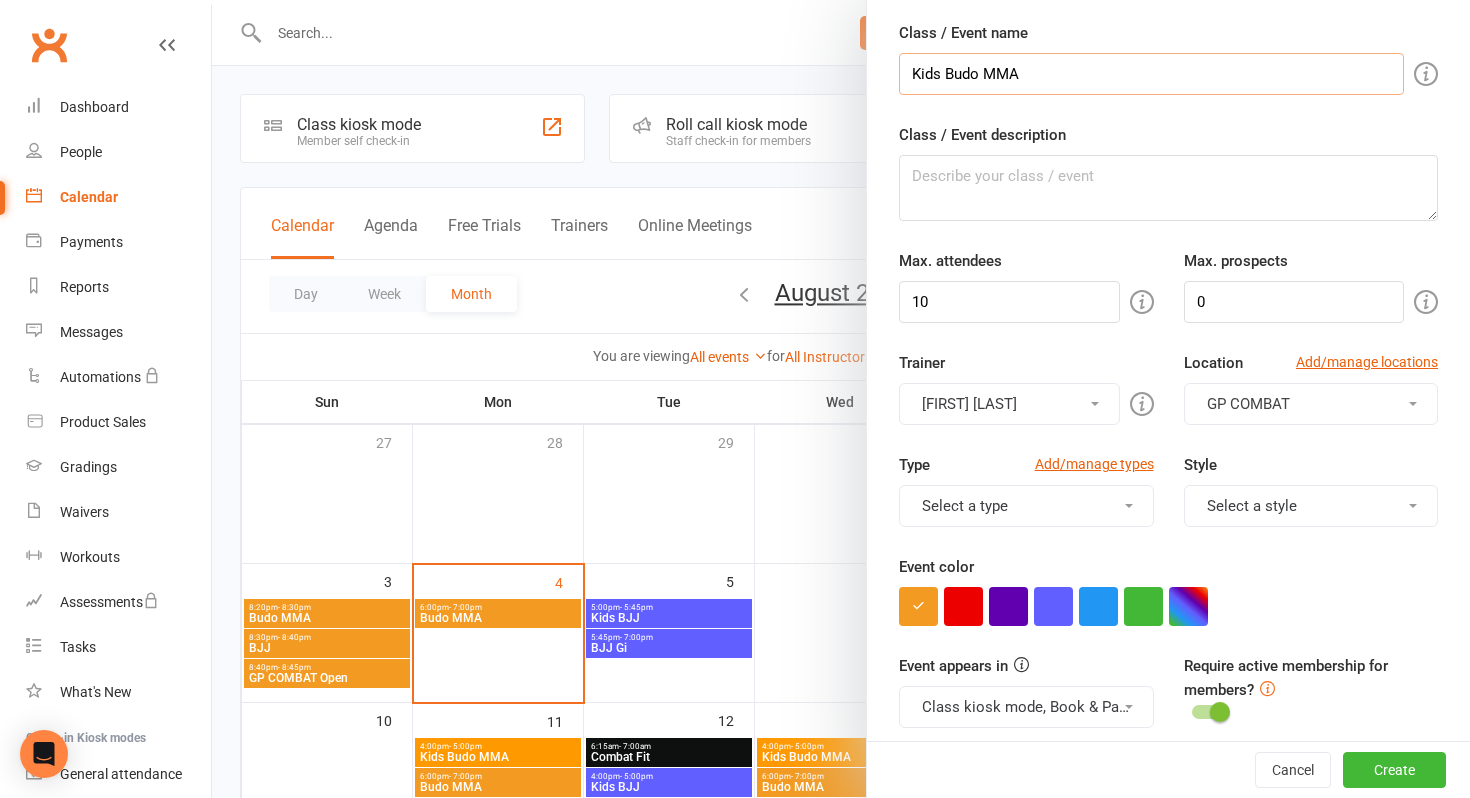 scroll, scrollTop: 170, scrollLeft: 0, axis: vertical 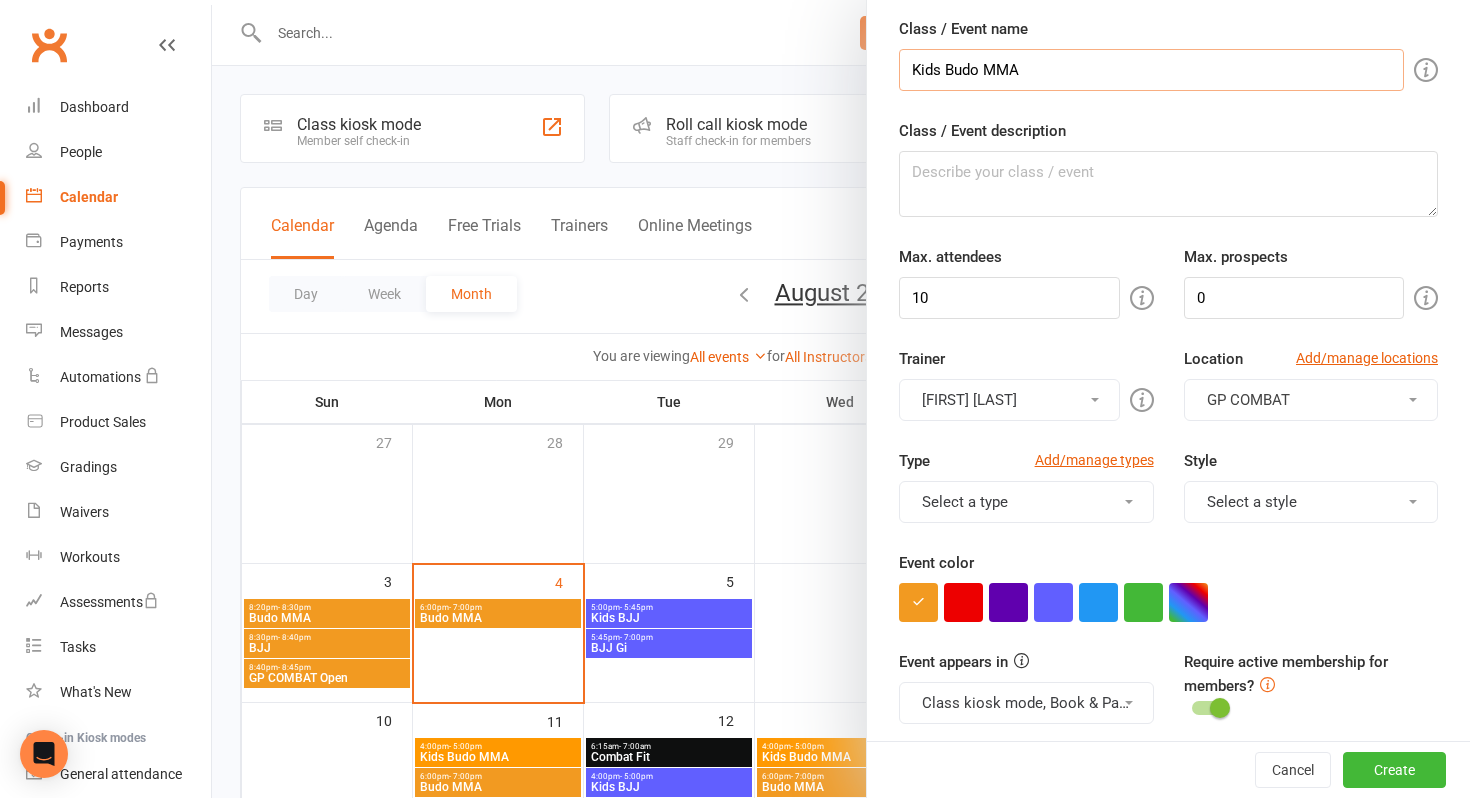 type on "Kids Budo MMA" 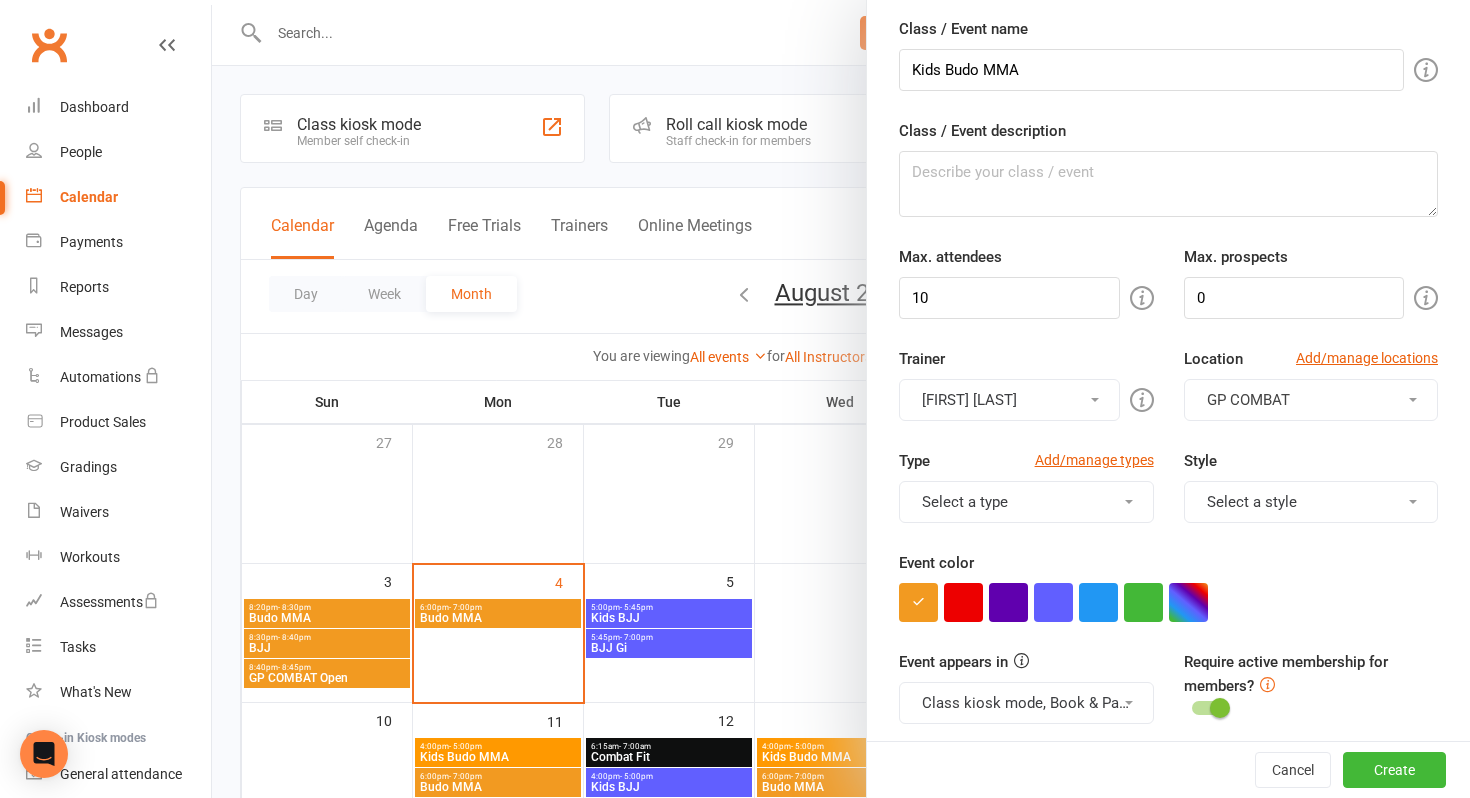 click on "Select a type" at bounding box center (1026, 502) 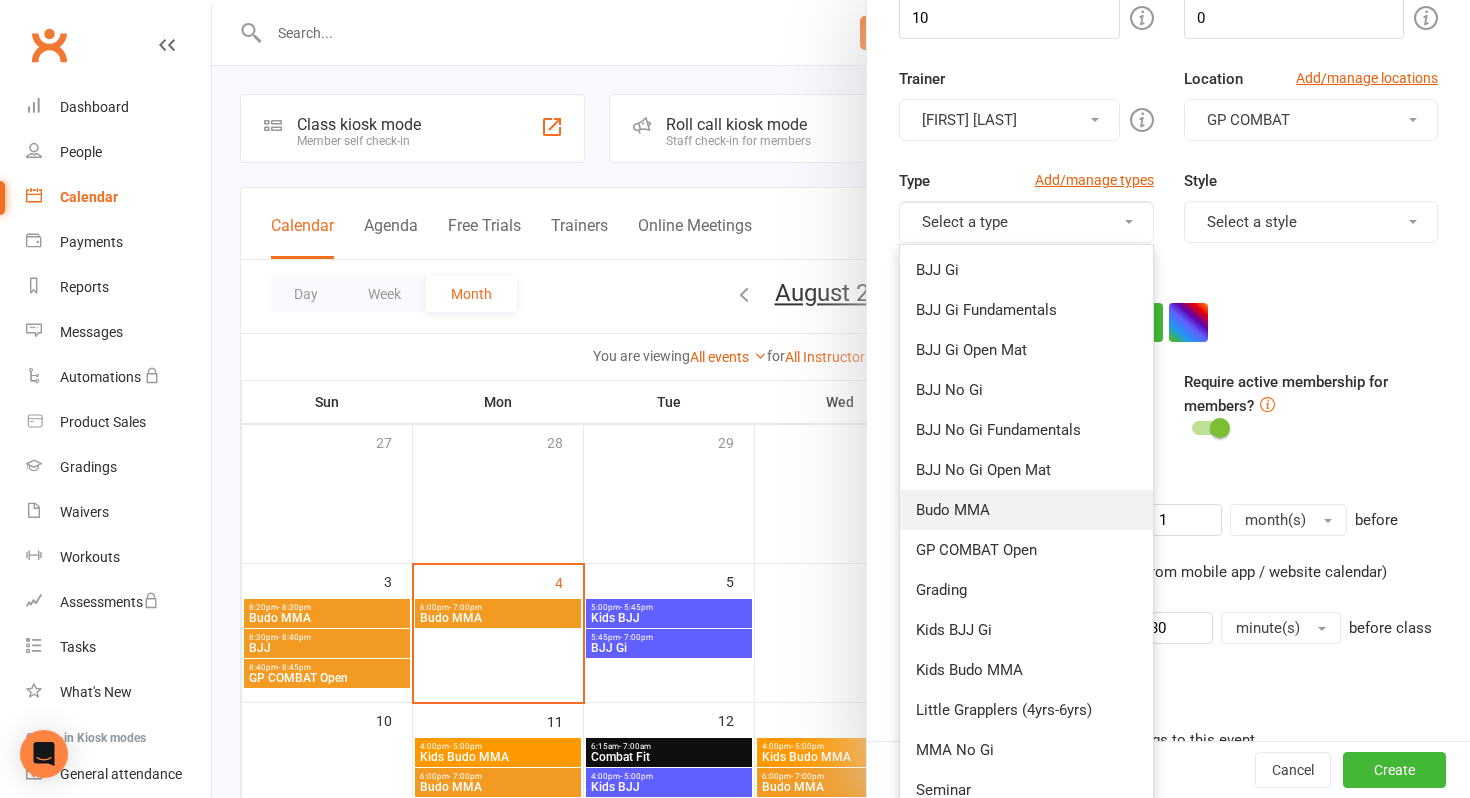scroll, scrollTop: 456, scrollLeft: 0, axis: vertical 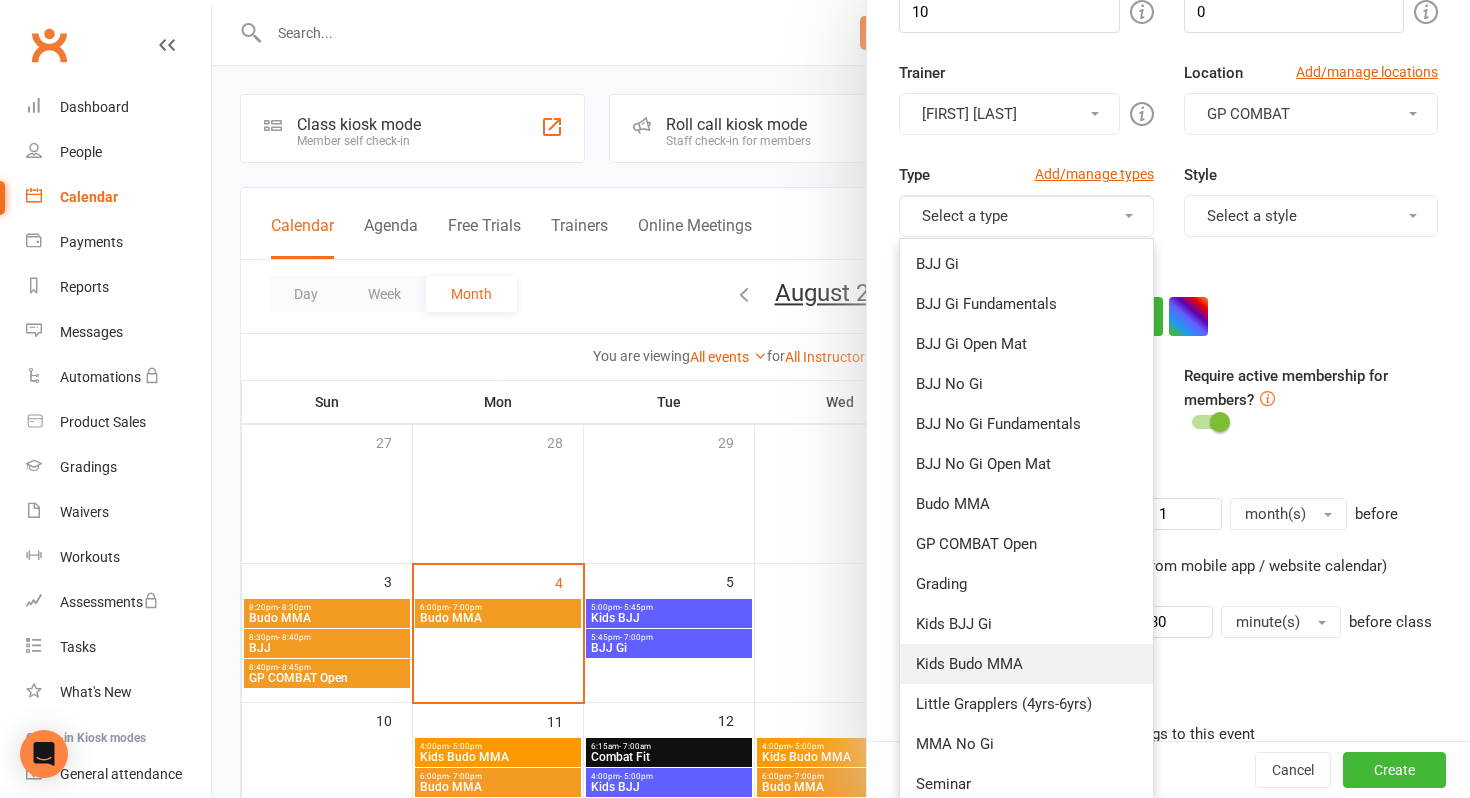 click on "Kids Budo MMA" at bounding box center (1026, 664) 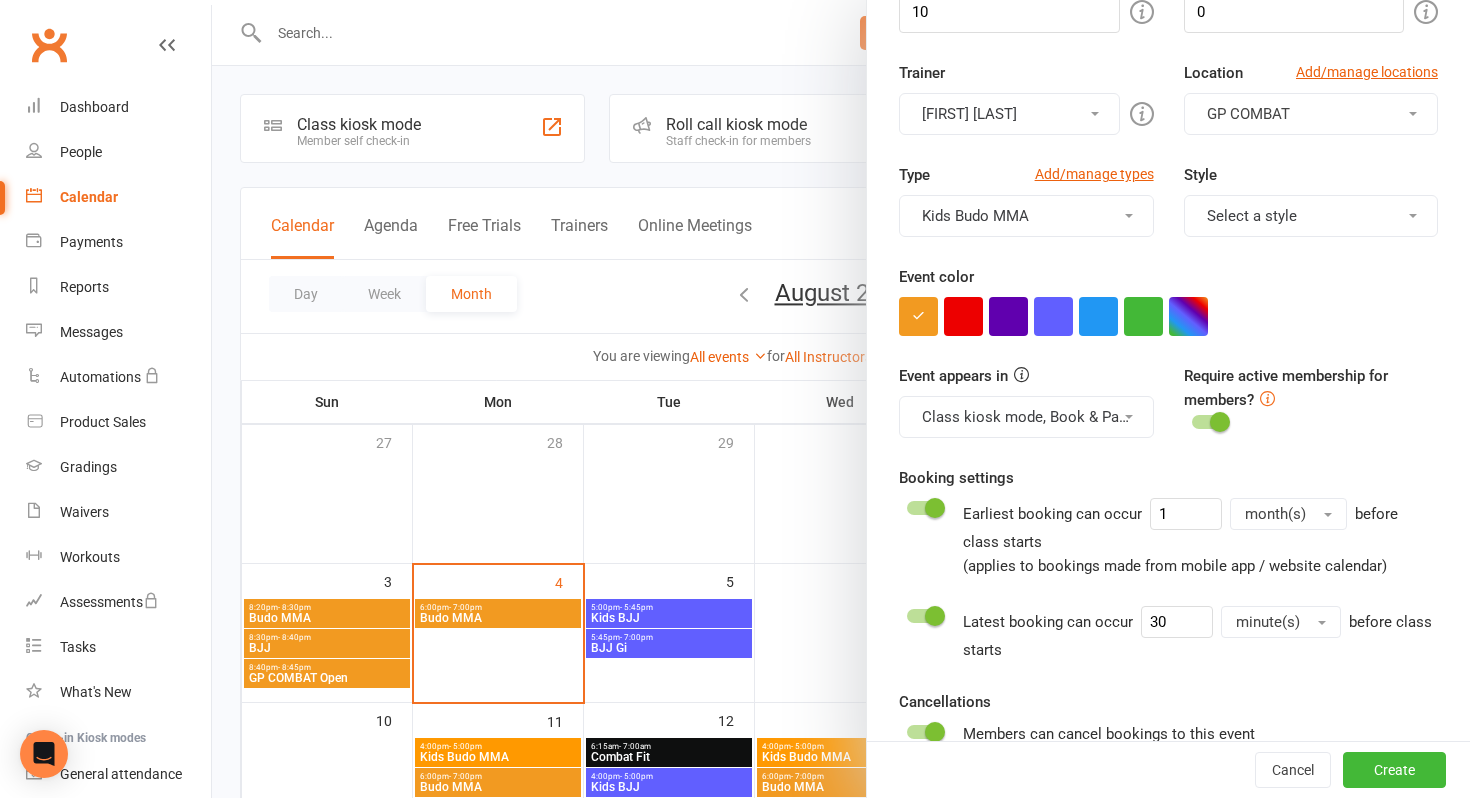 click on "Select a style" at bounding box center [1311, 216] 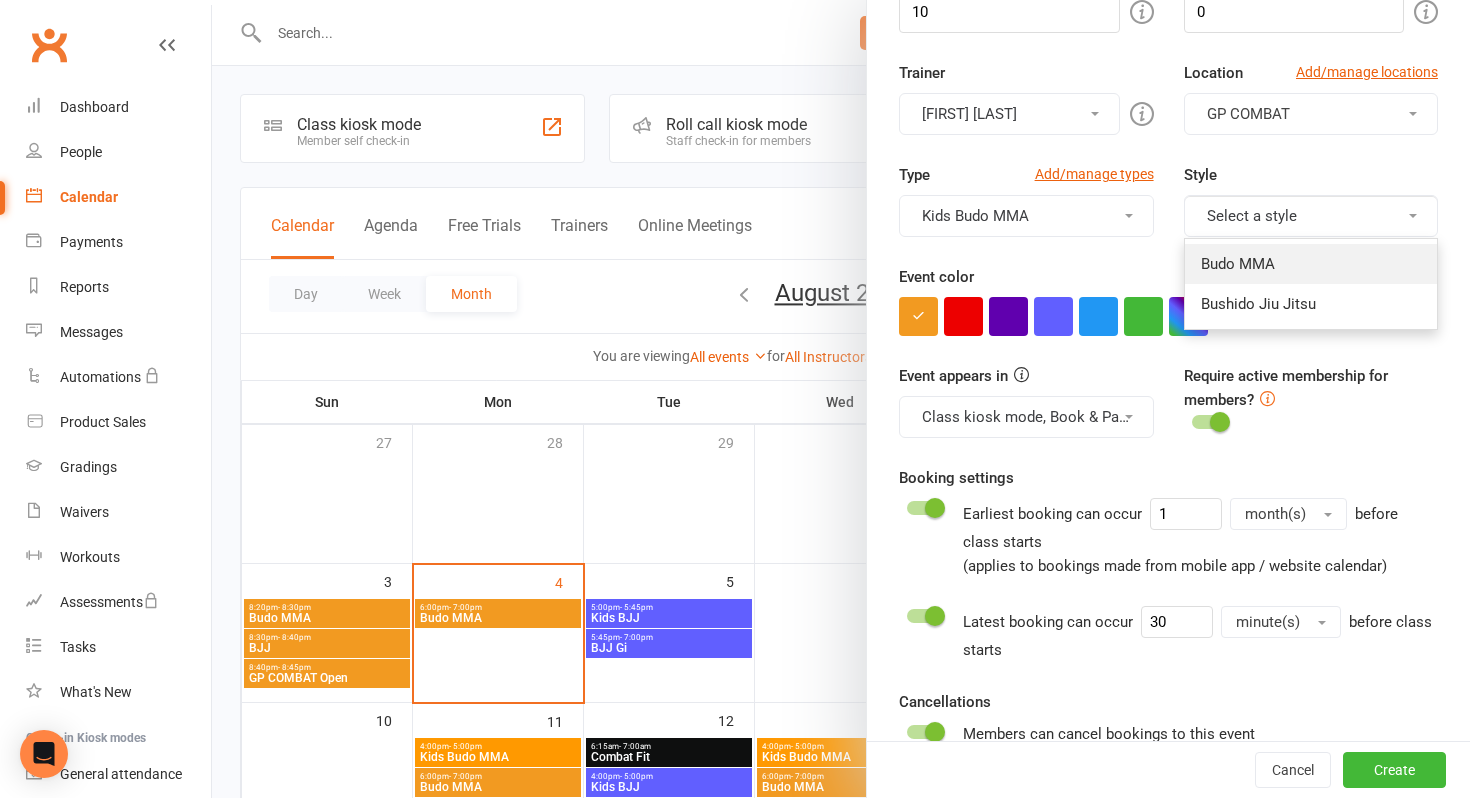 click on "Budo MMA" at bounding box center (1311, 264) 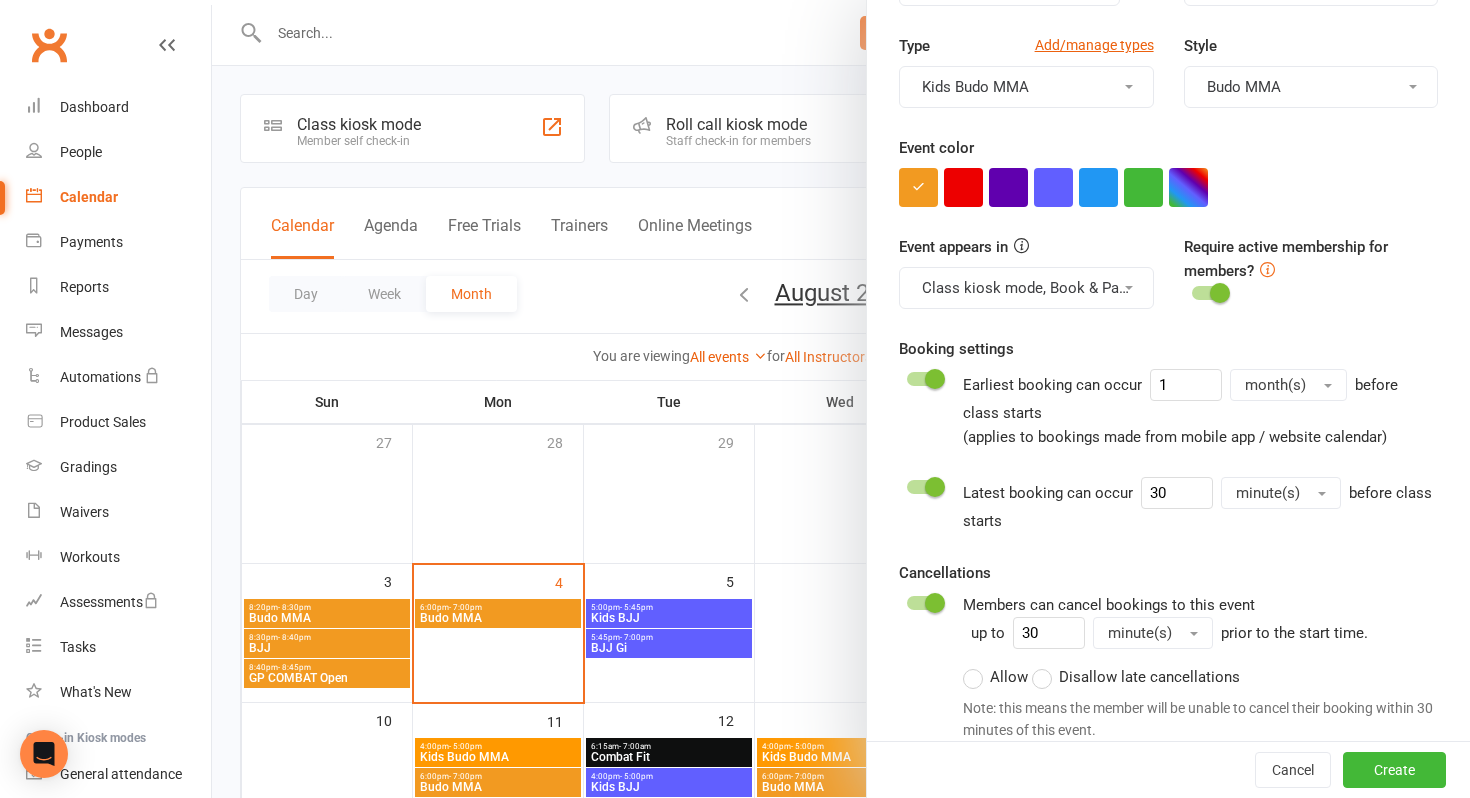 scroll, scrollTop: 600, scrollLeft: 0, axis: vertical 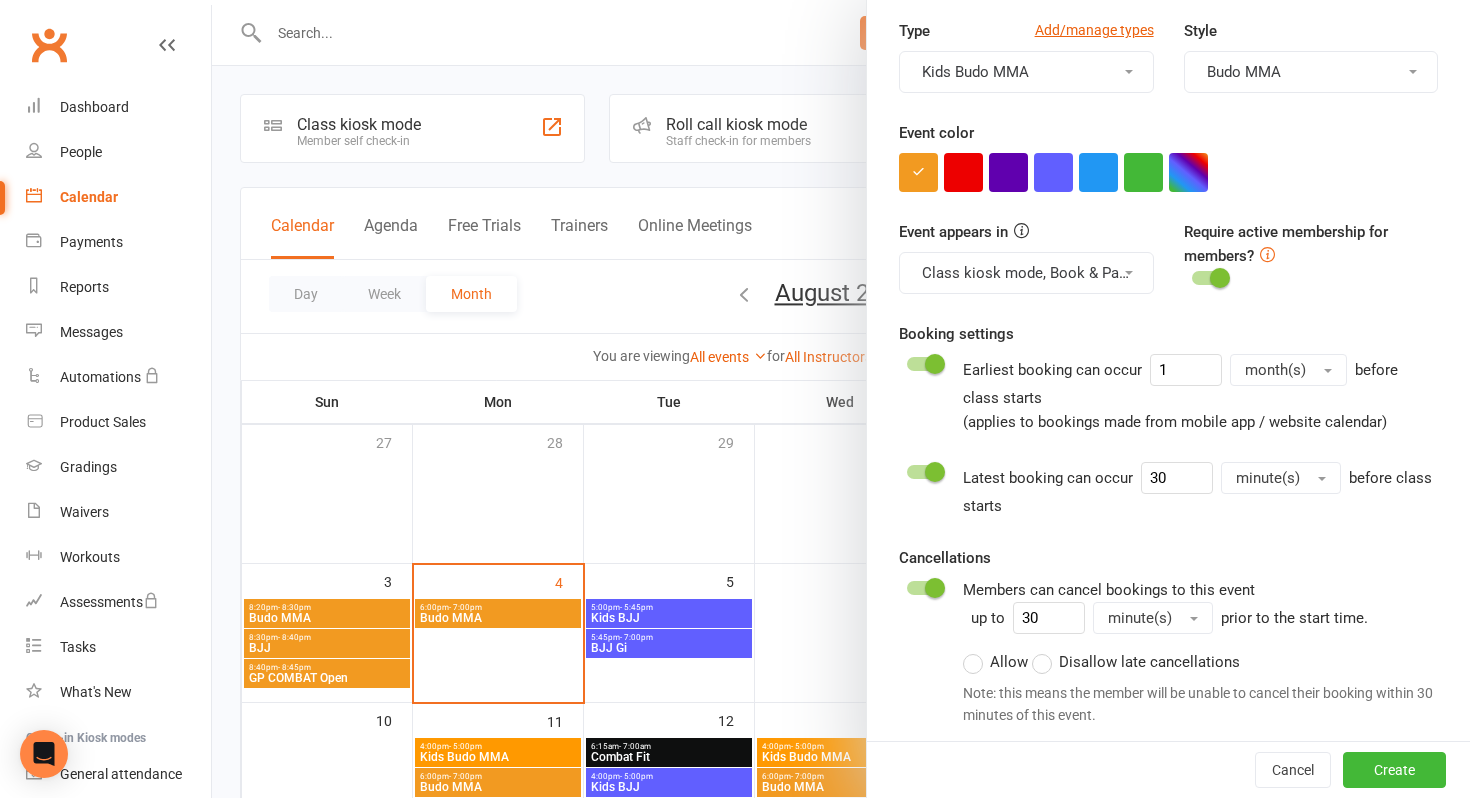 click at bounding box center [935, 588] 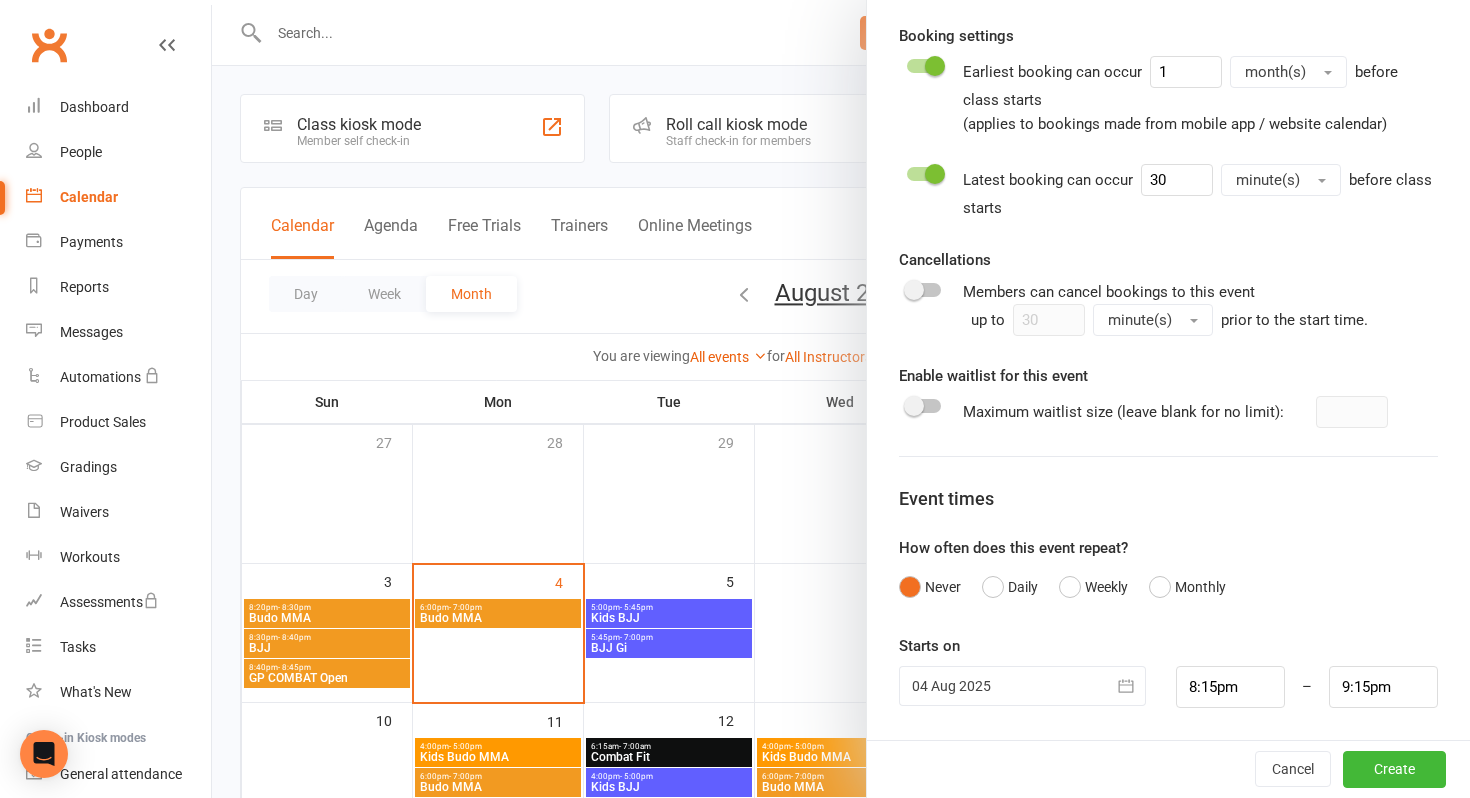 scroll, scrollTop: 896, scrollLeft: 0, axis: vertical 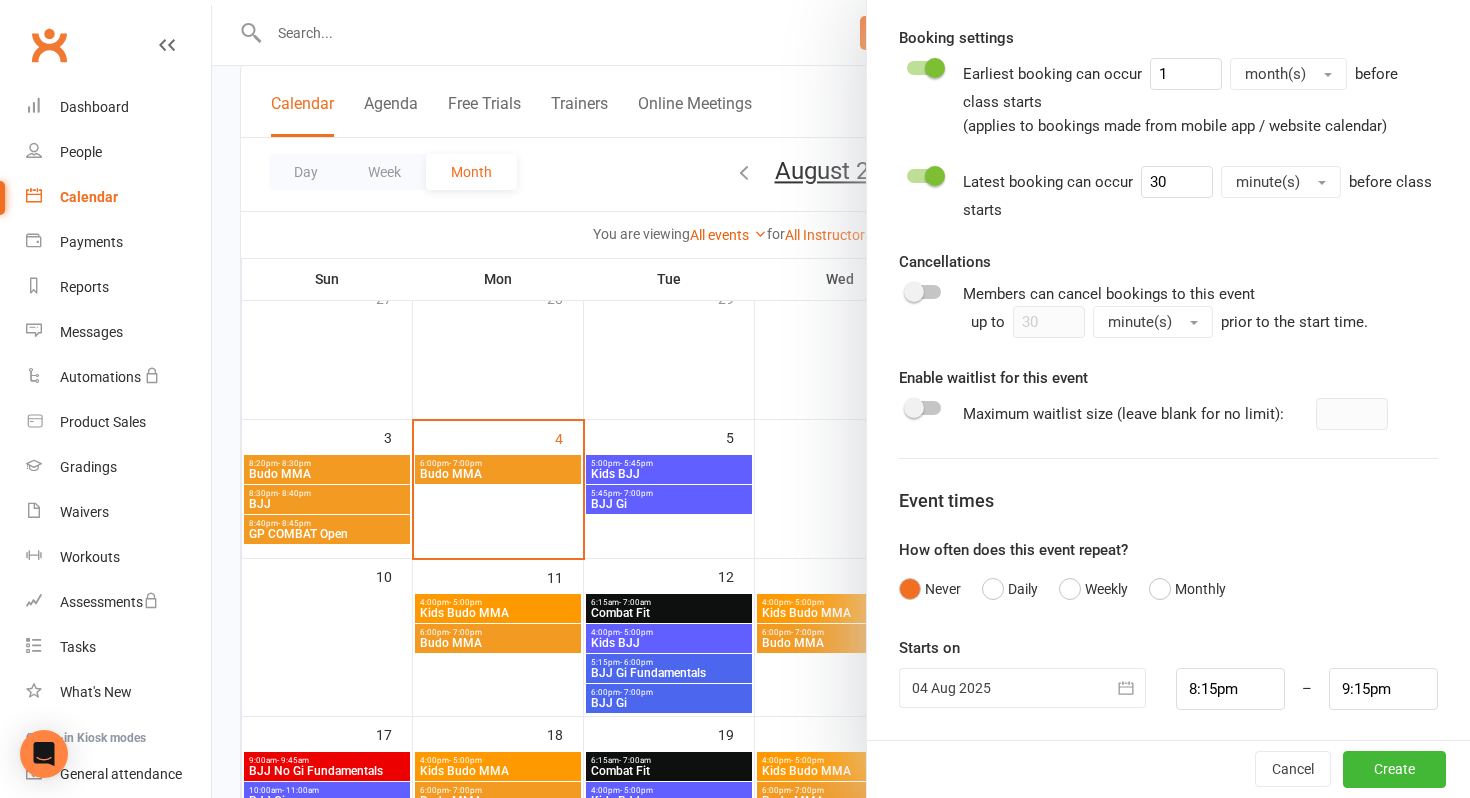 click at bounding box center [1126, 688] 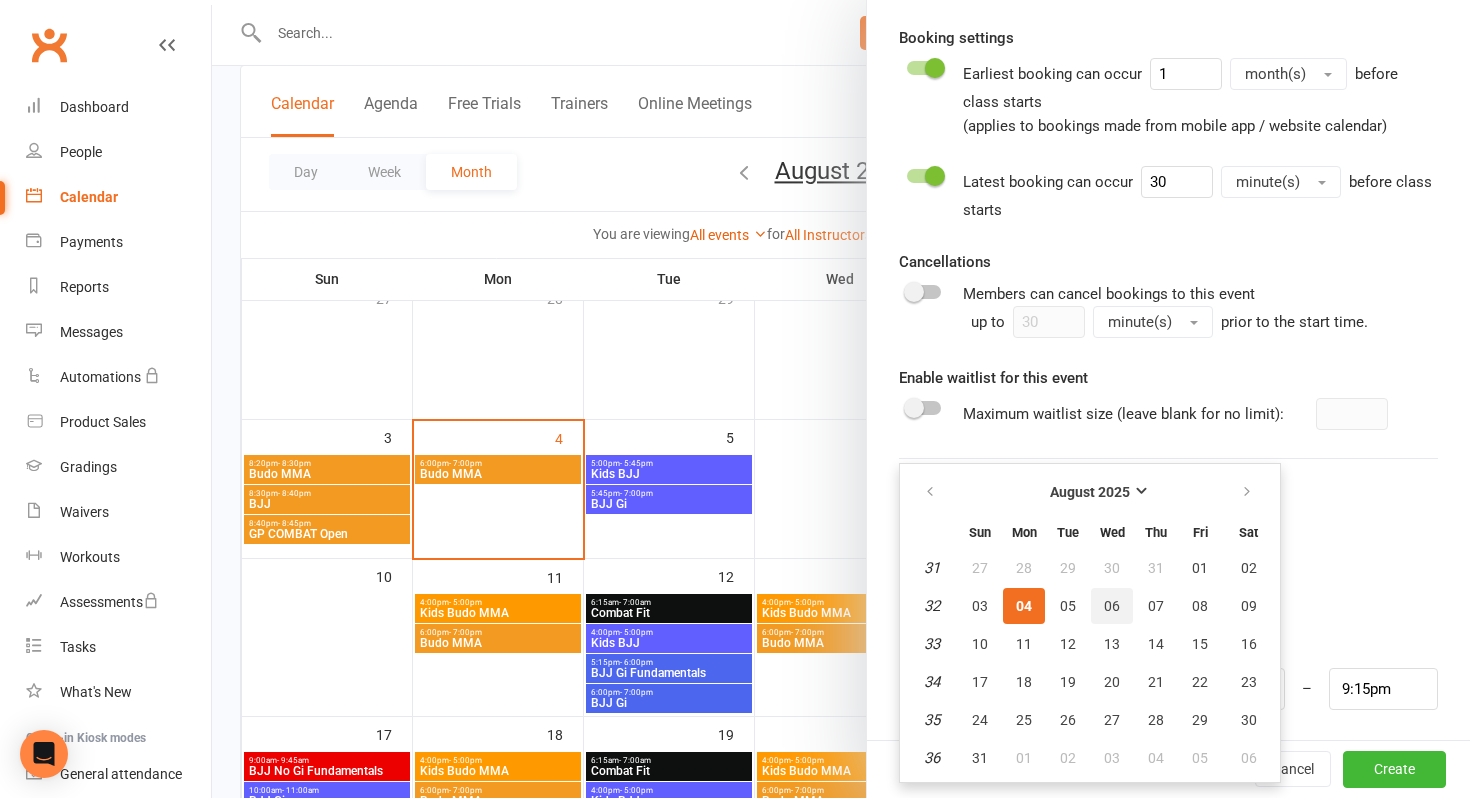 click on "06" at bounding box center (1112, 606) 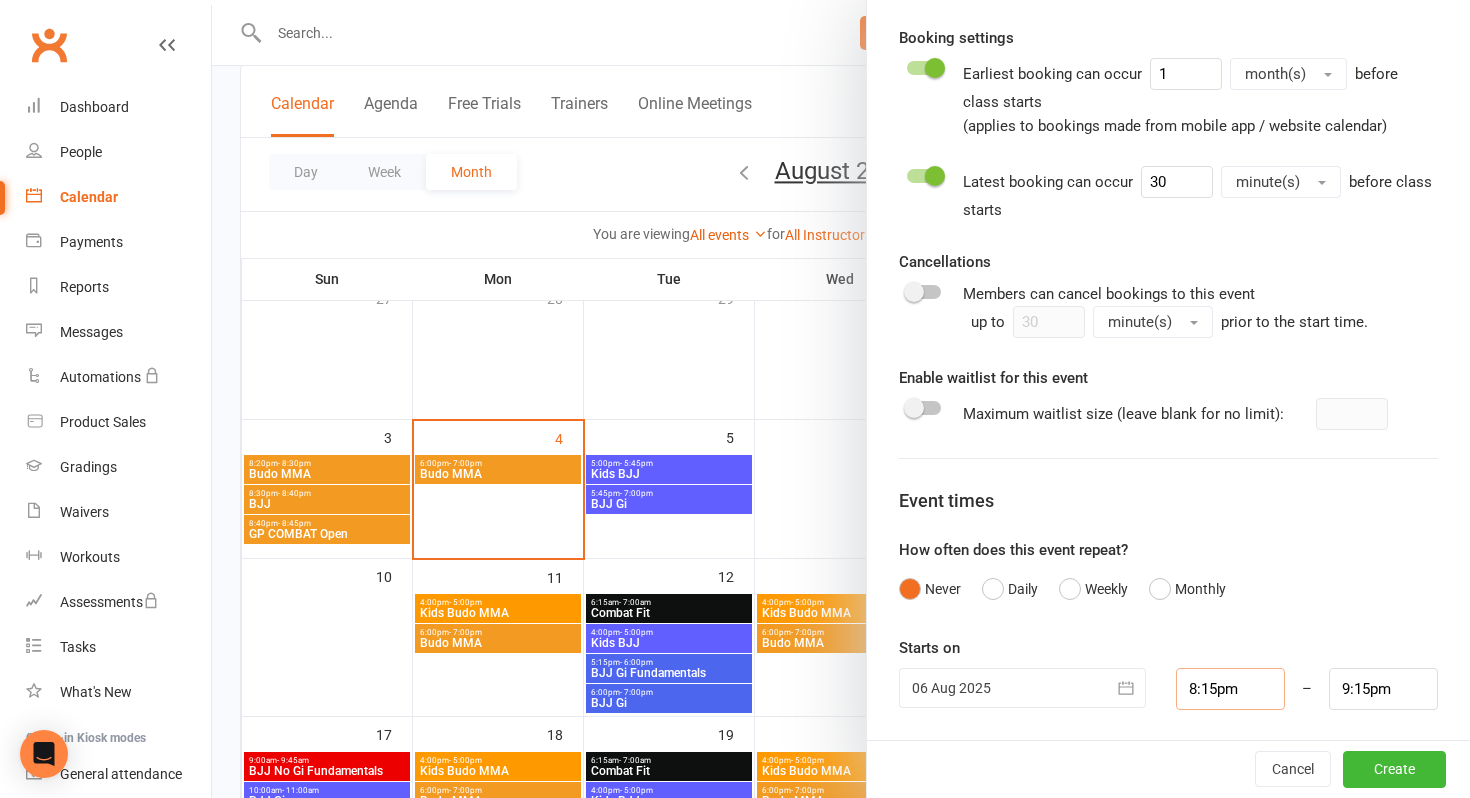 click on "8:15pm" at bounding box center [1230, 689] 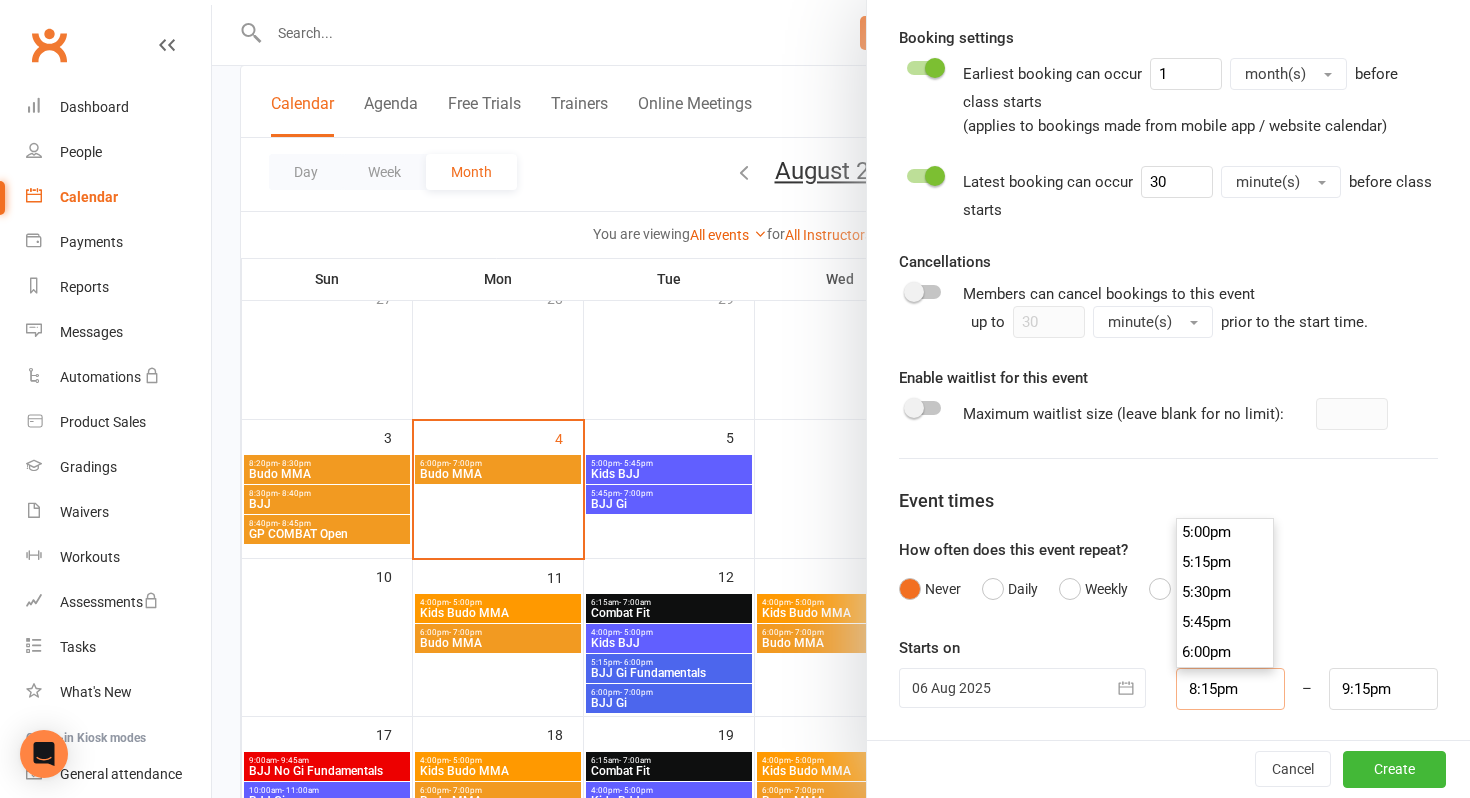 scroll, scrollTop: 2035, scrollLeft: 0, axis: vertical 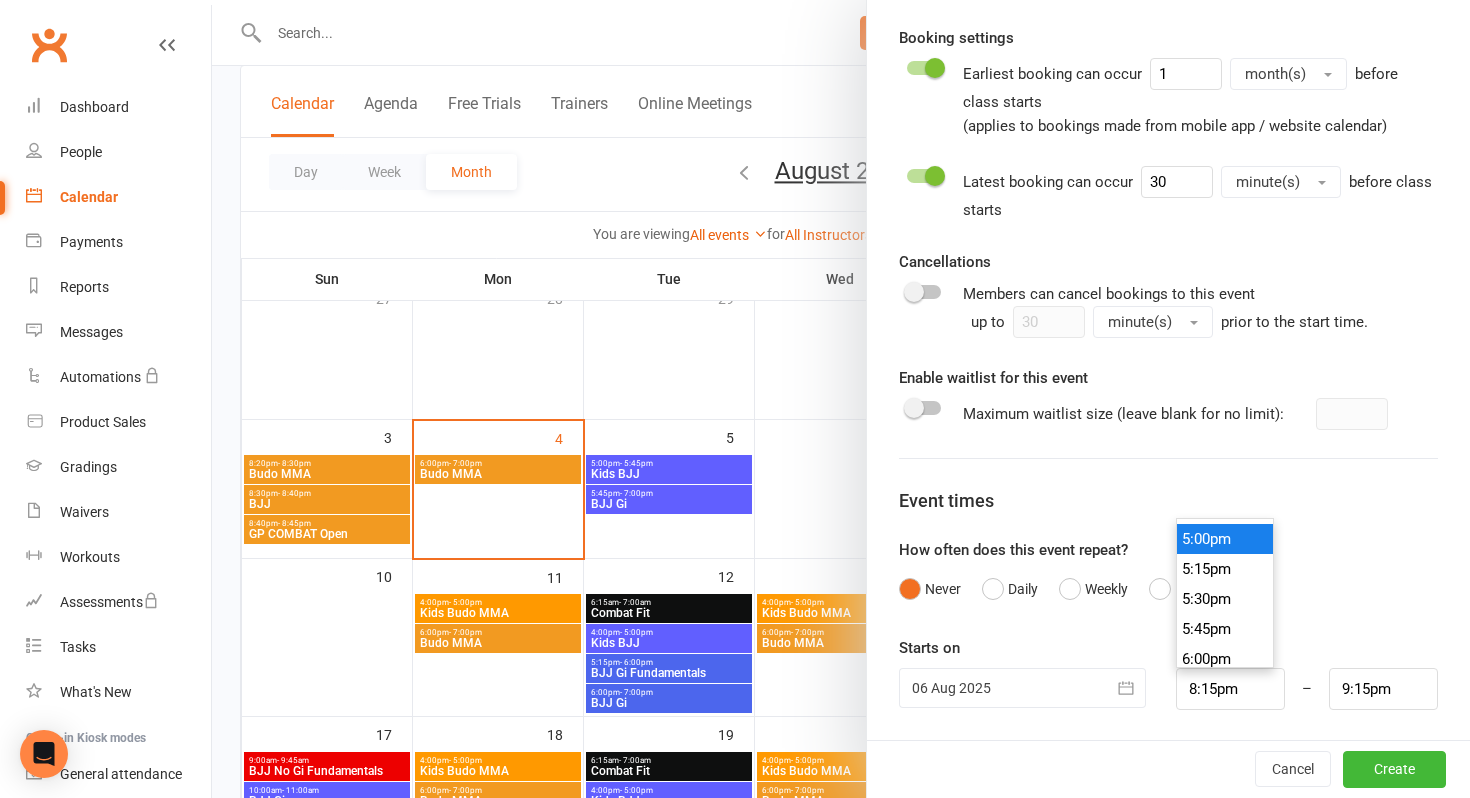 type on "5:00pm" 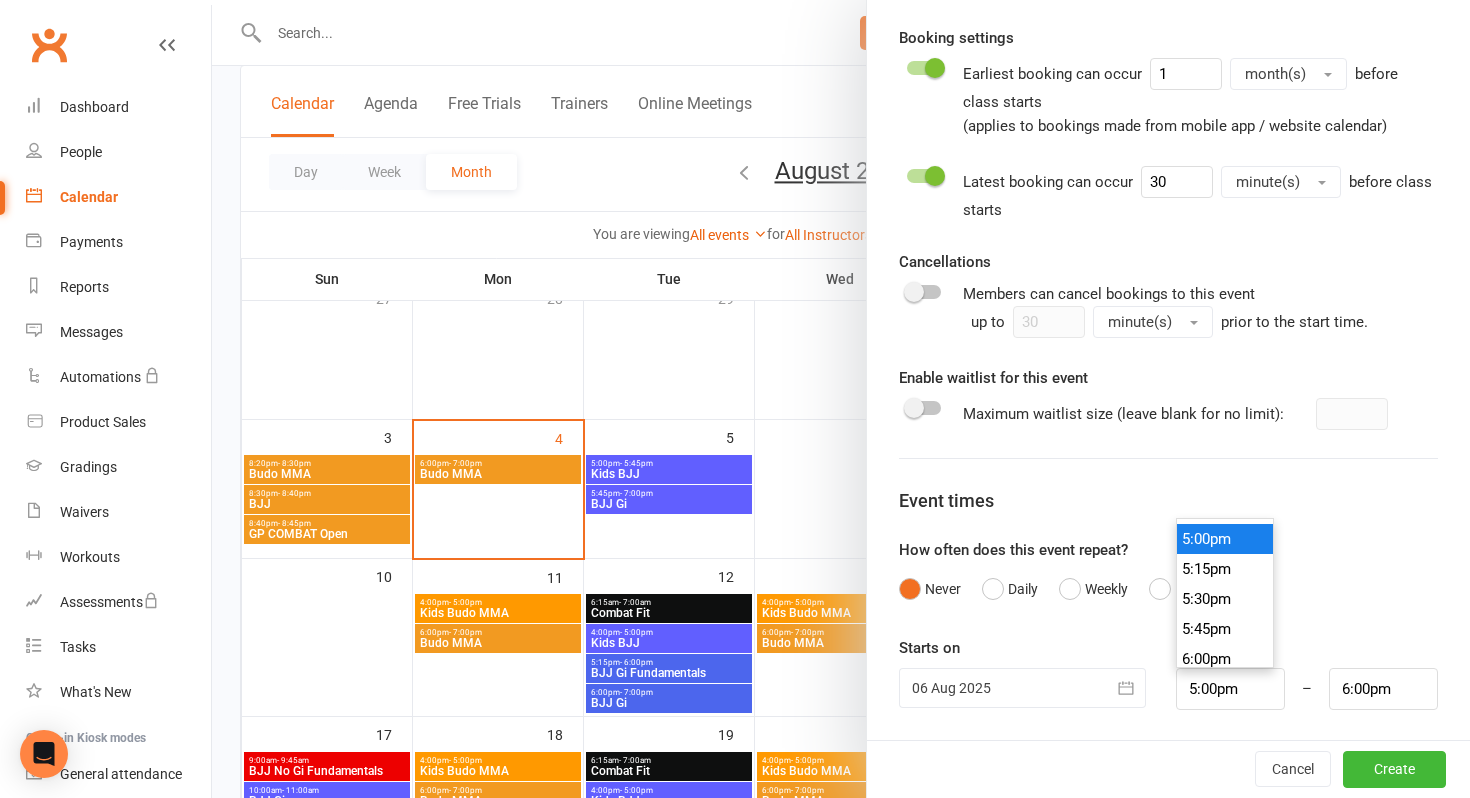 click on "5:00pm" at bounding box center [1225, 539] 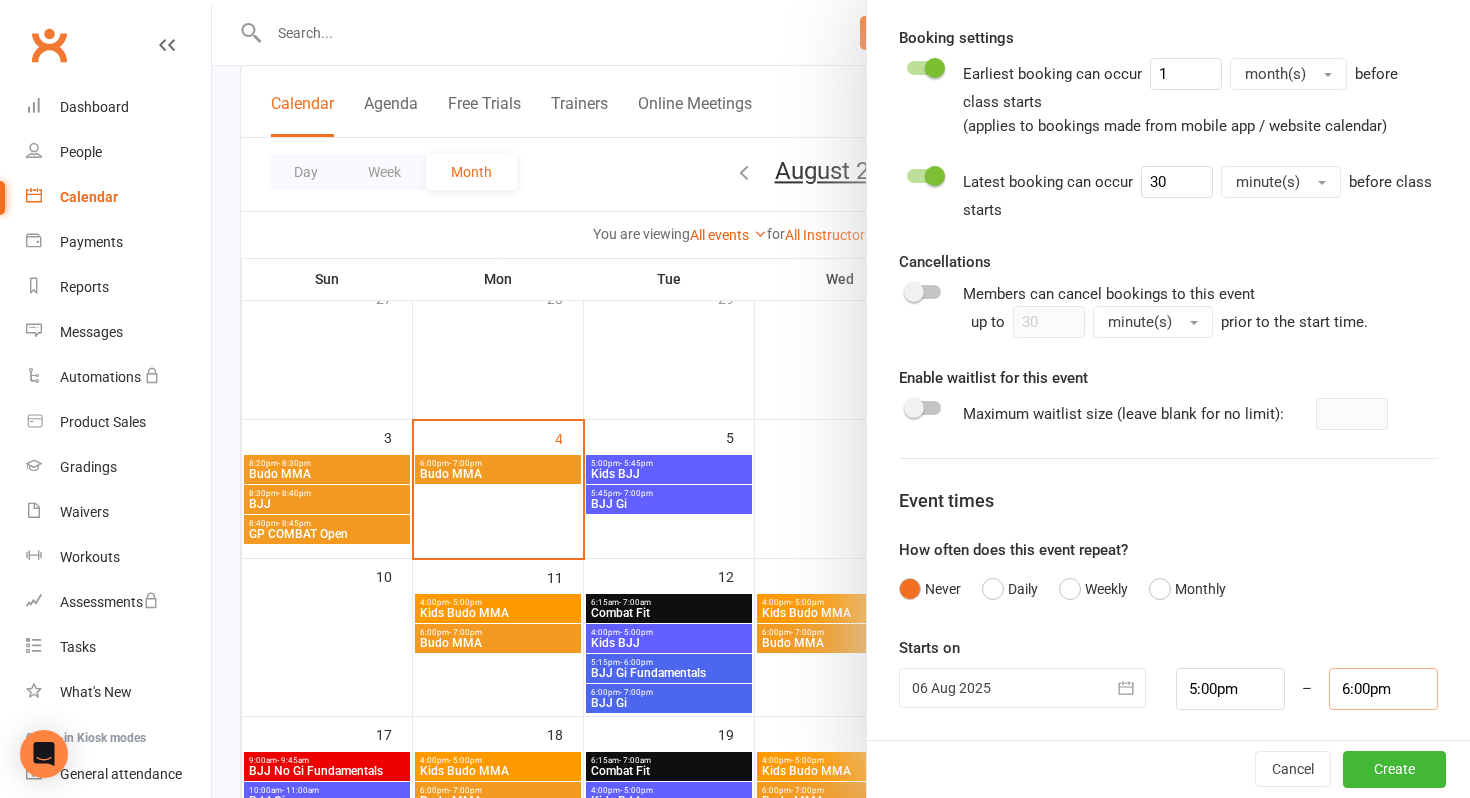 click on "6:00pm" at bounding box center [1383, 689] 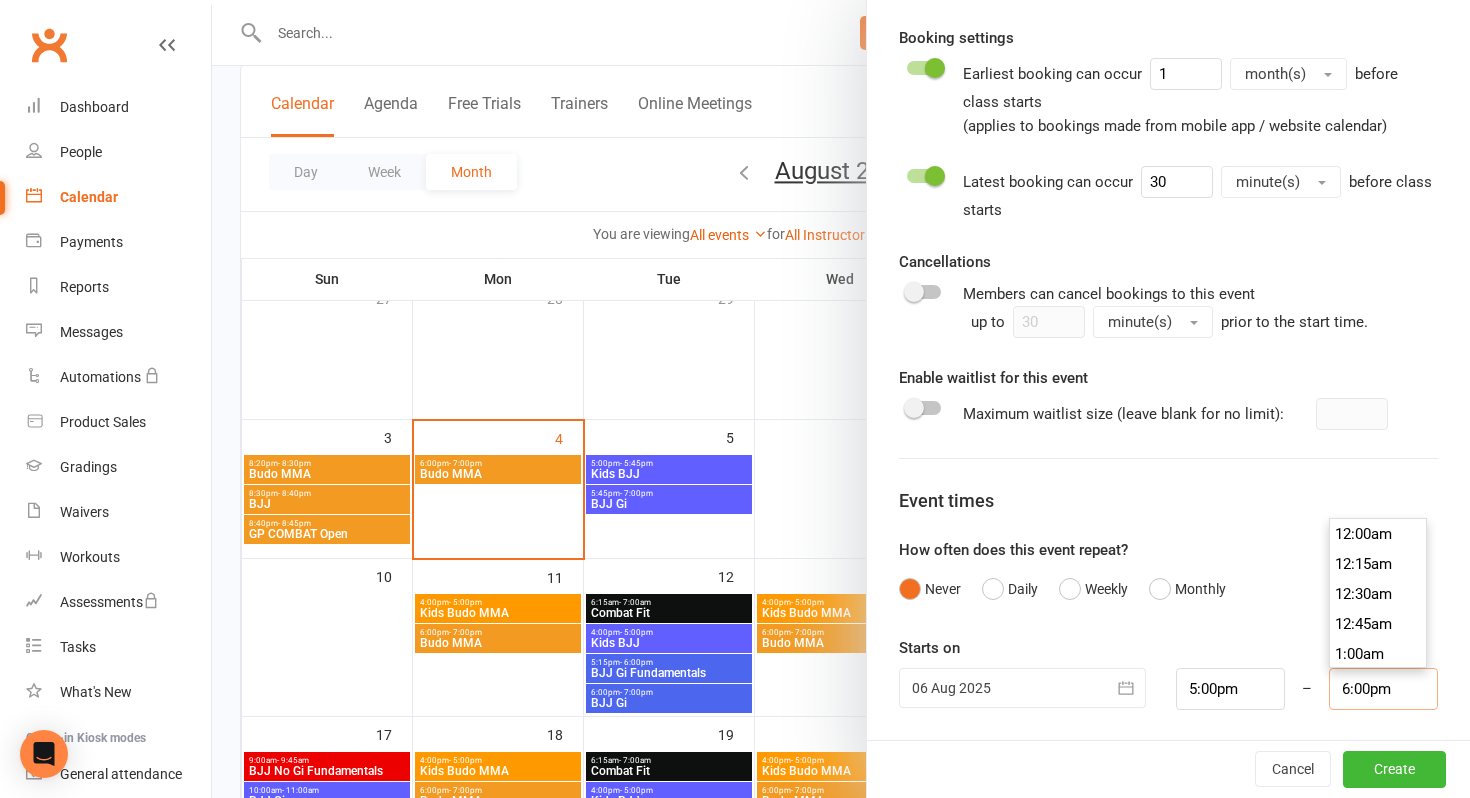 scroll, scrollTop: 2130, scrollLeft: 0, axis: vertical 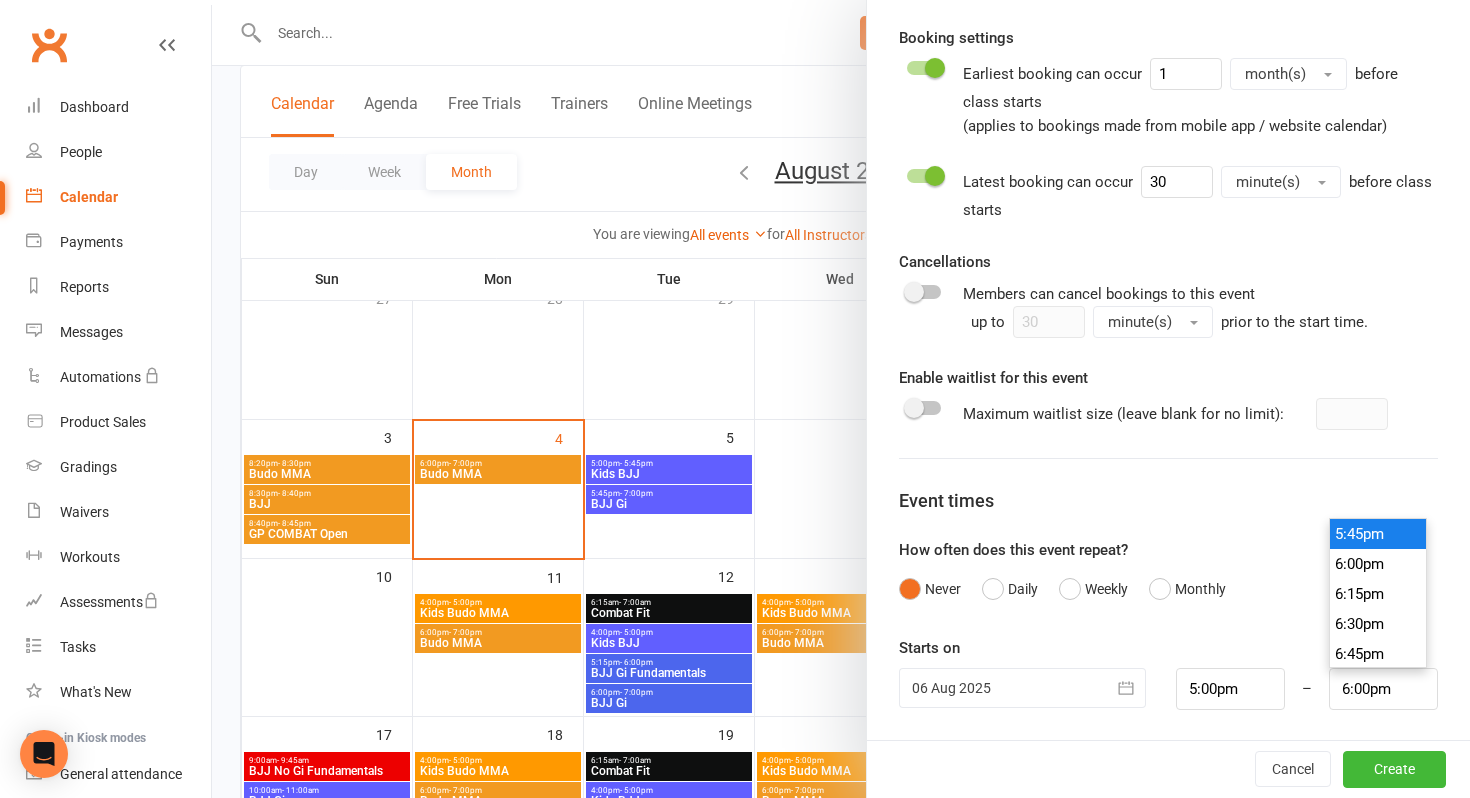 type on "5:45pm" 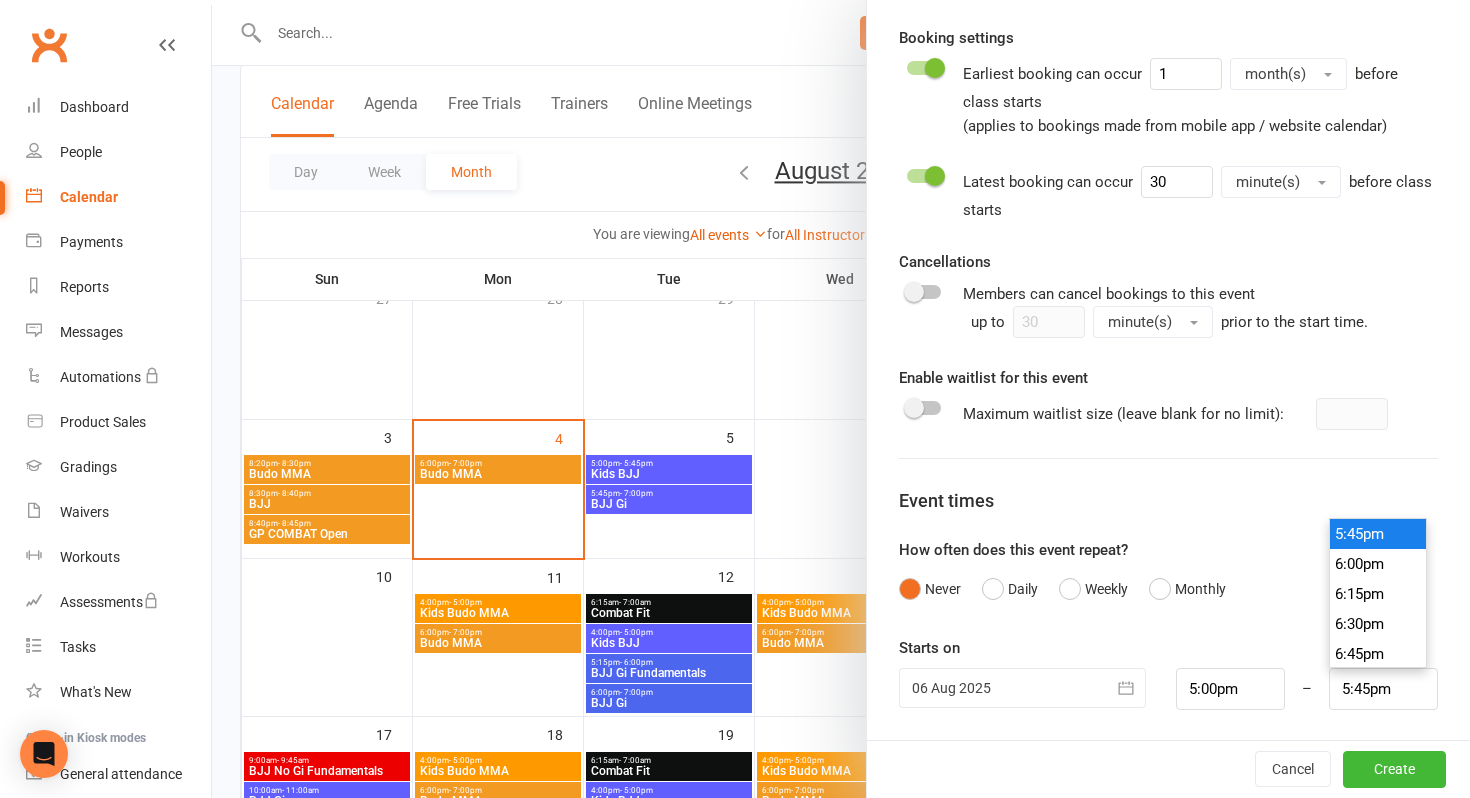 click on "5:45pm" at bounding box center (1378, 534) 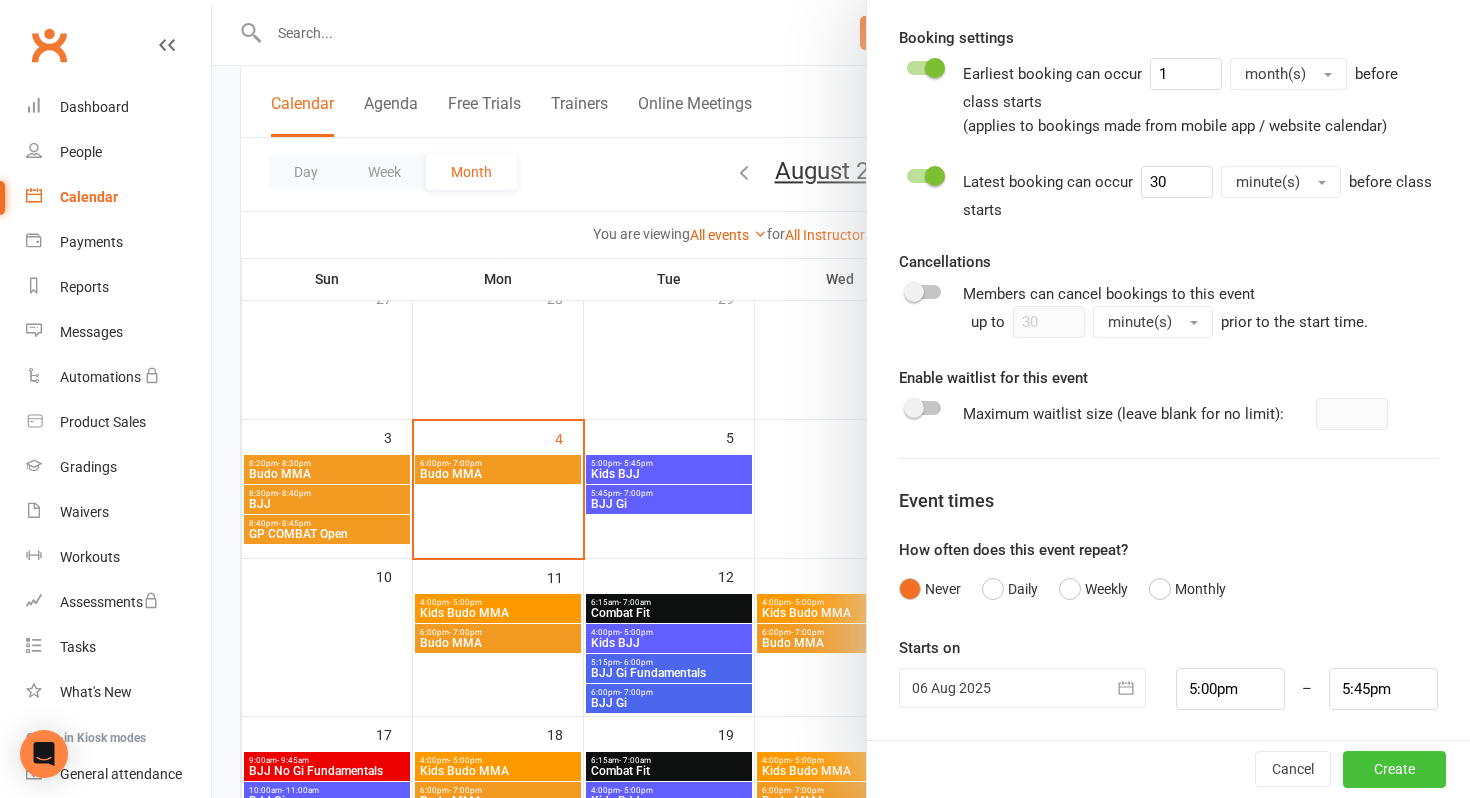 click on "Create" at bounding box center (1394, 770) 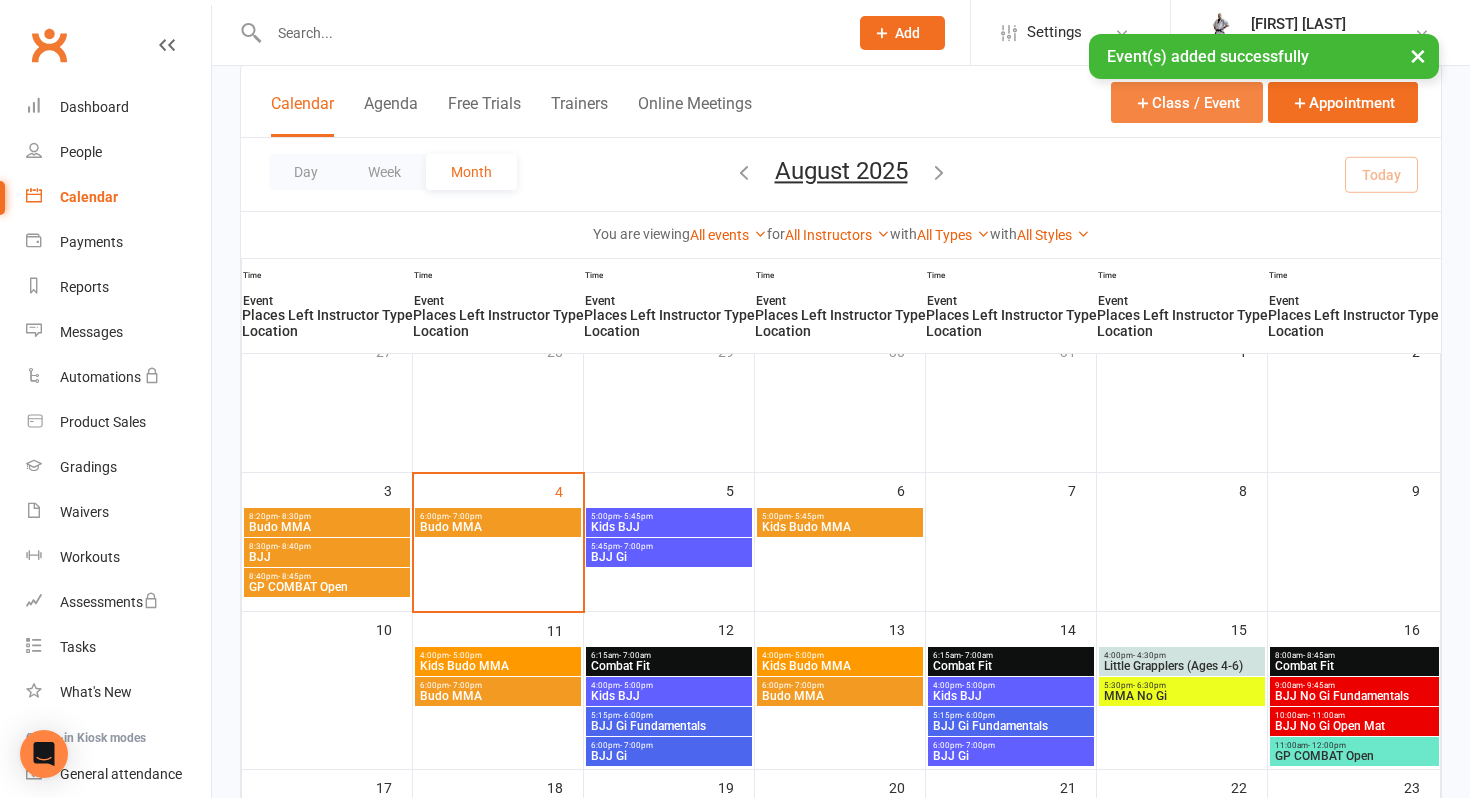 click on "Class / Event" at bounding box center [1187, 102] 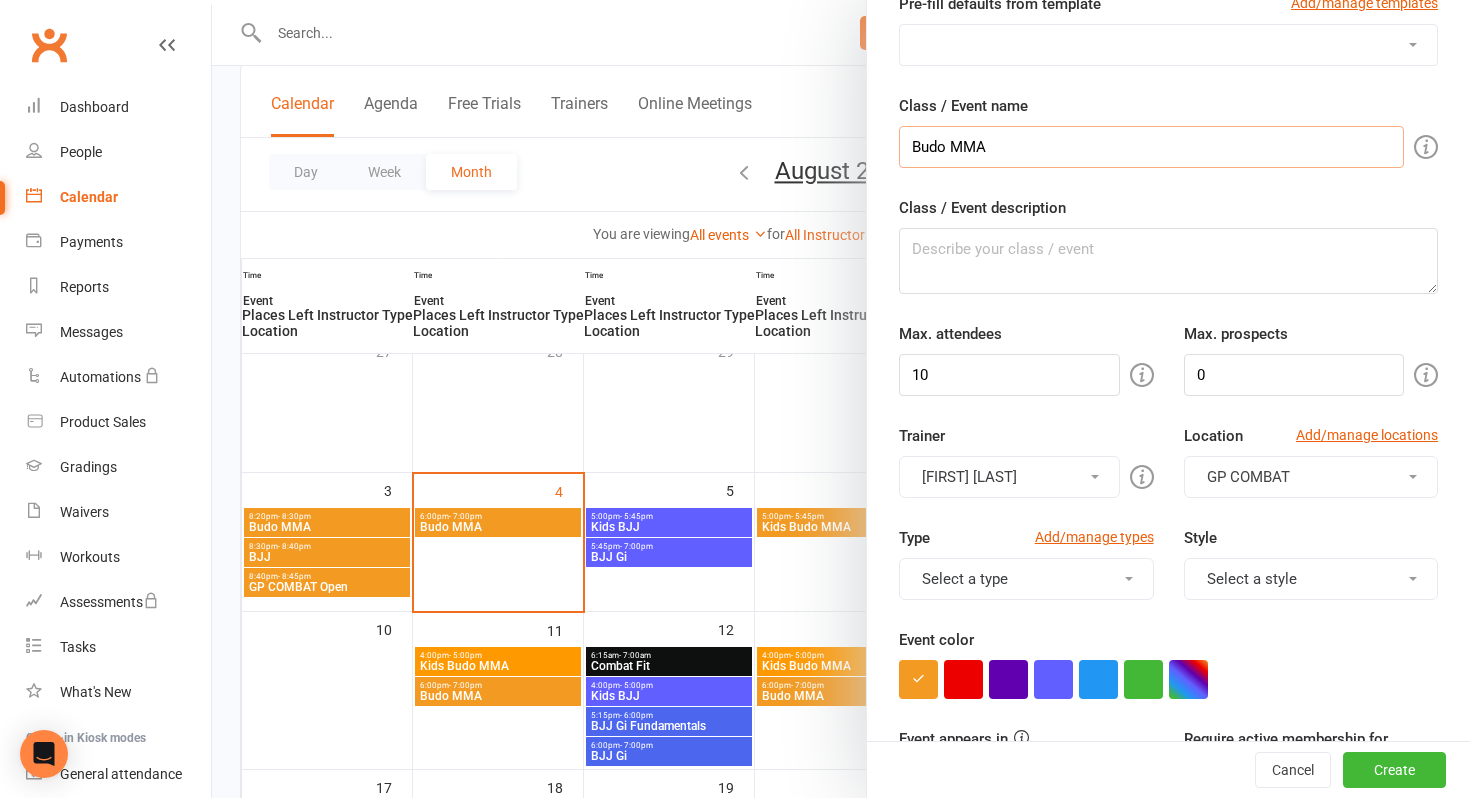 scroll, scrollTop: 165, scrollLeft: 0, axis: vertical 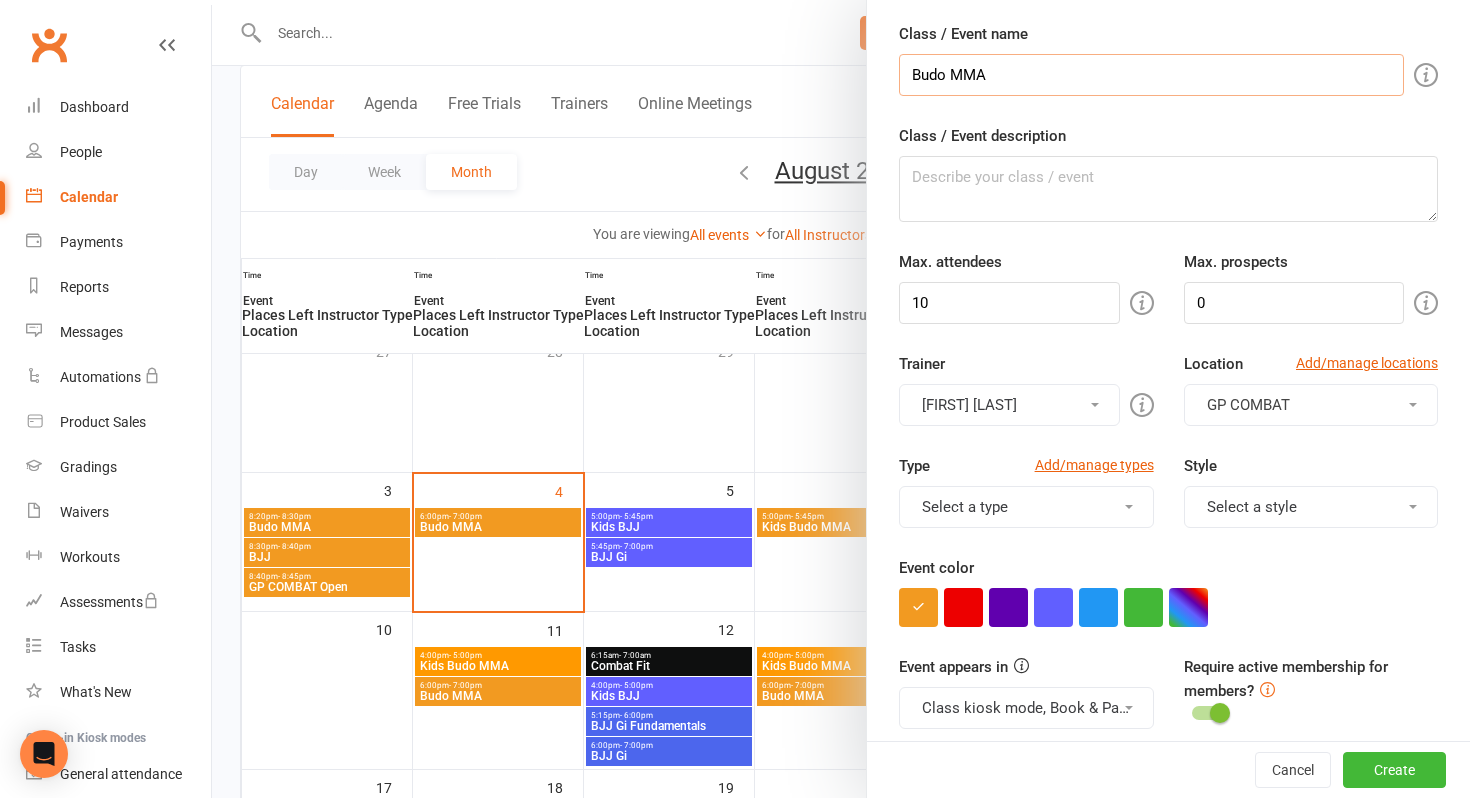 type on "Budo MMA" 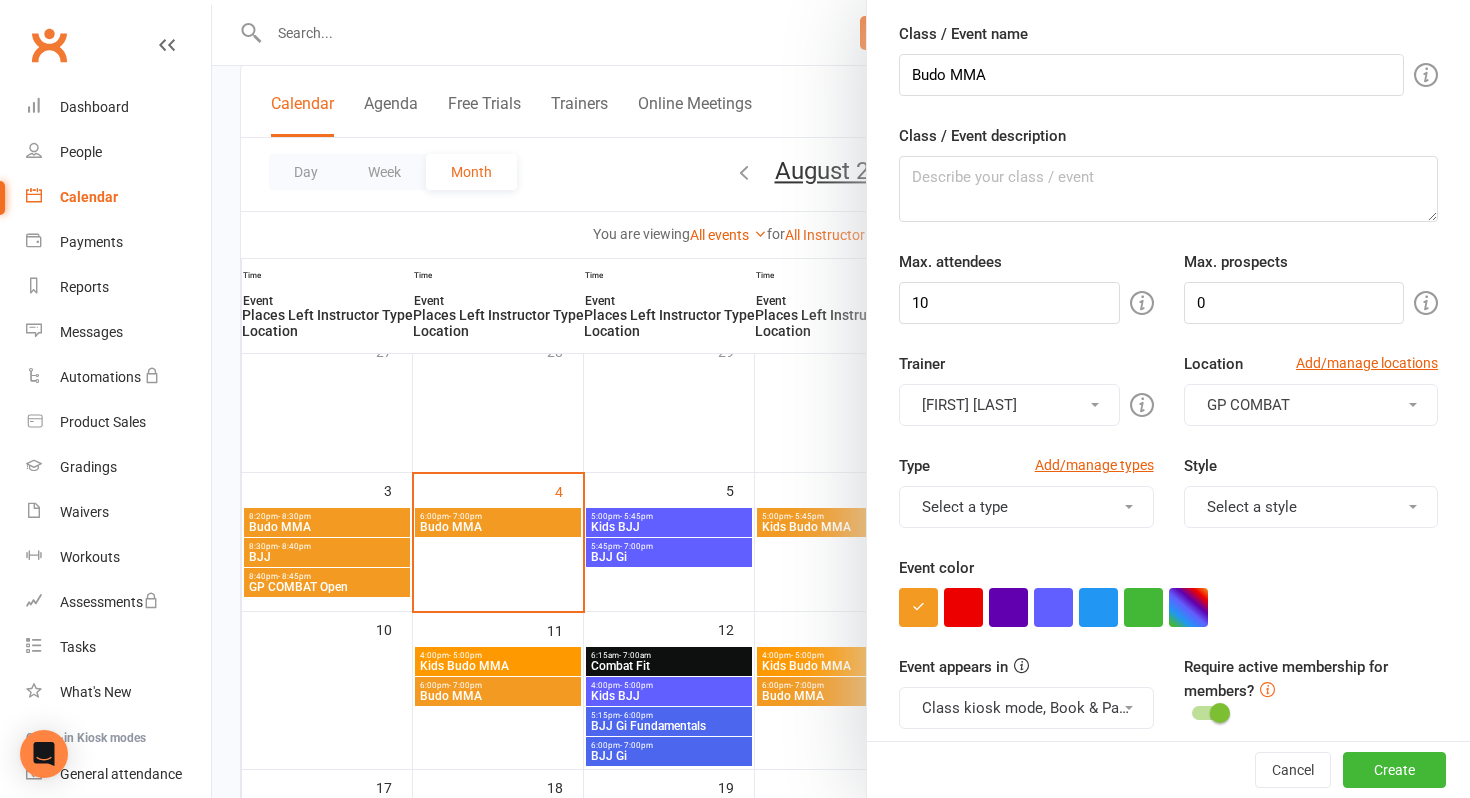 click on "Select a type" at bounding box center [1026, 507] 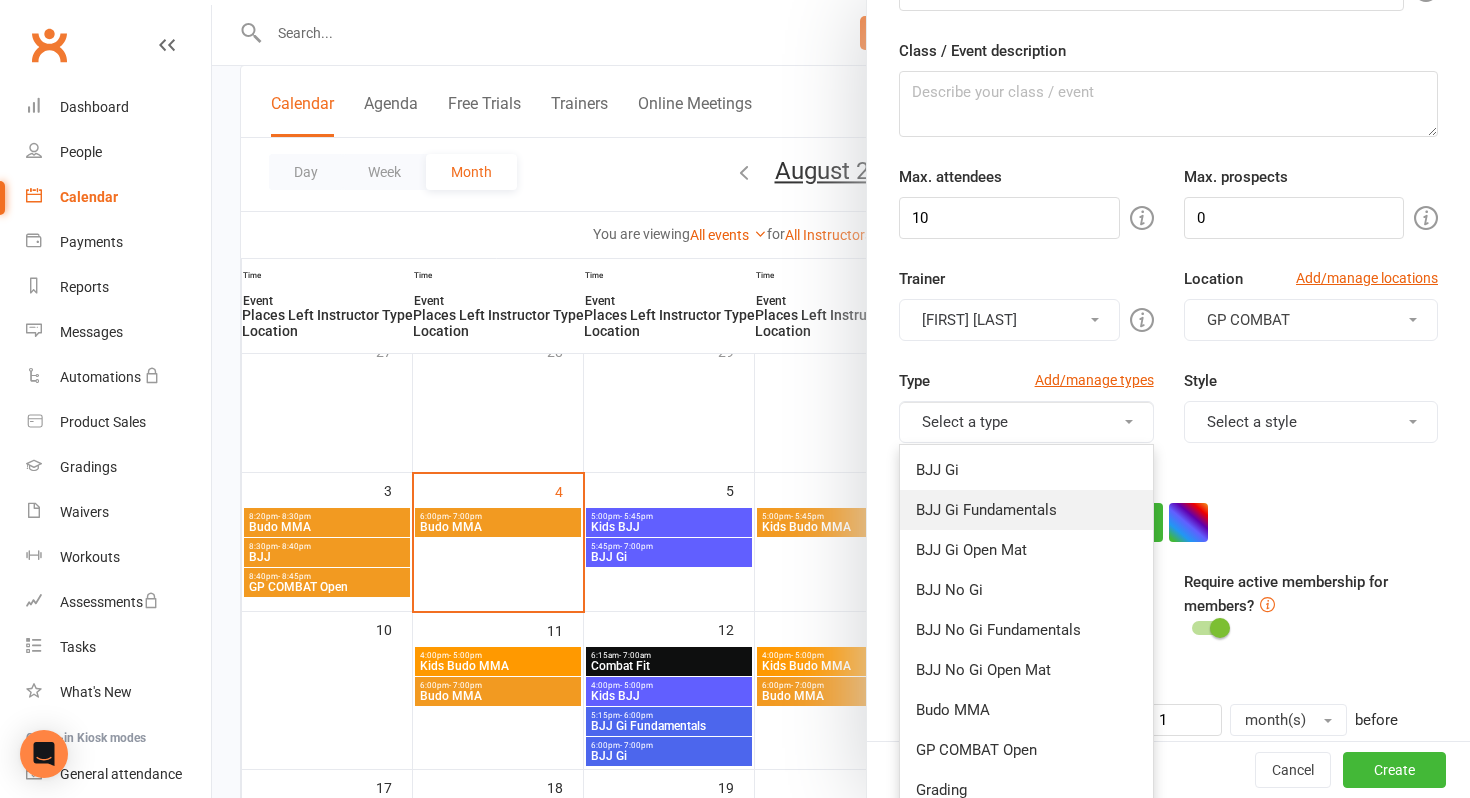 scroll, scrollTop: 274, scrollLeft: 0, axis: vertical 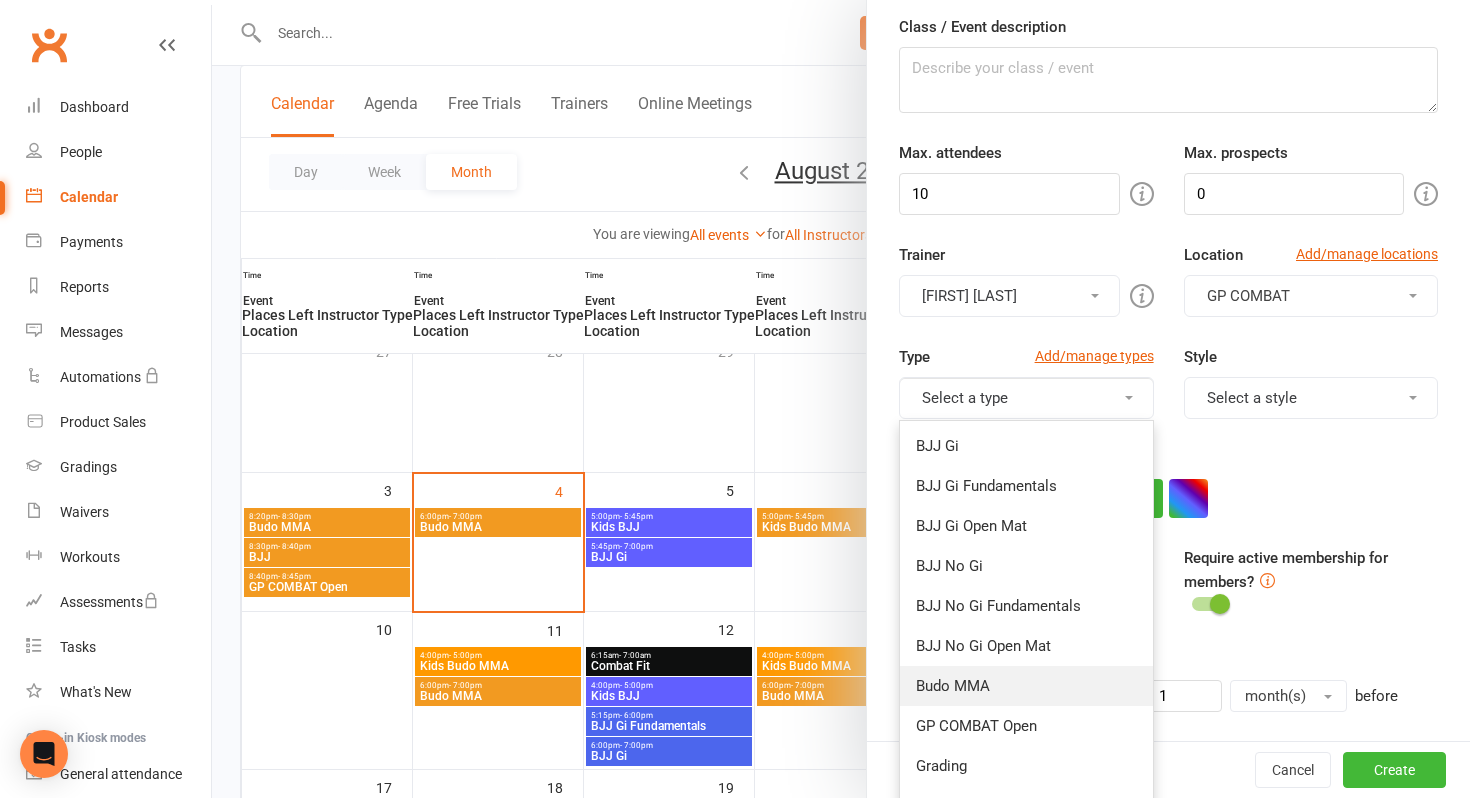 click on "Budo MMA" at bounding box center (1026, 686) 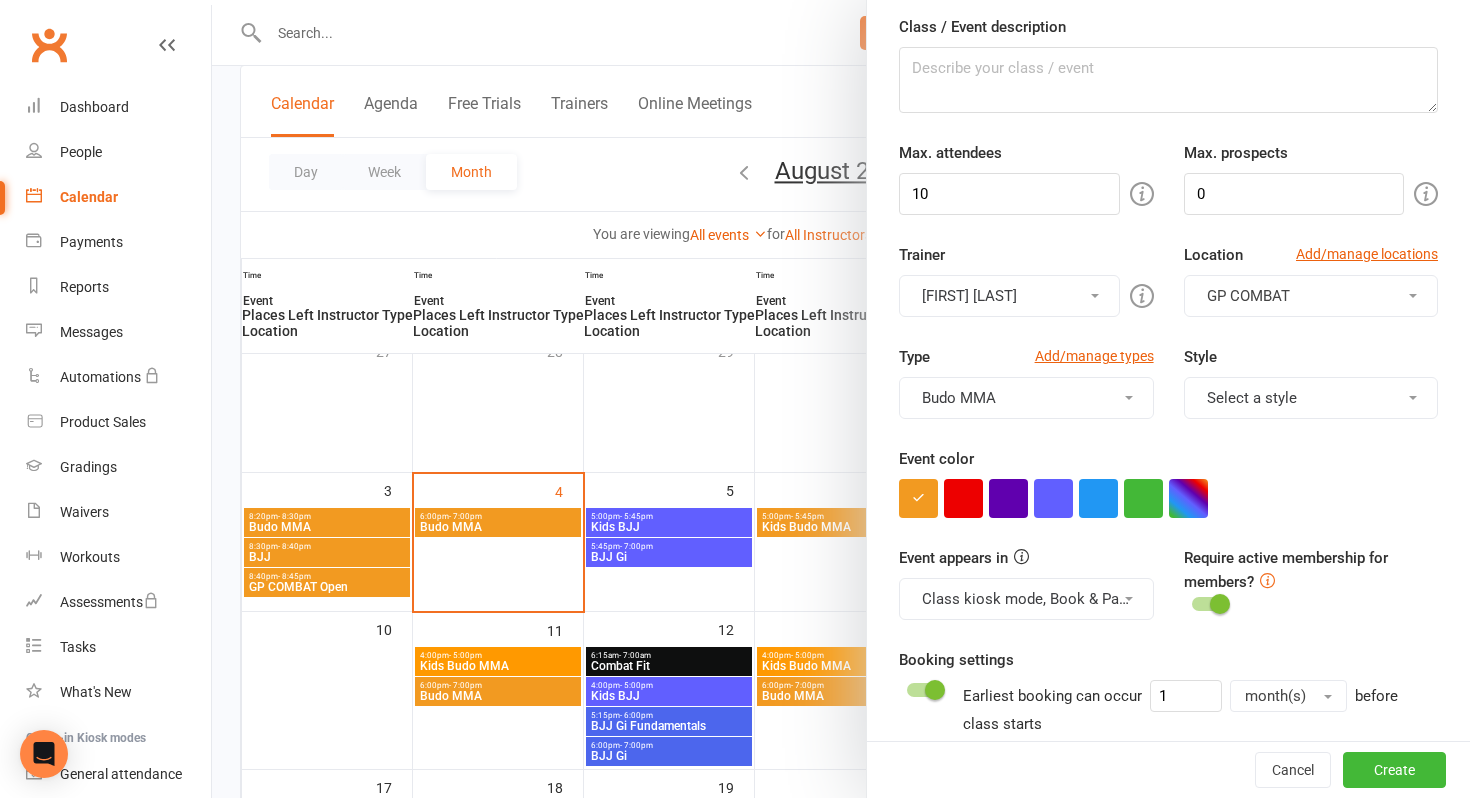 click on "Select a style" at bounding box center (1311, 398) 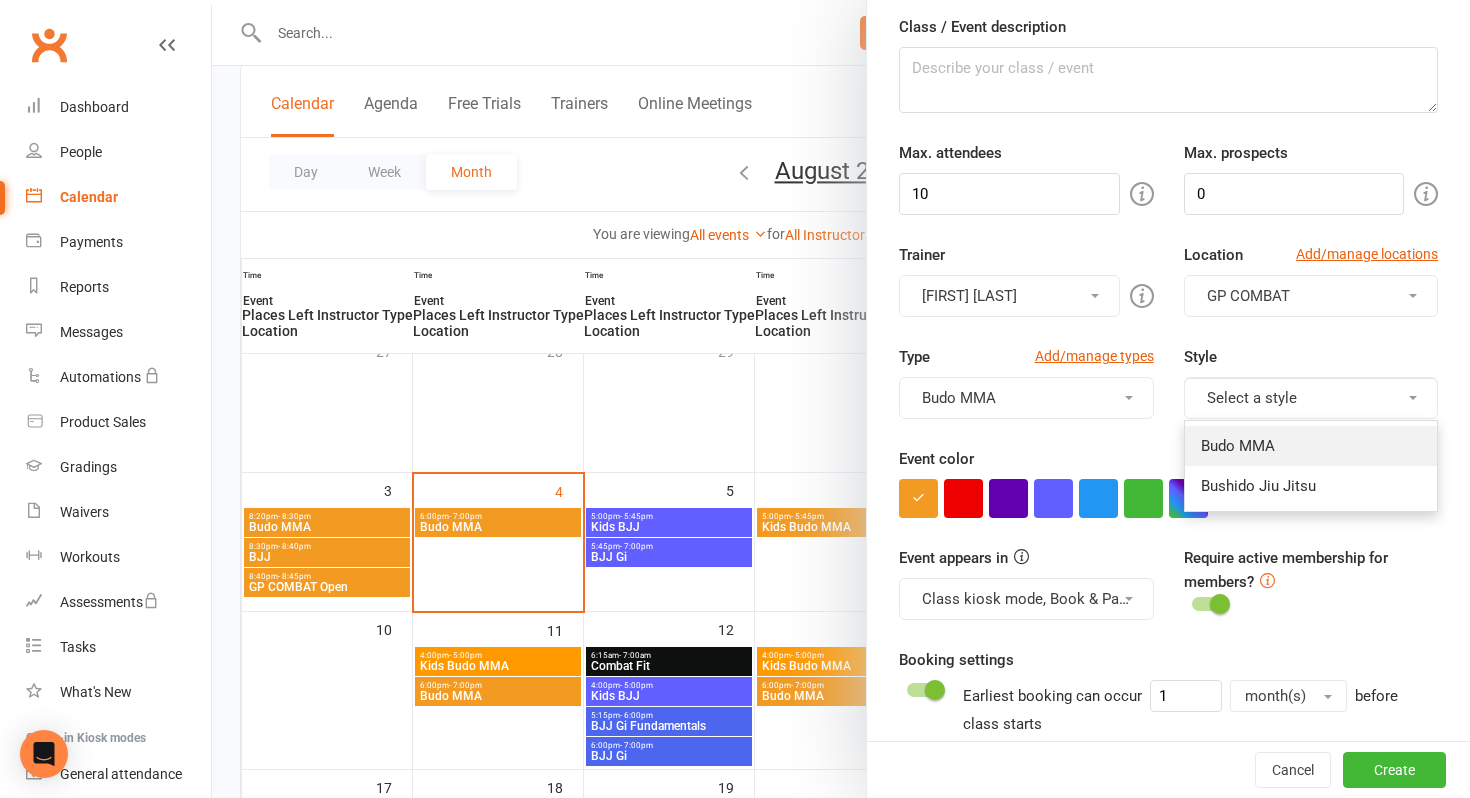 click on "Budo MMA" at bounding box center [1311, 446] 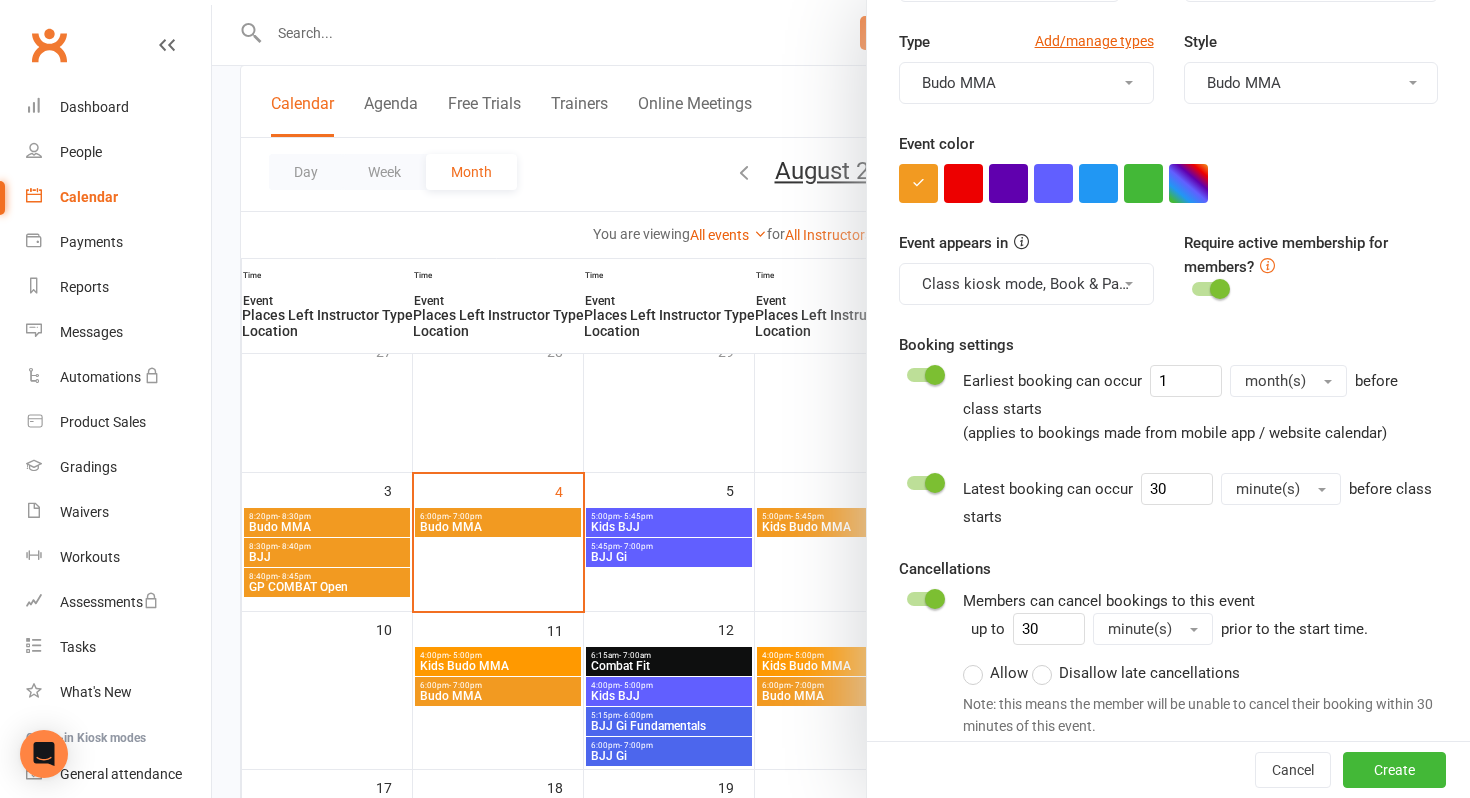 scroll, scrollTop: 591, scrollLeft: 0, axis: vertical 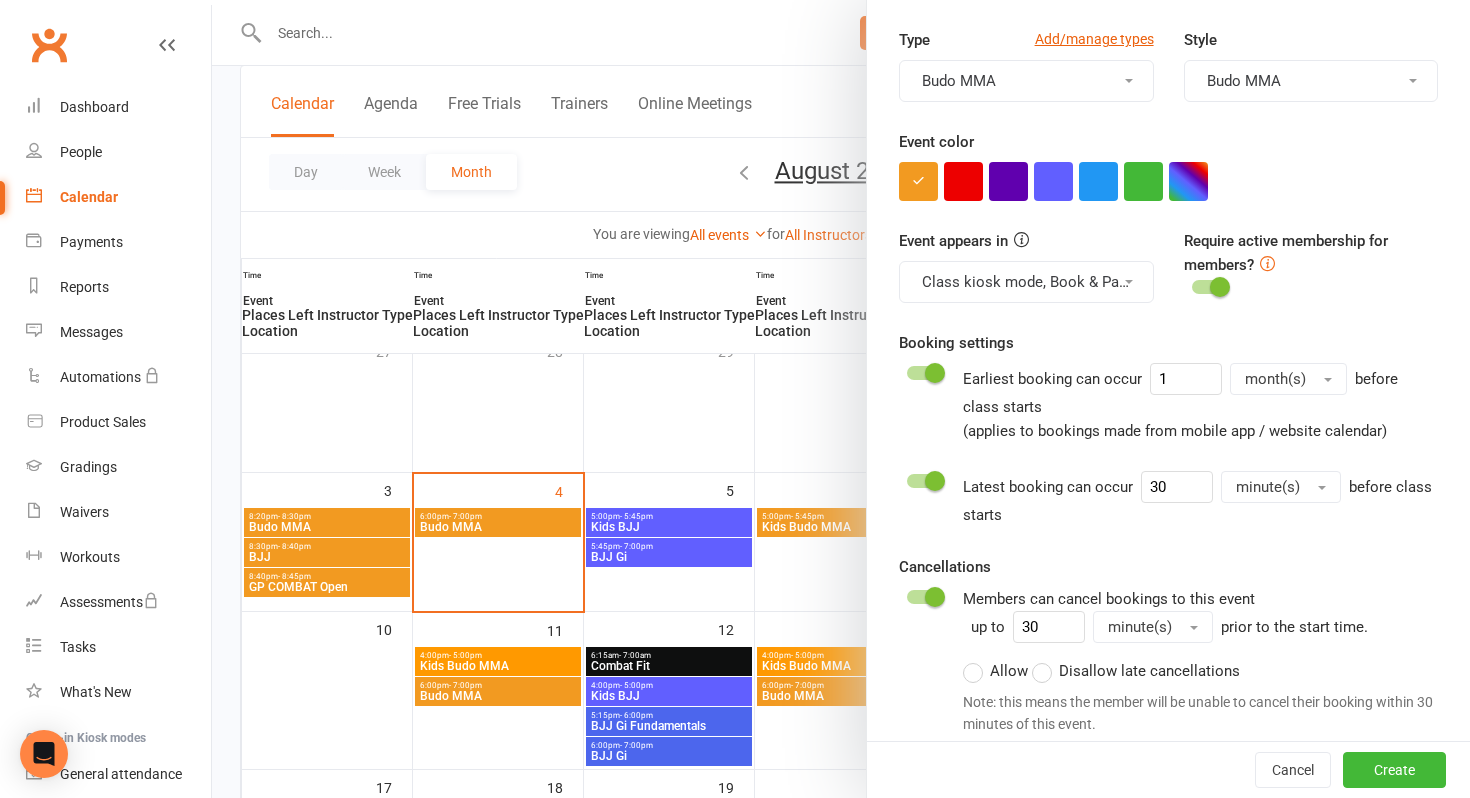 click at bounding box center [935, 481] 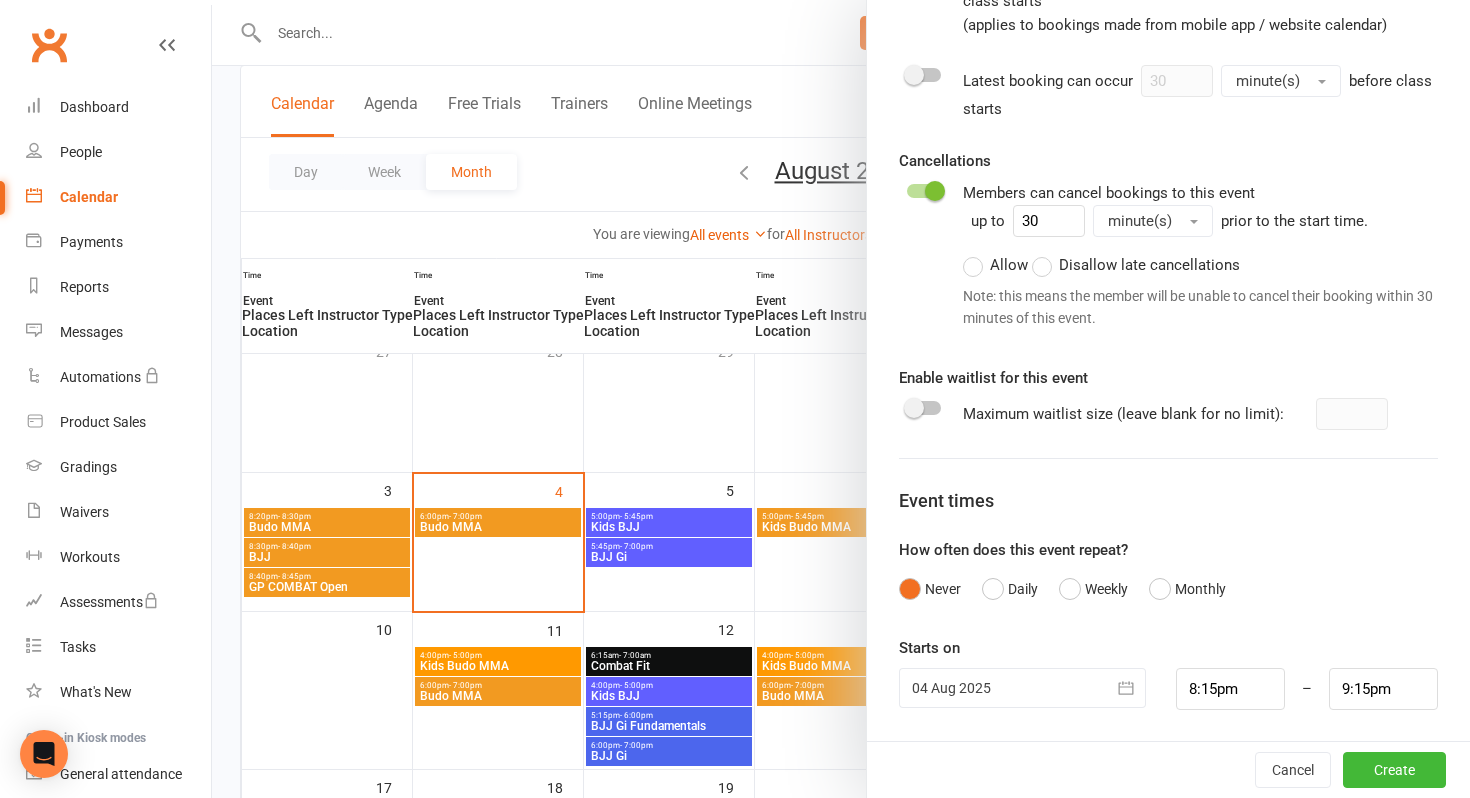 scroll, scrollTop: 996, scrollLeft: 0, axis: vertical 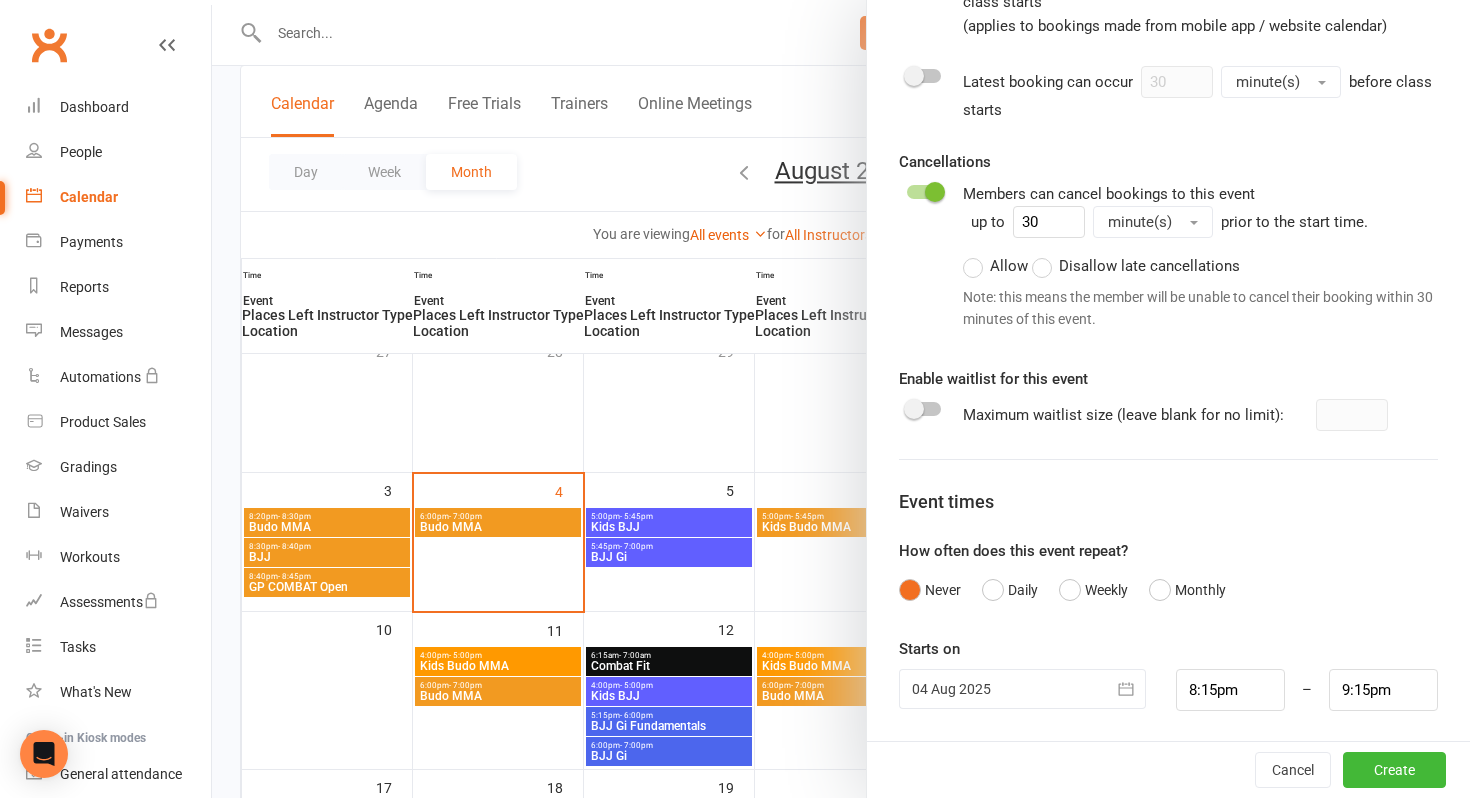 click at bounding box center (1022, 689) 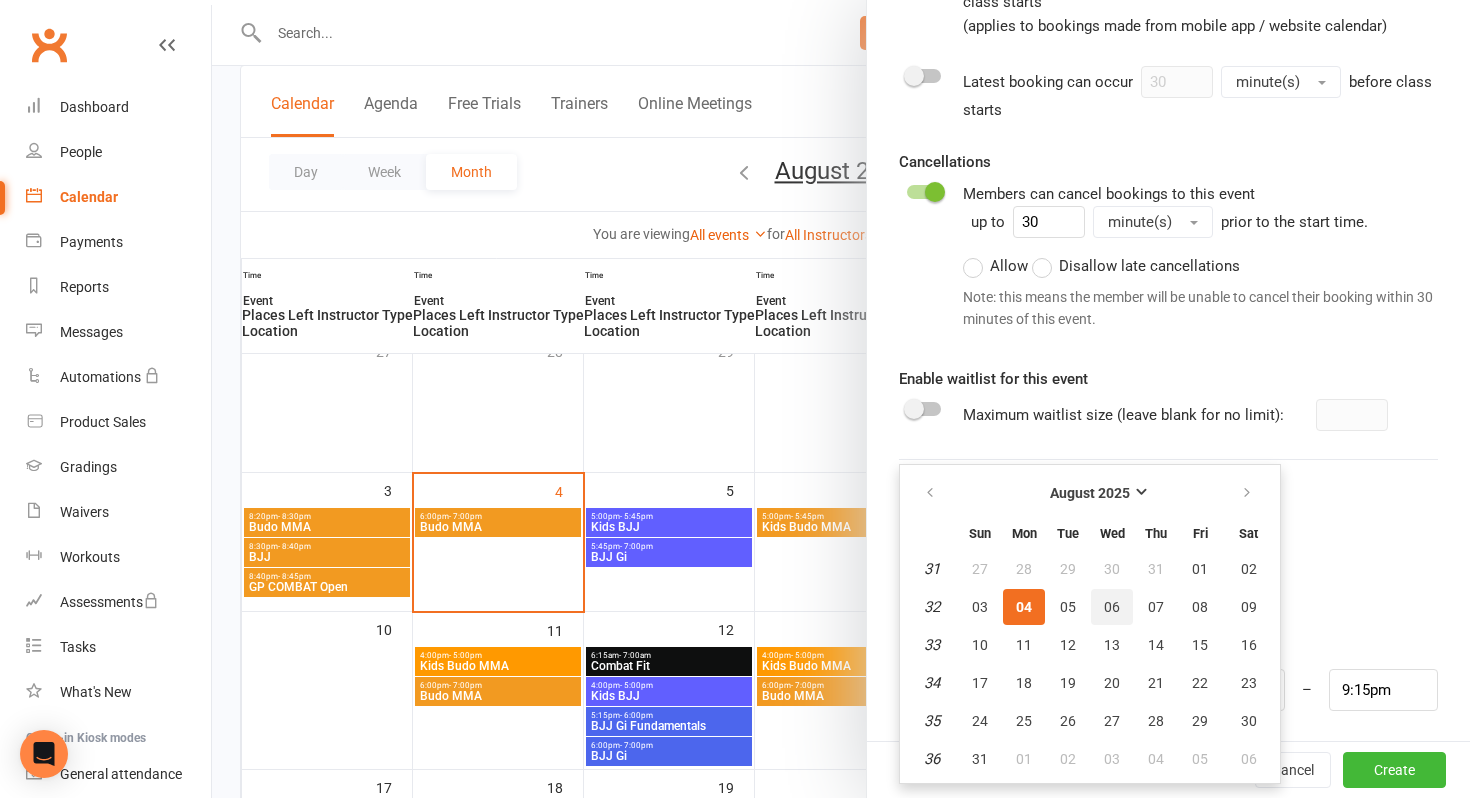 click on "06" at bounding box center (1112, 607) 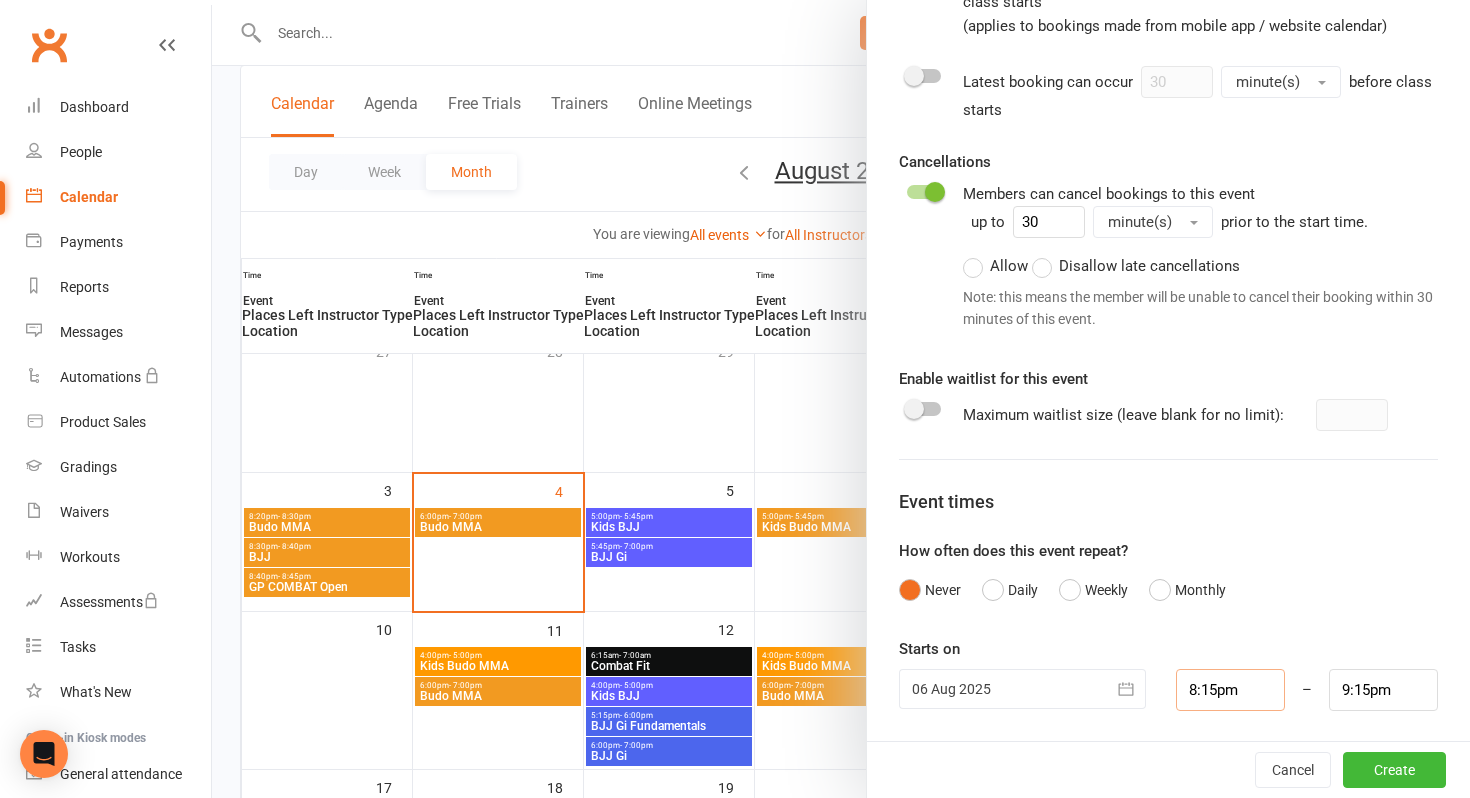 click on "8:15pm" at bounding box center (1230, 690) 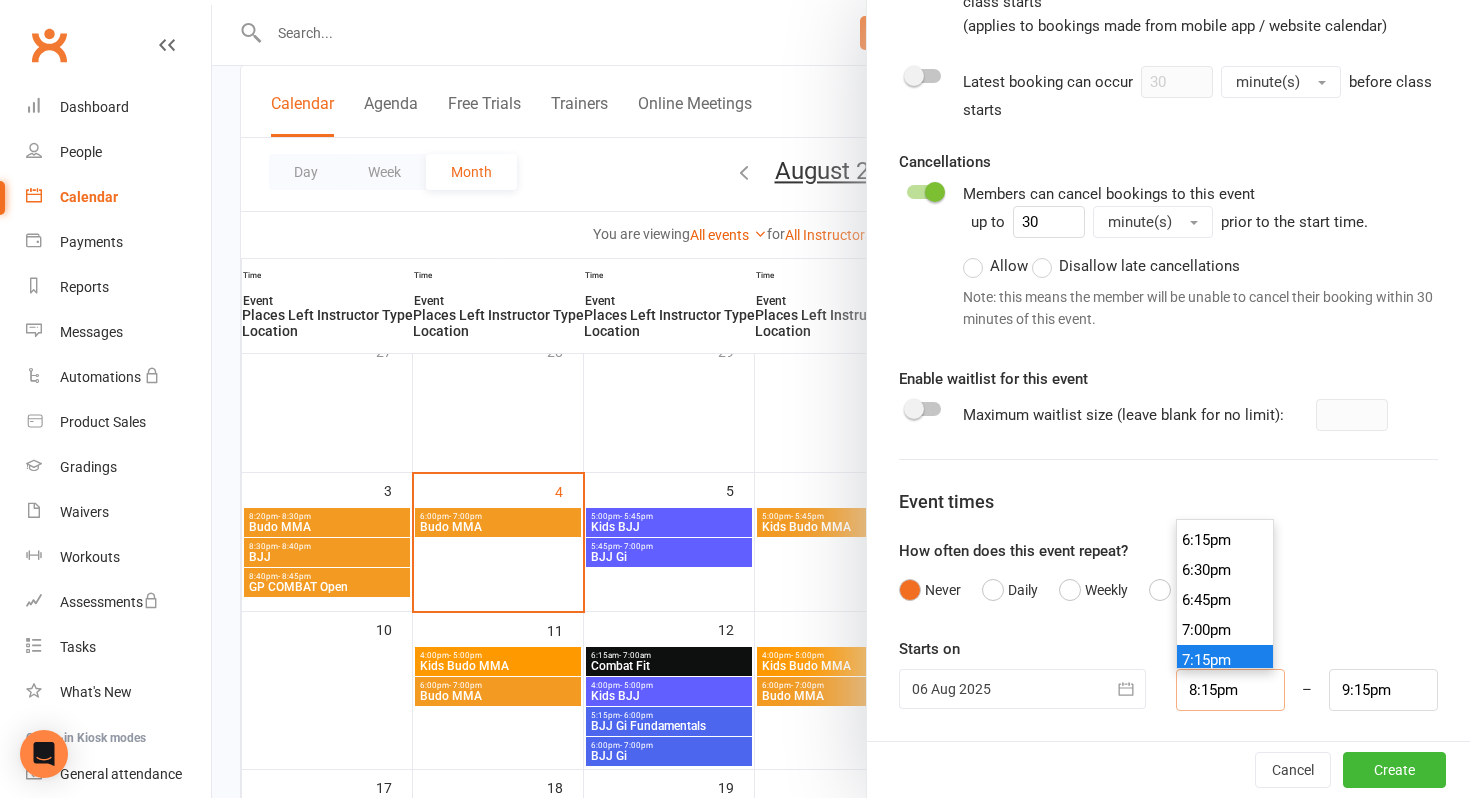 scroll, scrollTop: 2172, scrollLeft: 0, axis: vertical 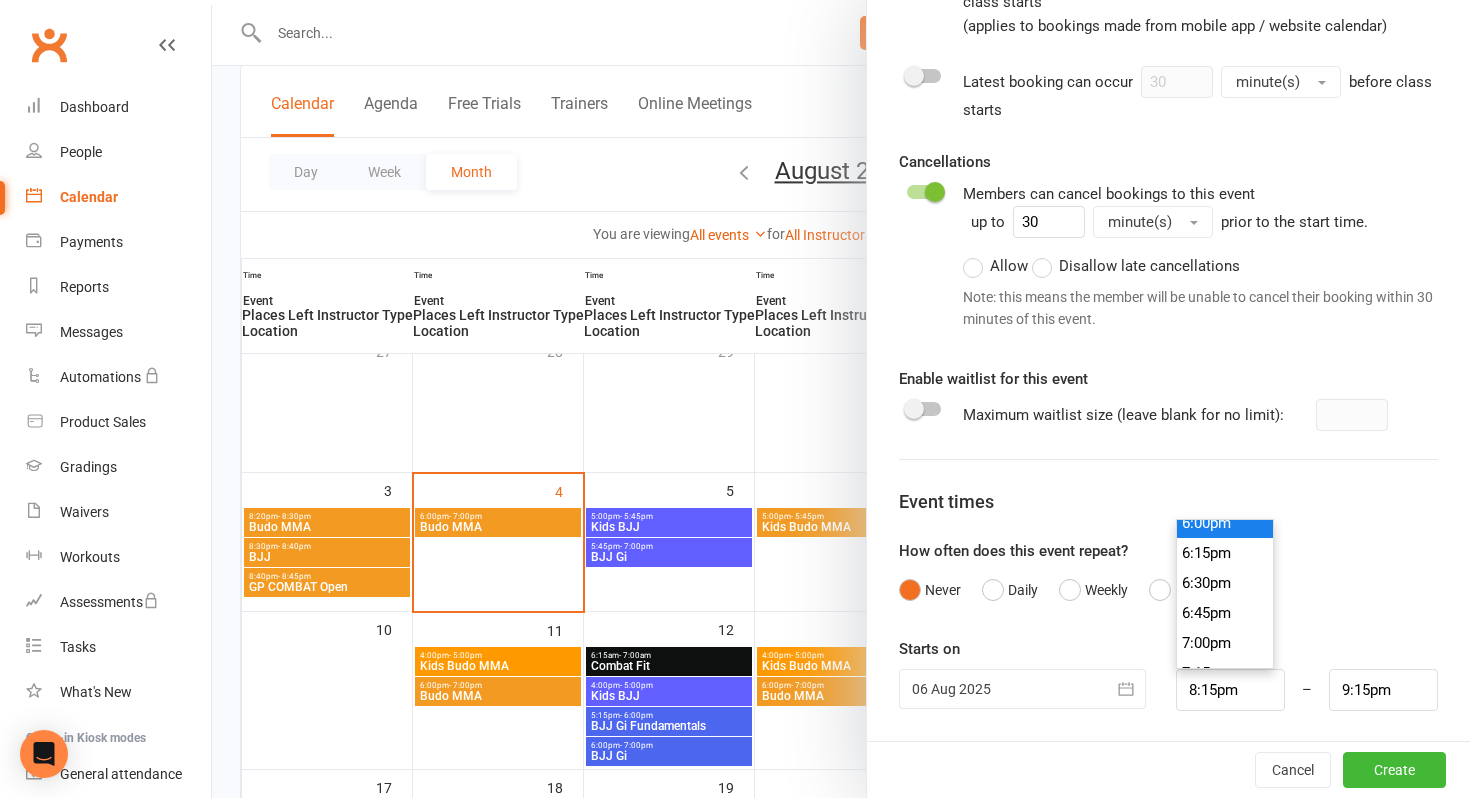 type on "6:00pm" 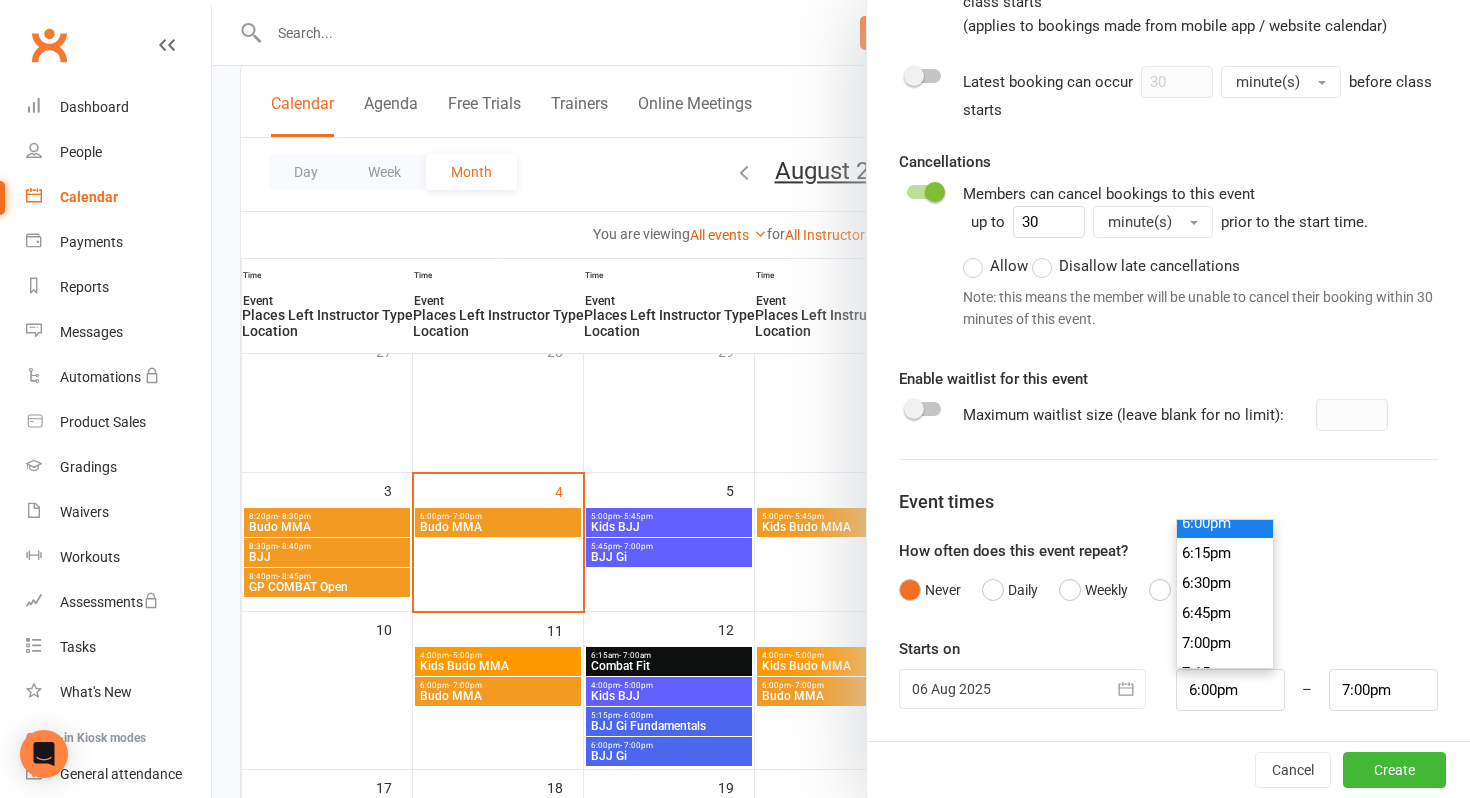 click on "6:00pm" at bounding box center (1225, 523) 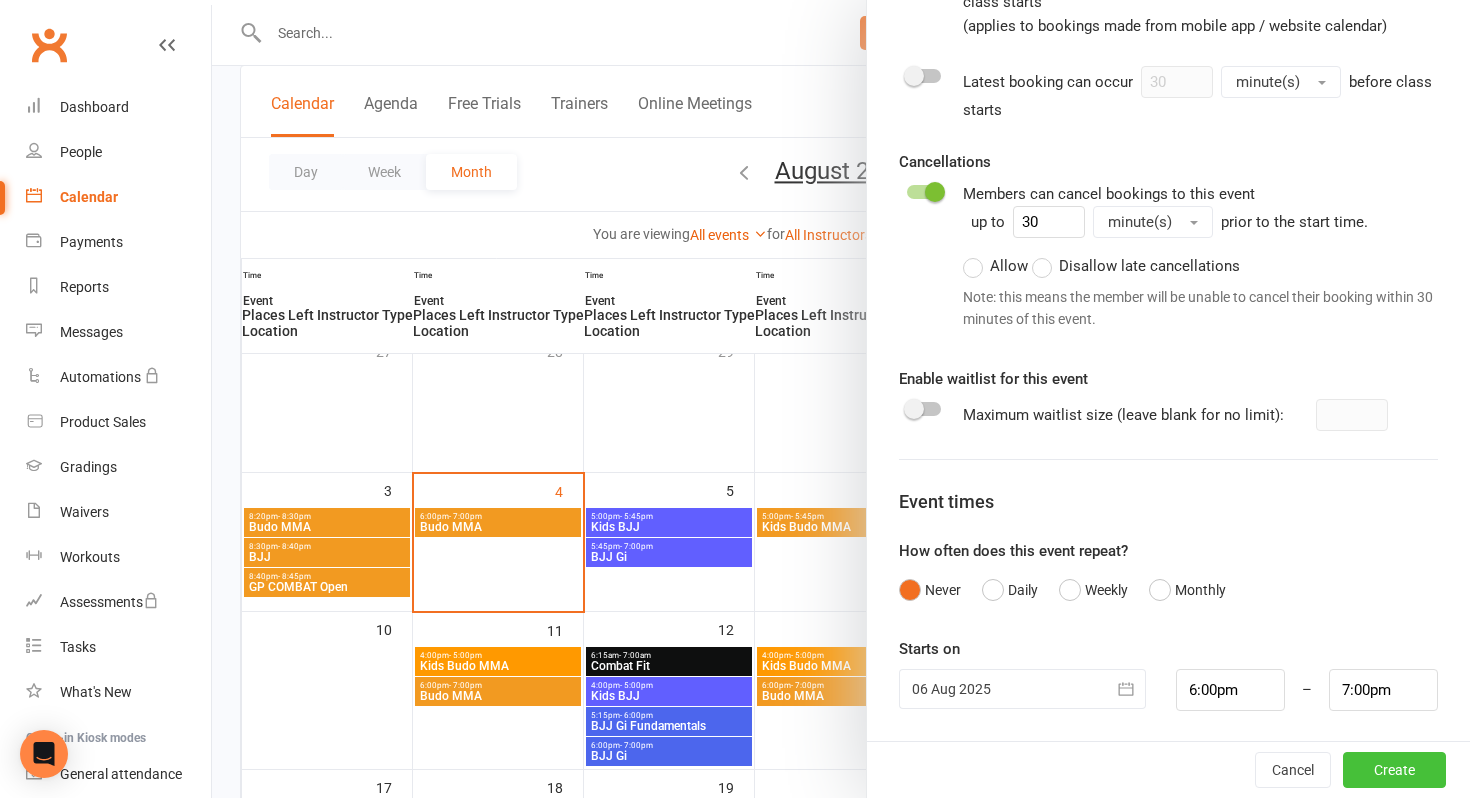 click on "Create" at bounding box center (1394, 770) 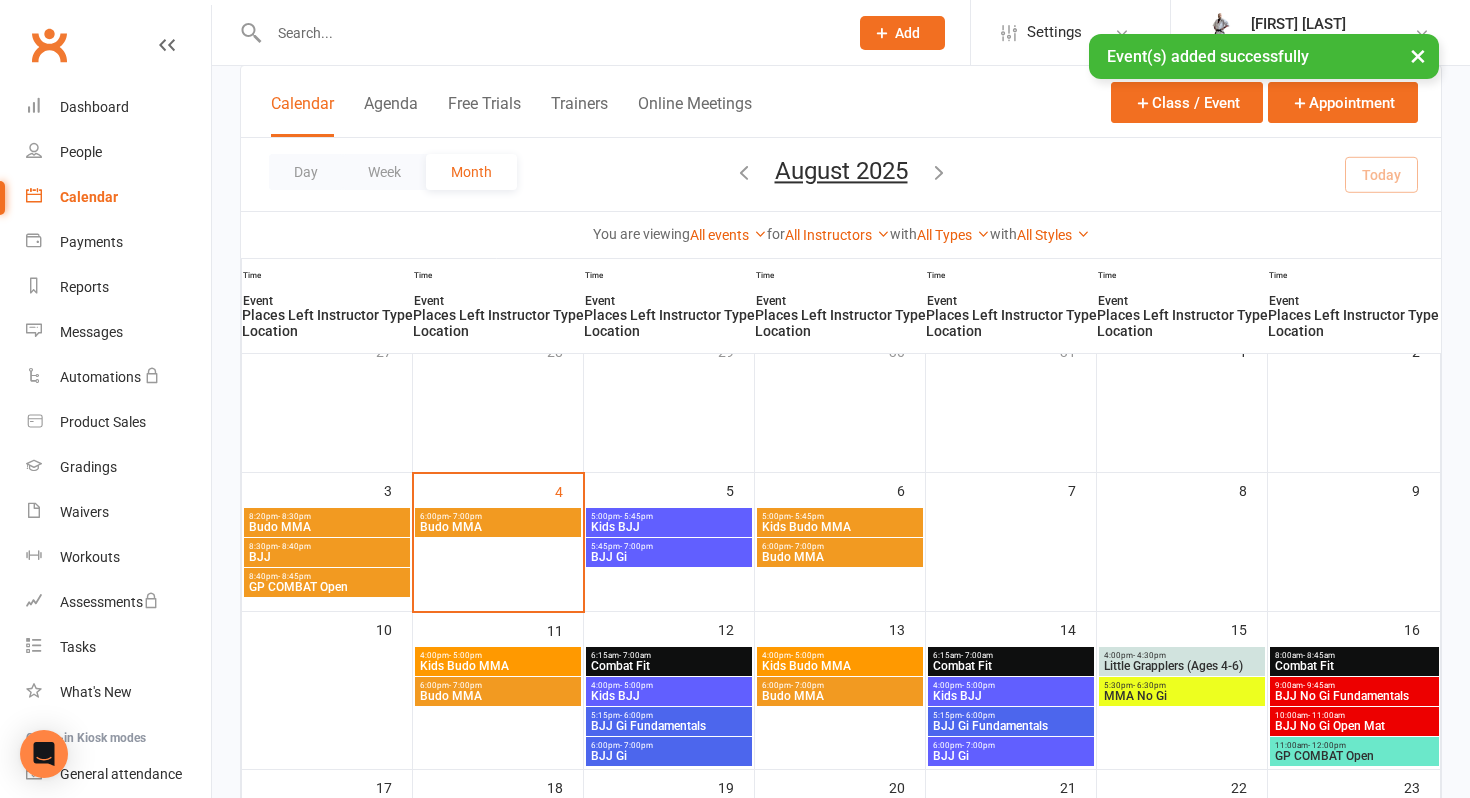 click on "5:00pm  - 5:45pm" at bounding box center (840, 516) 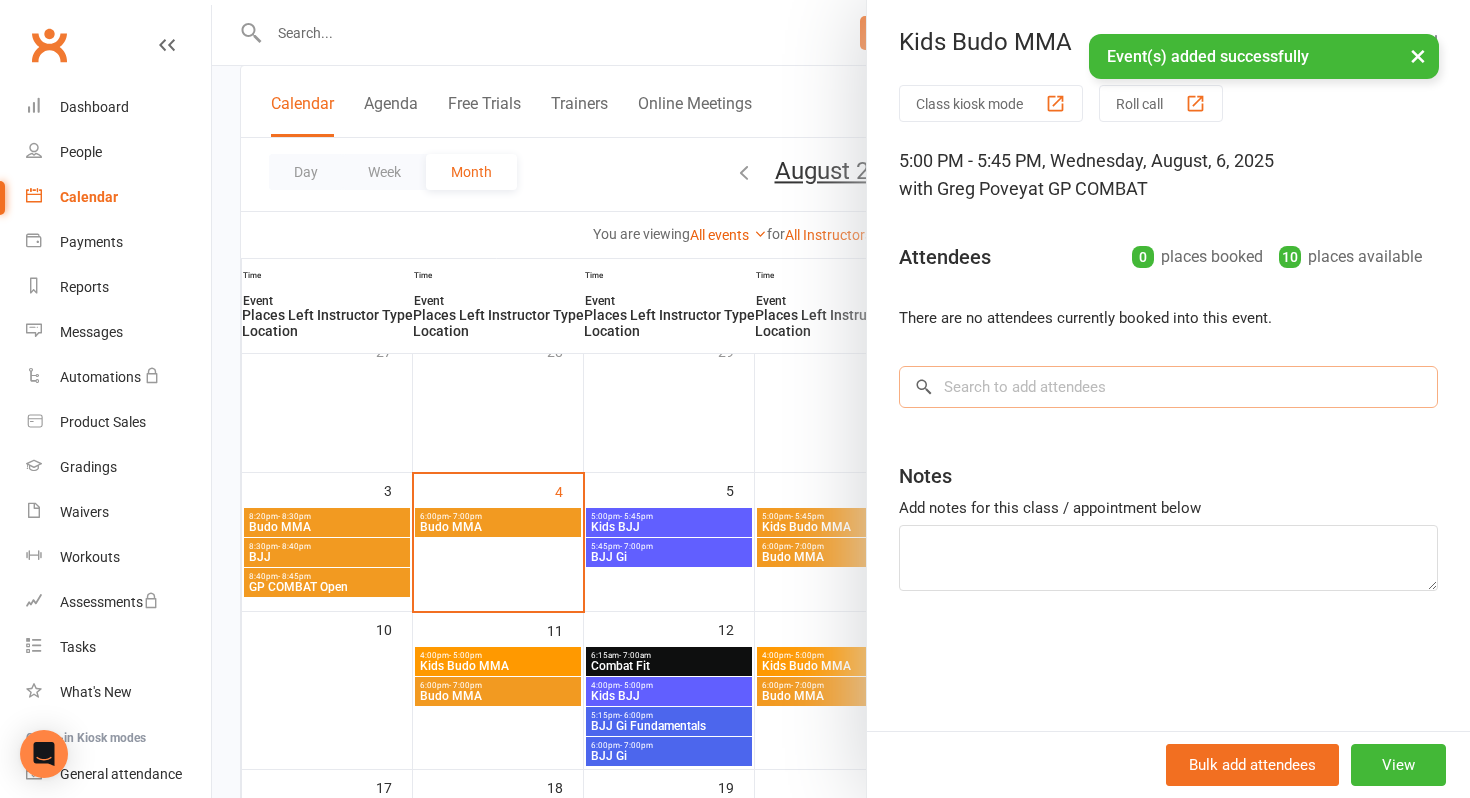 click at bounding box center [1168, 387] 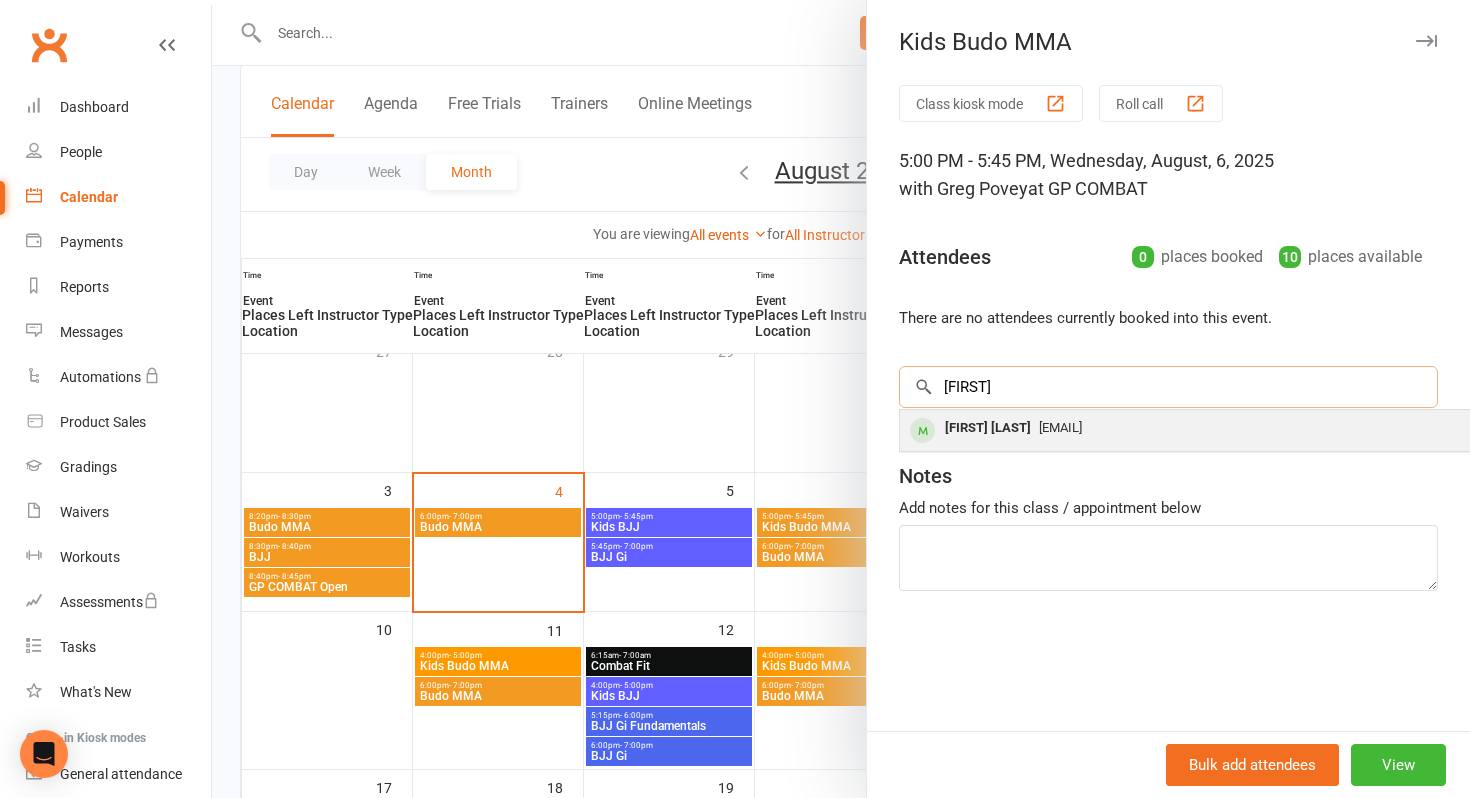 type on "[FIRST]" 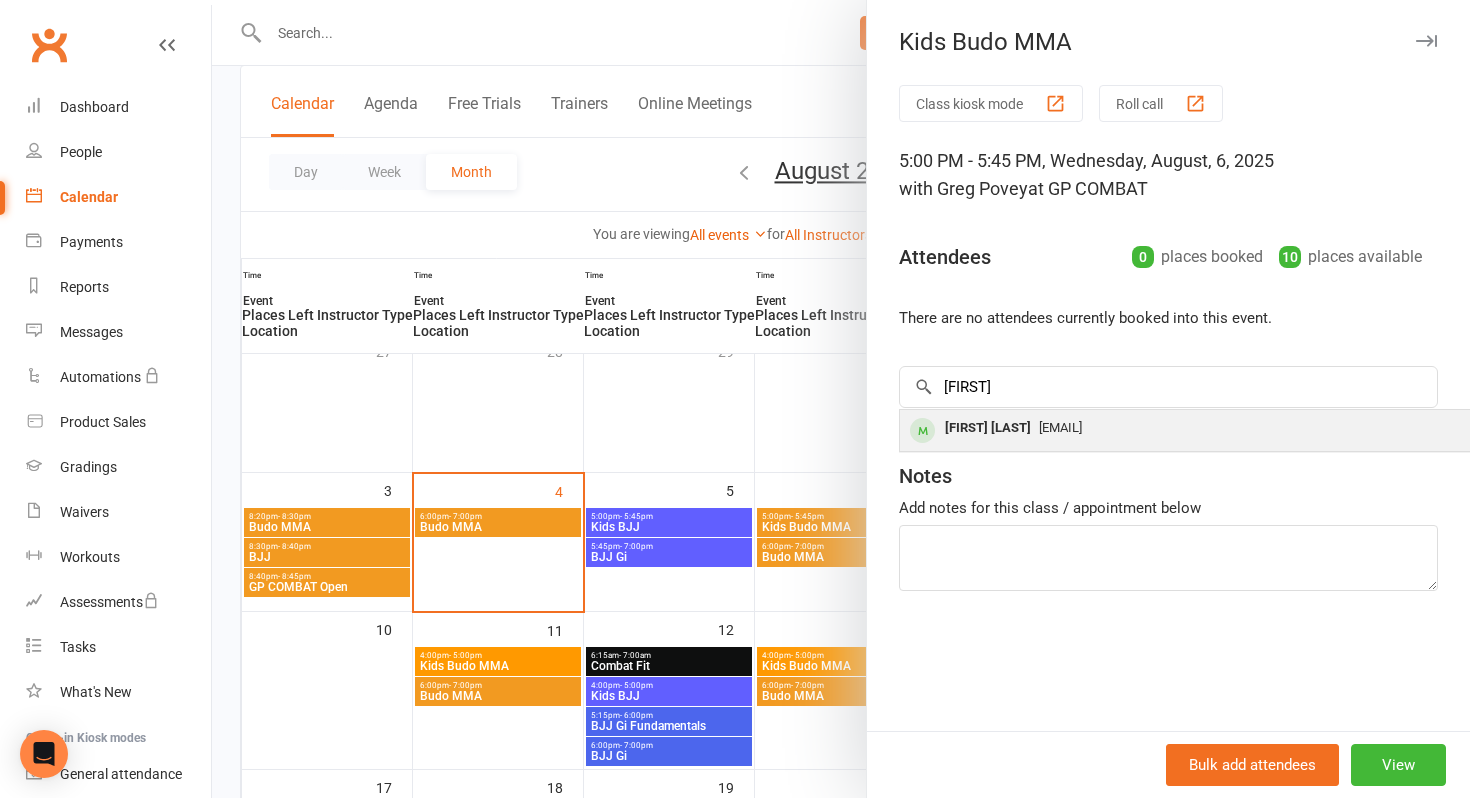 click on "[EMAIL]" at bounding box center (1060, 427) 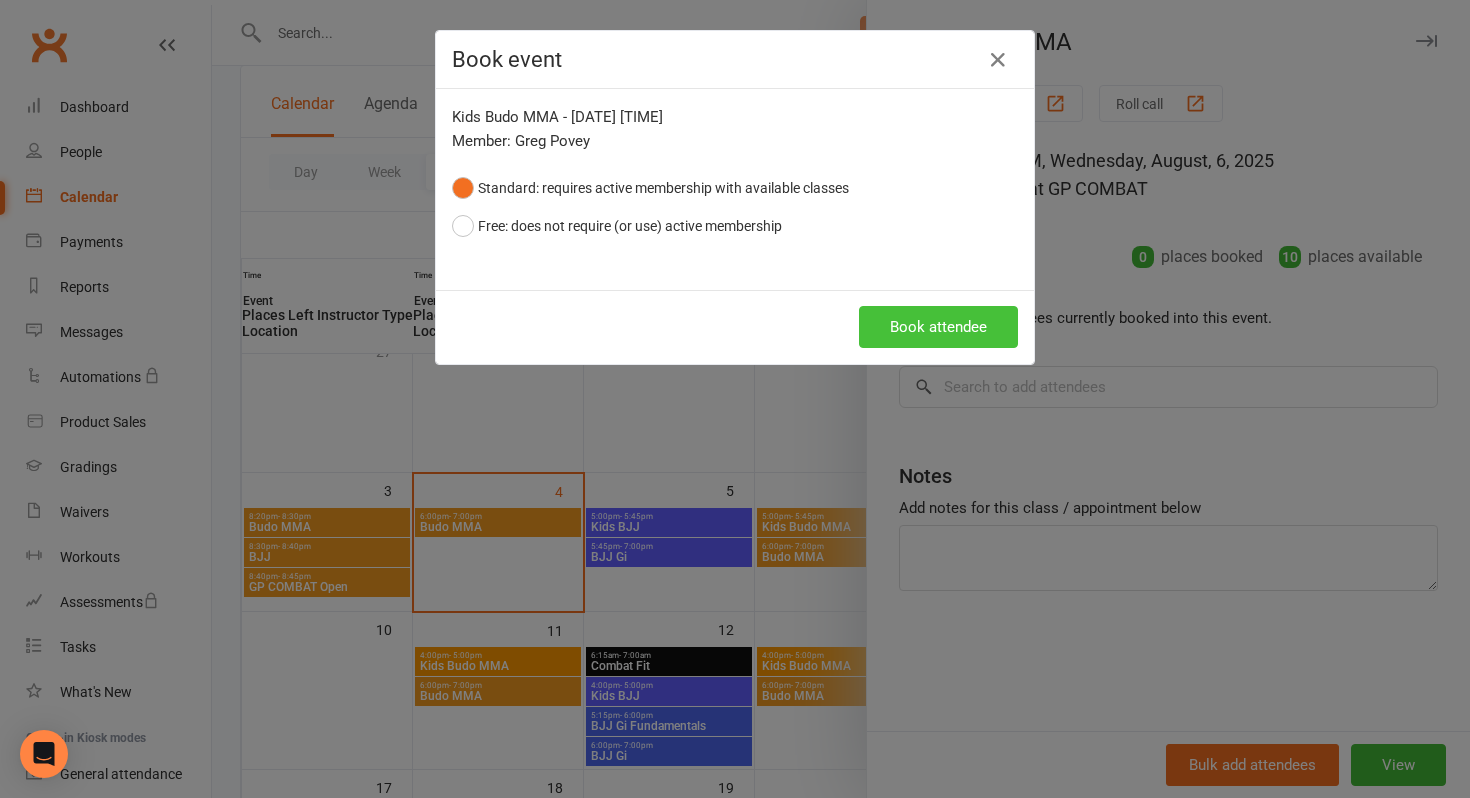 click on "Book attendee" at bounding box center [938, 327] 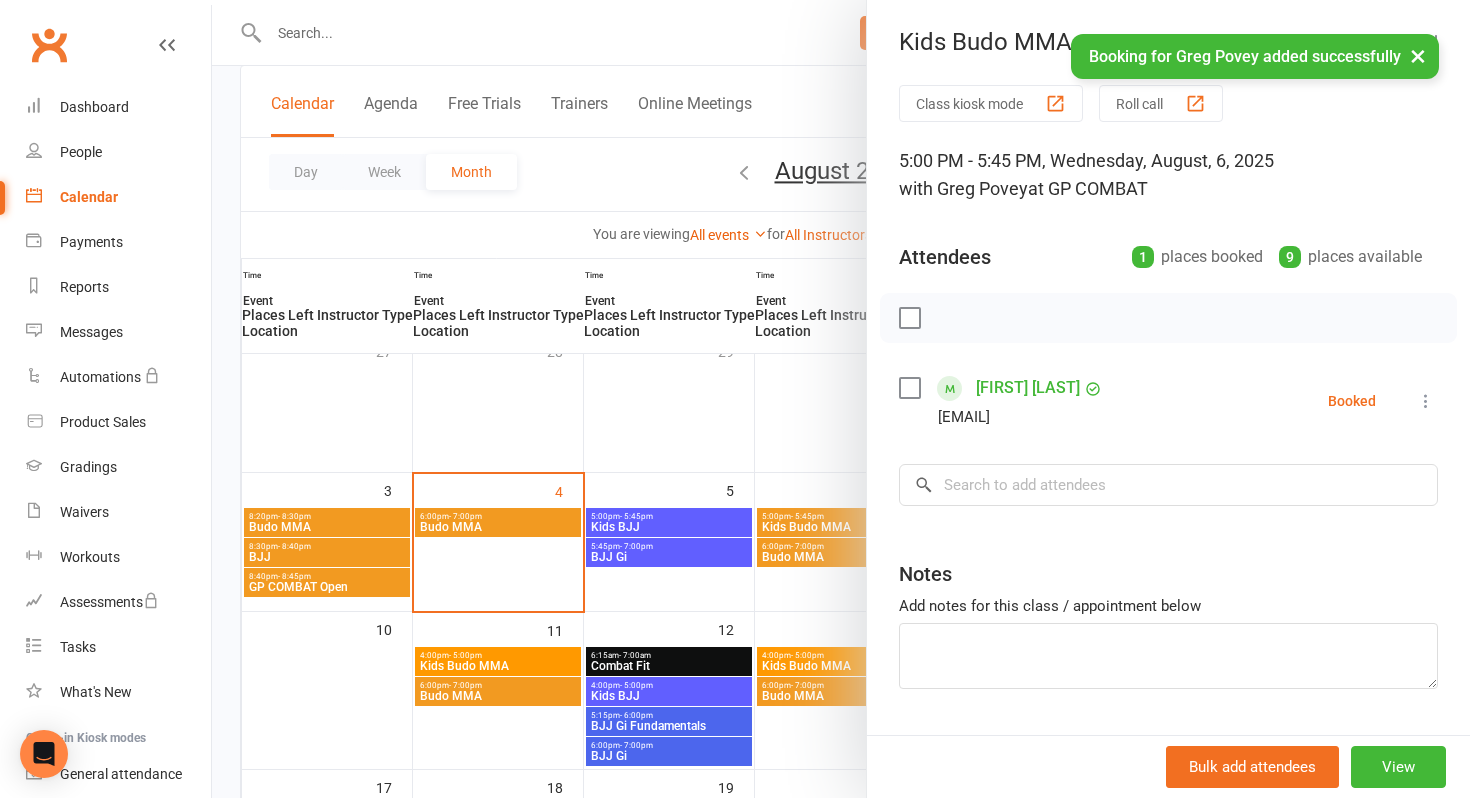 click at bounding box center [841, 399] 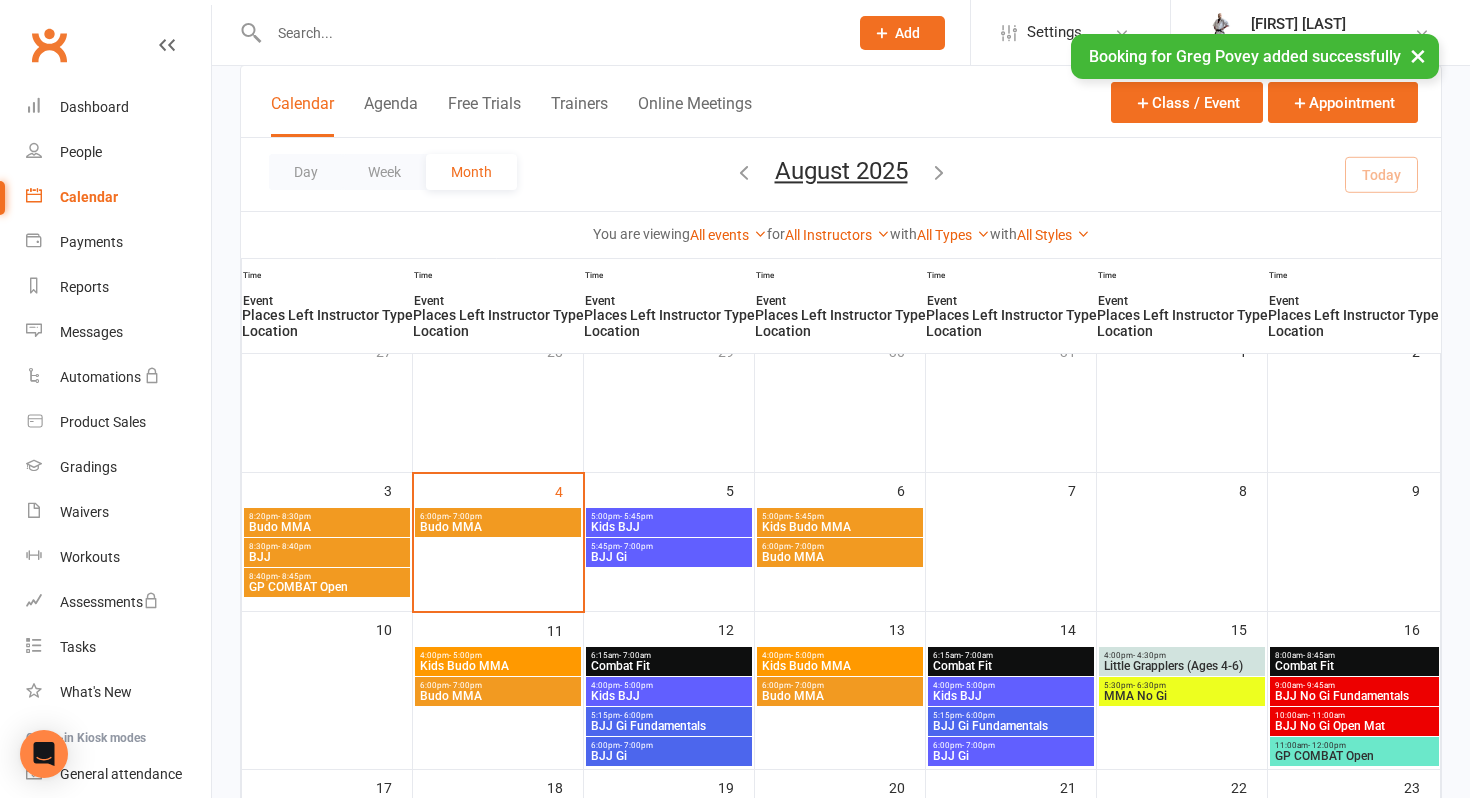 click on "6:00pm  - 7:00pm" at bounding box center (840, 546) 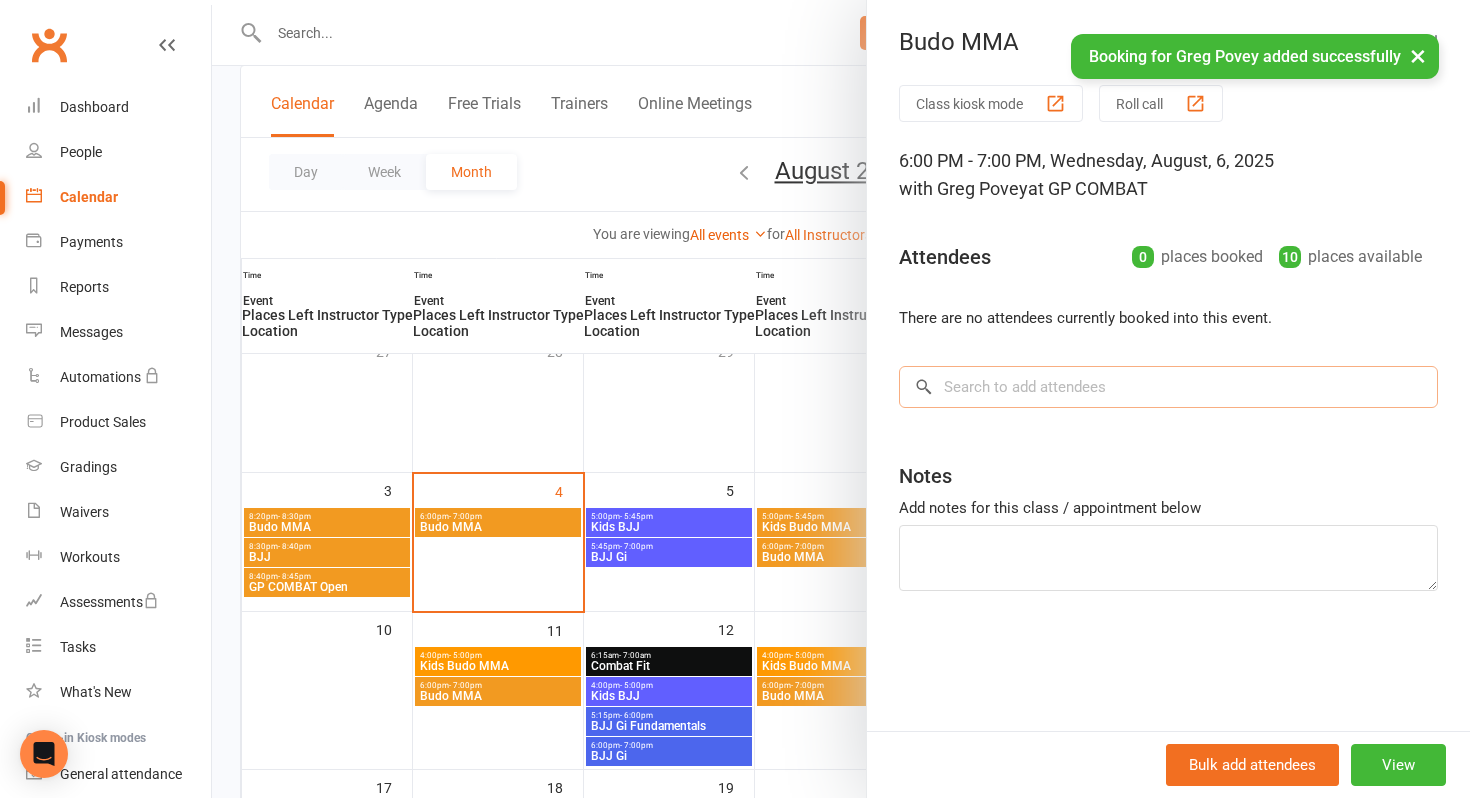 click at bounding box center (1168, 387) 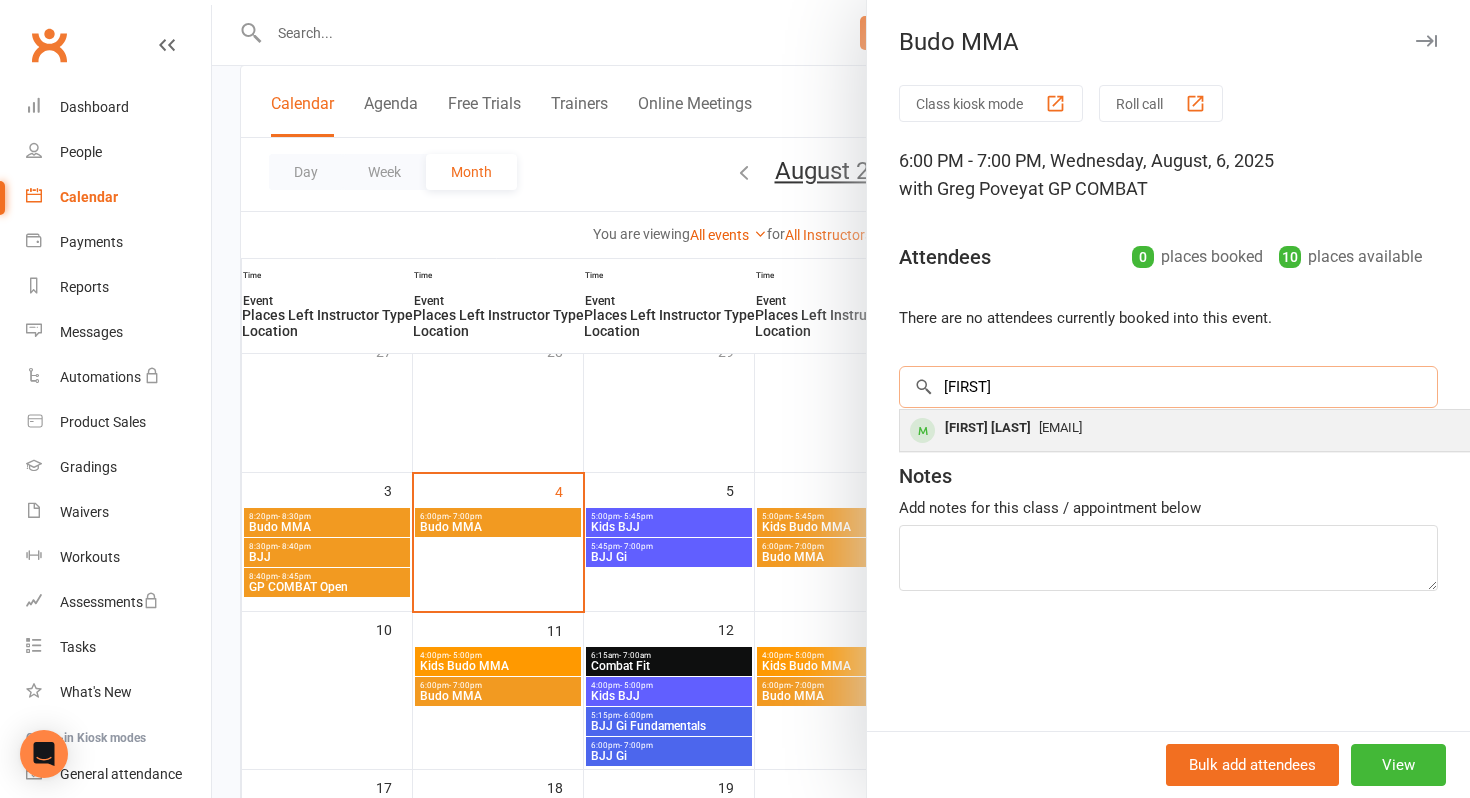 type on "[FIRST]" 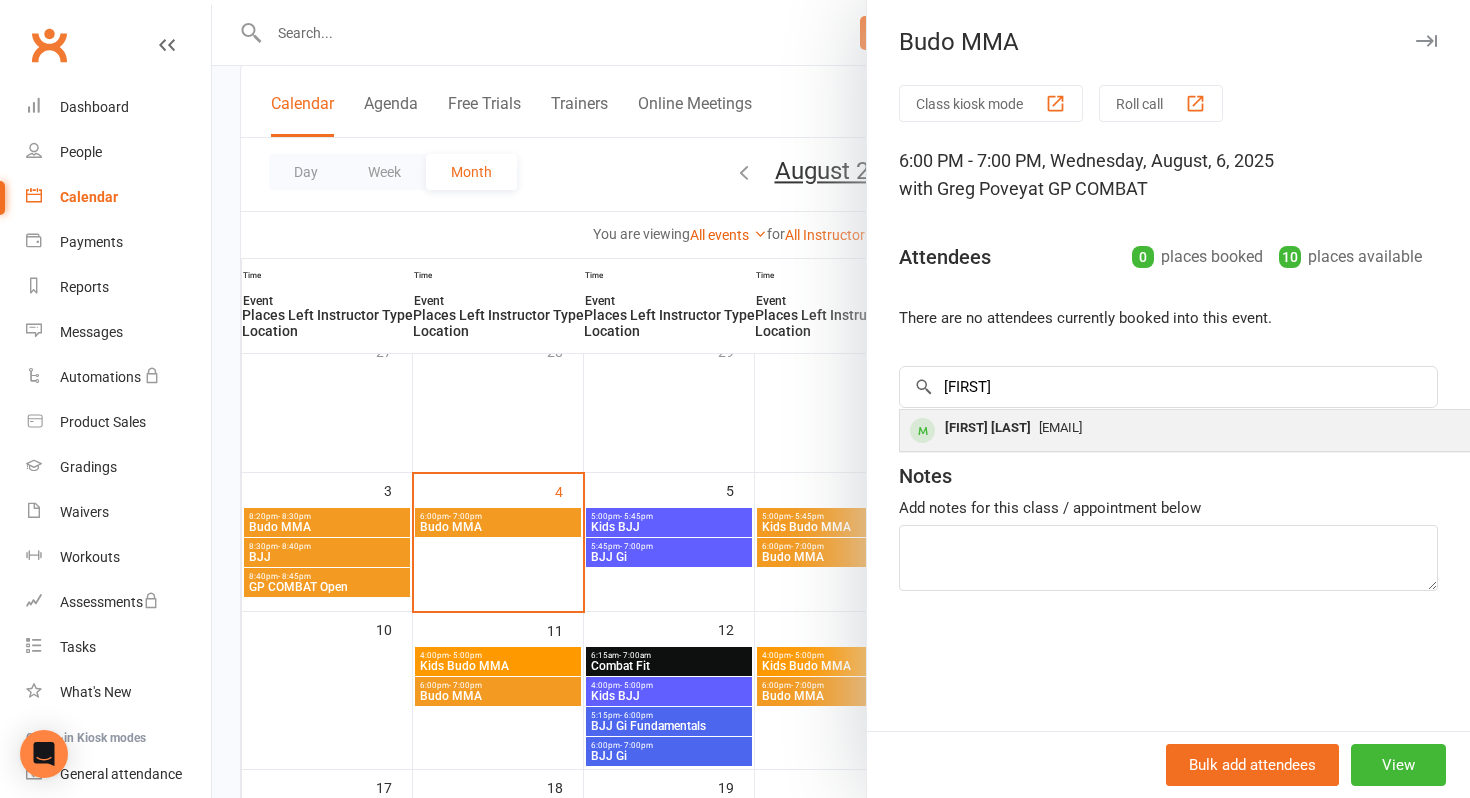 click on "[EMAIL]" at bounding box center [1060, 427] 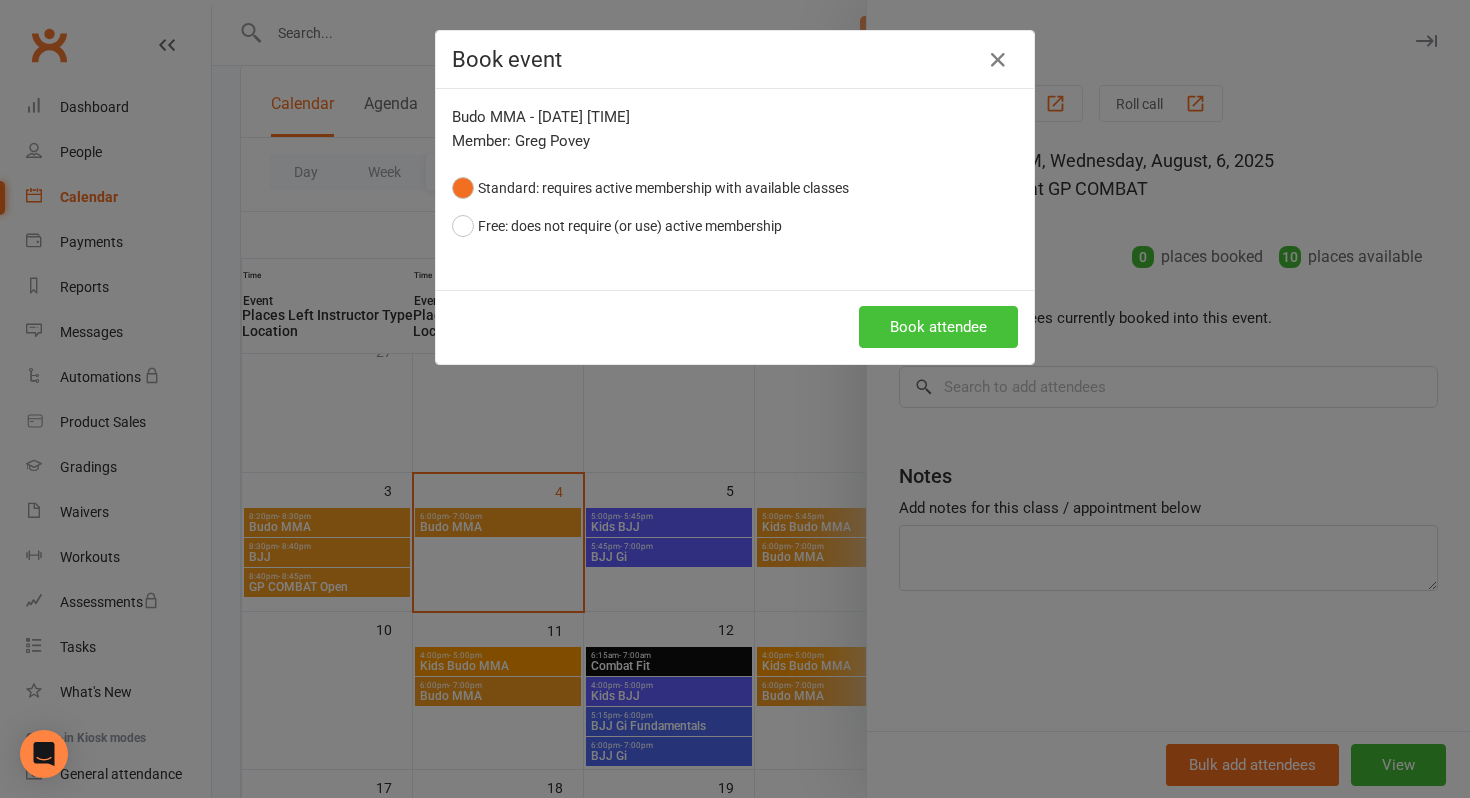 click on "Book attendee" at bounding box center (938, 327) 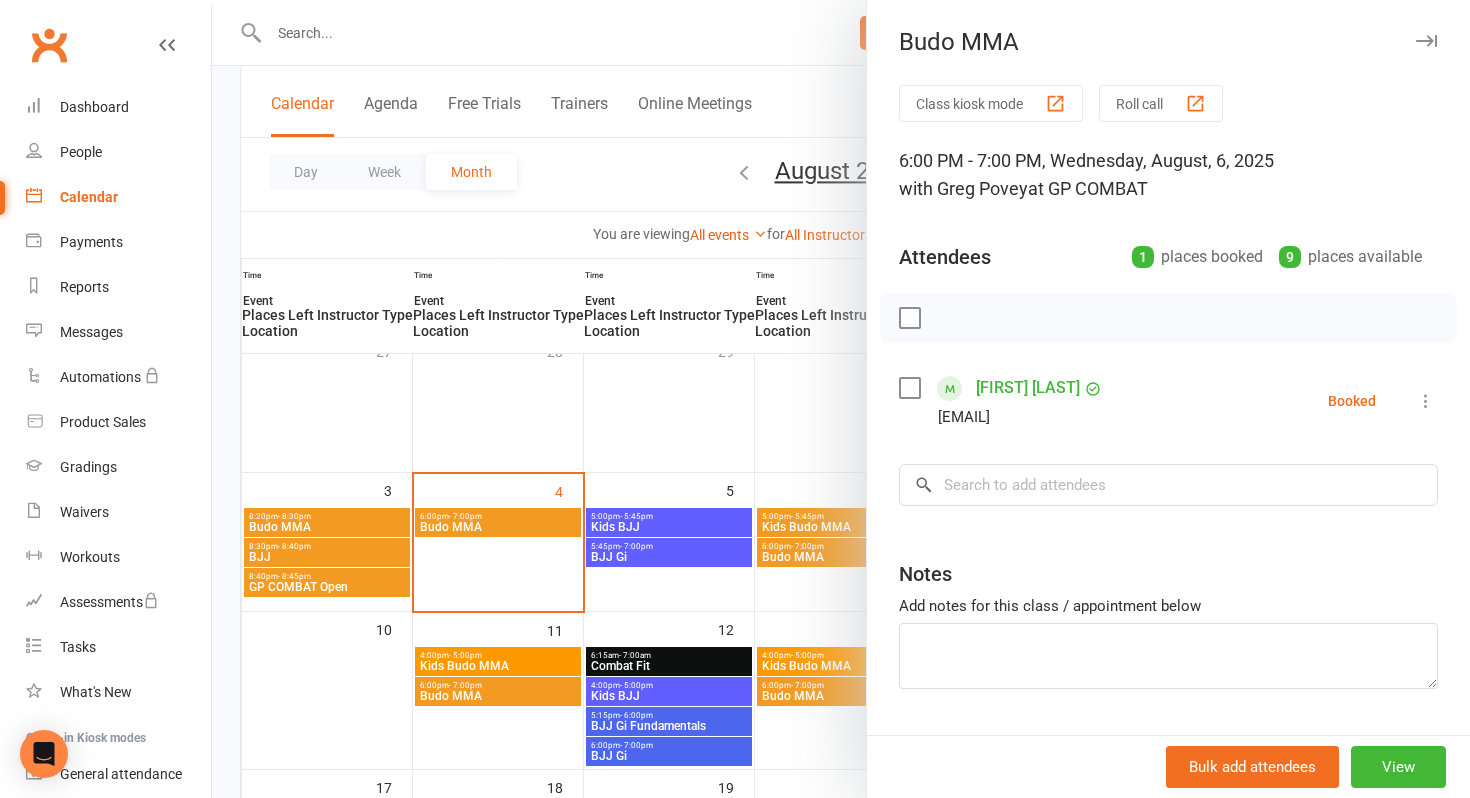 click at bounding box center [841, 399] 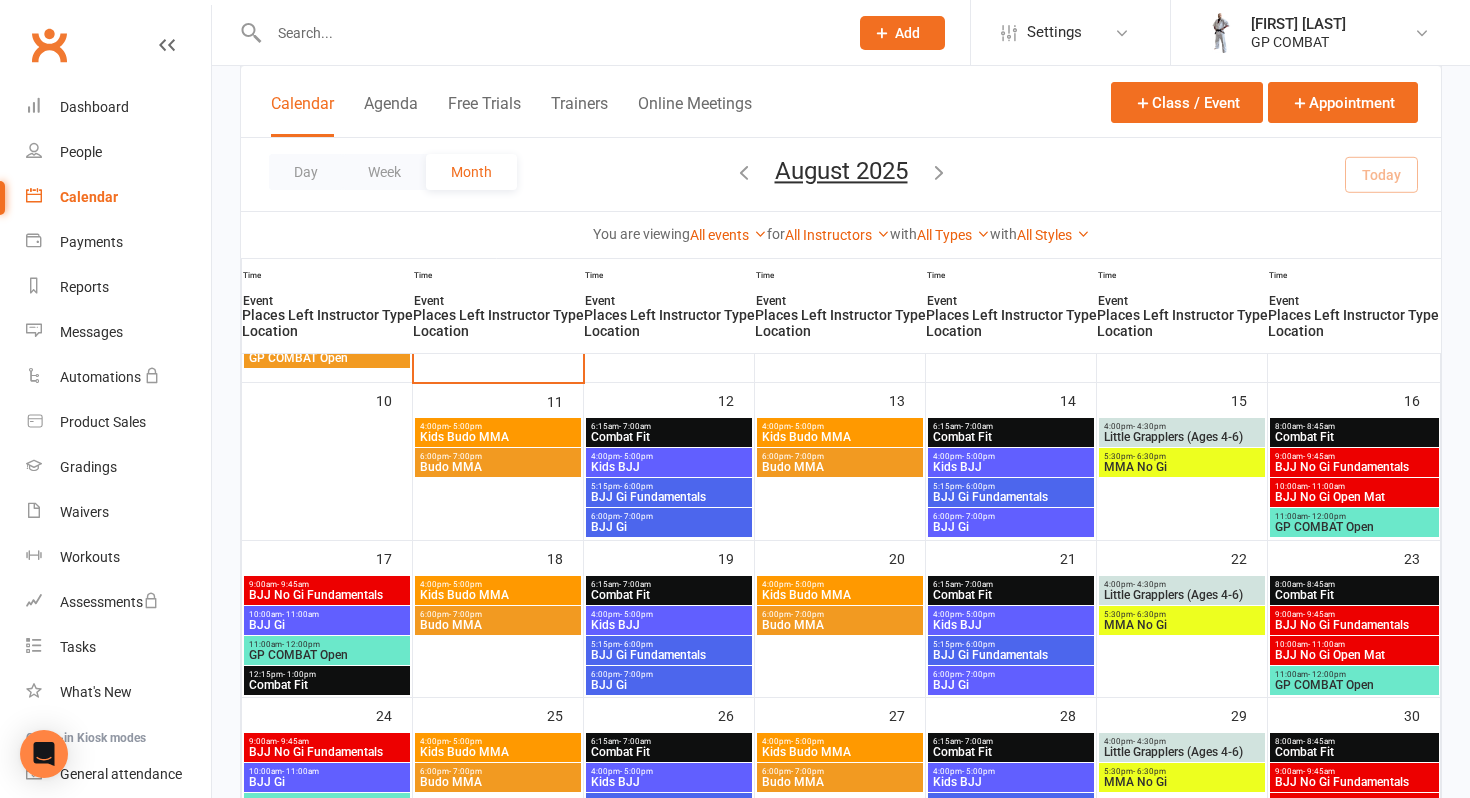 scroll, scrollTop: 373, scrollLeft: 0, axis: vertical 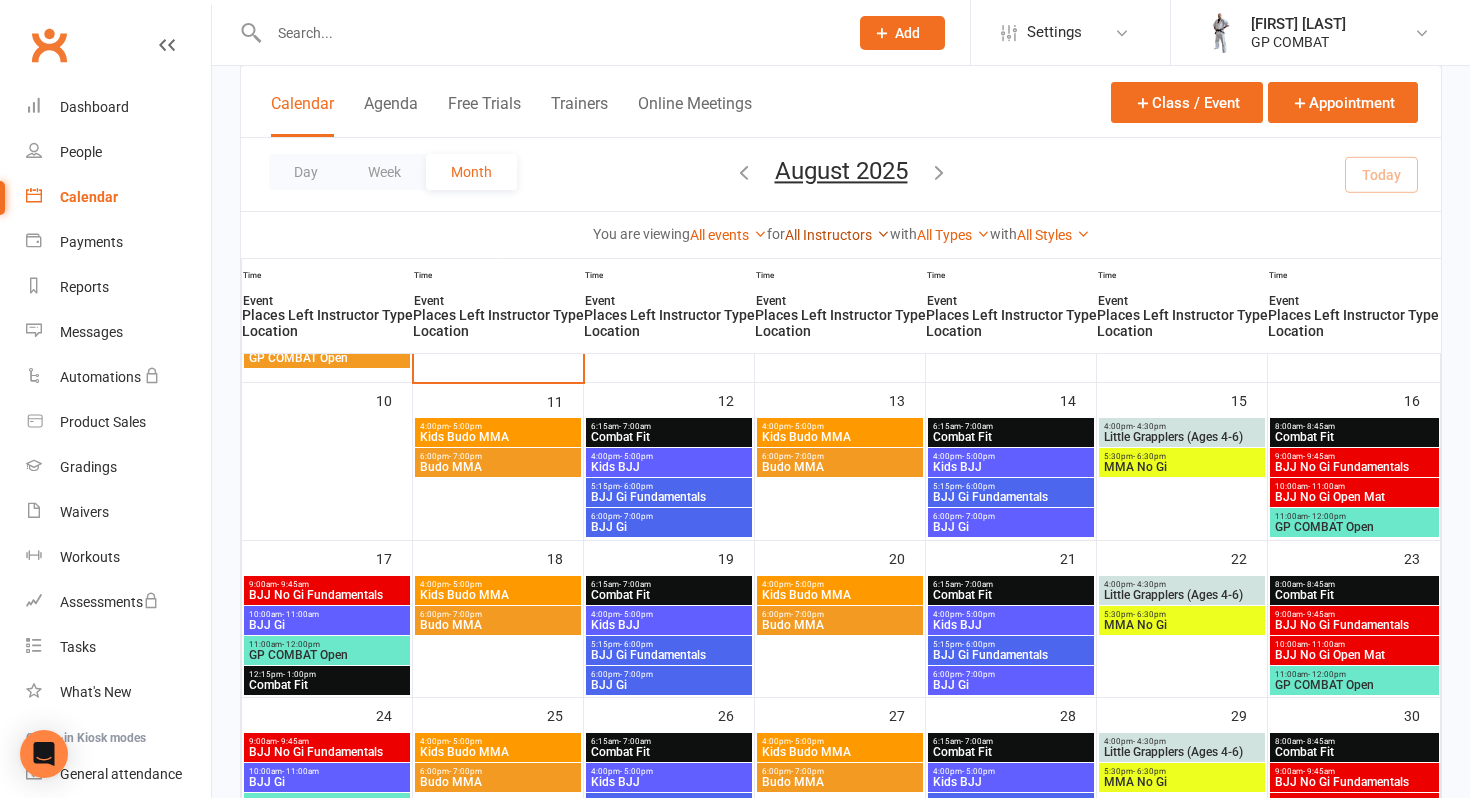 click at bounding box center [883, 234] 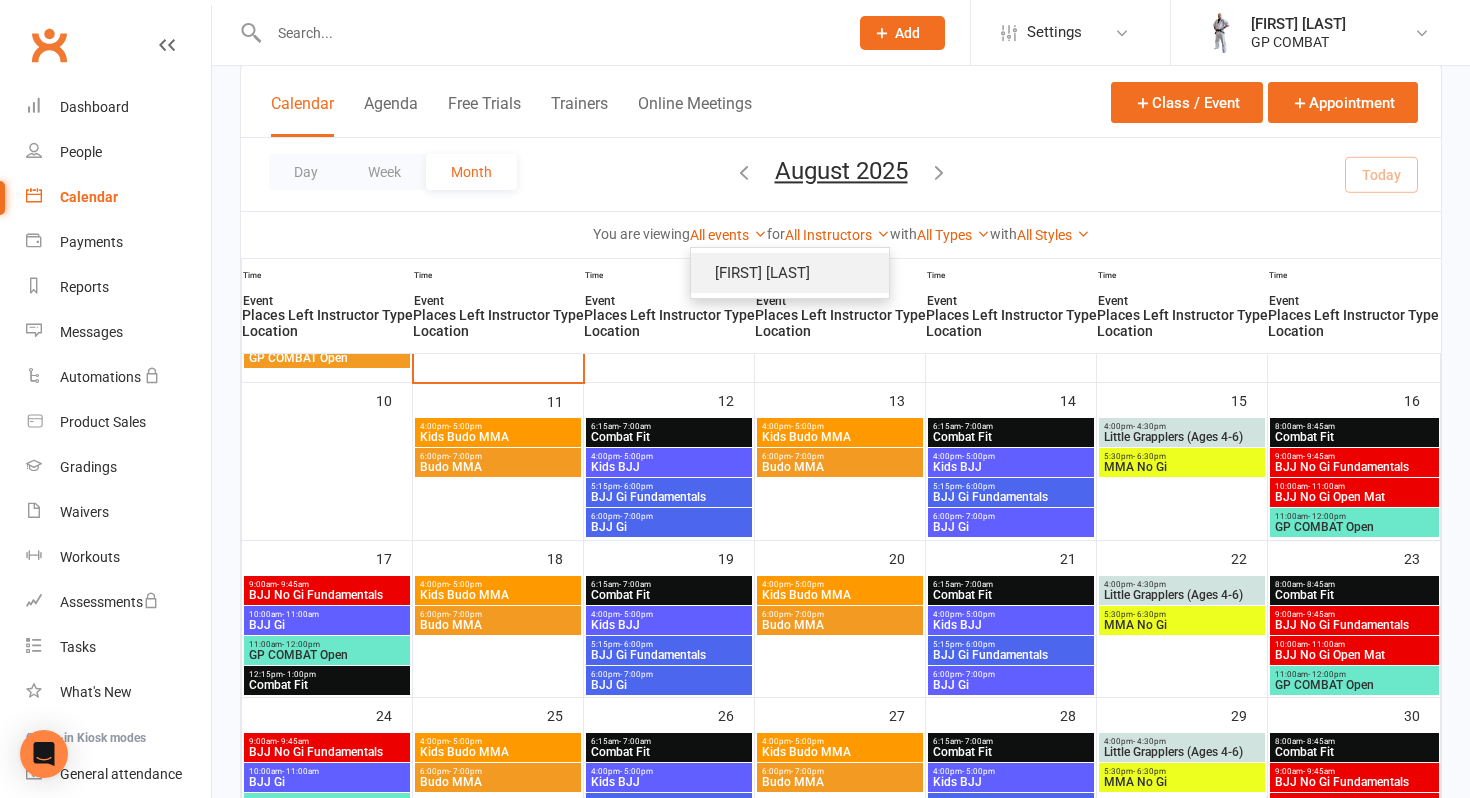 click on "[FIRST] [LAST]" at bounding box center [790, 273] 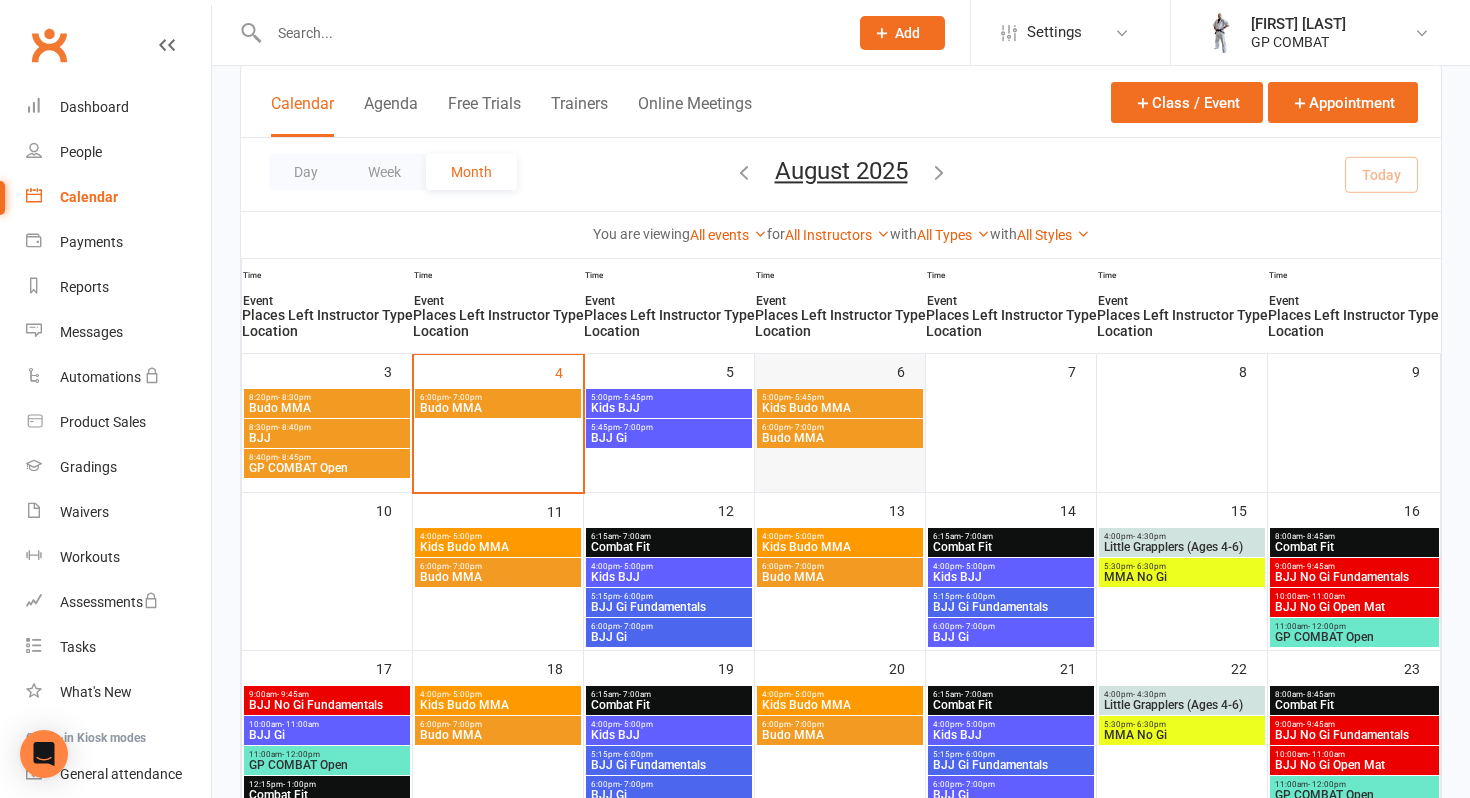 scroll, scrollTop: 264, scrollLeft: 0, axis: vertical 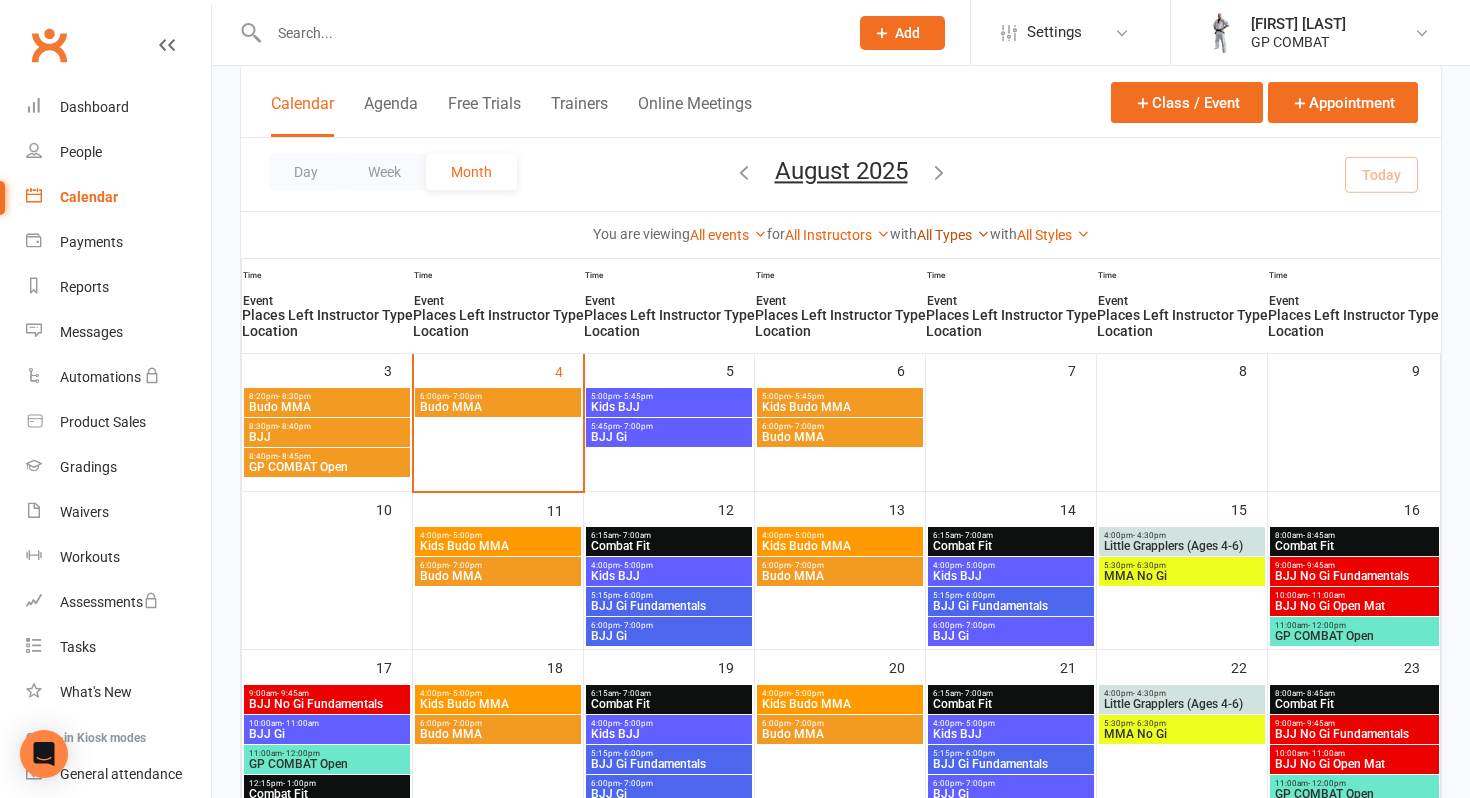 click at bounding box center [983, 234] 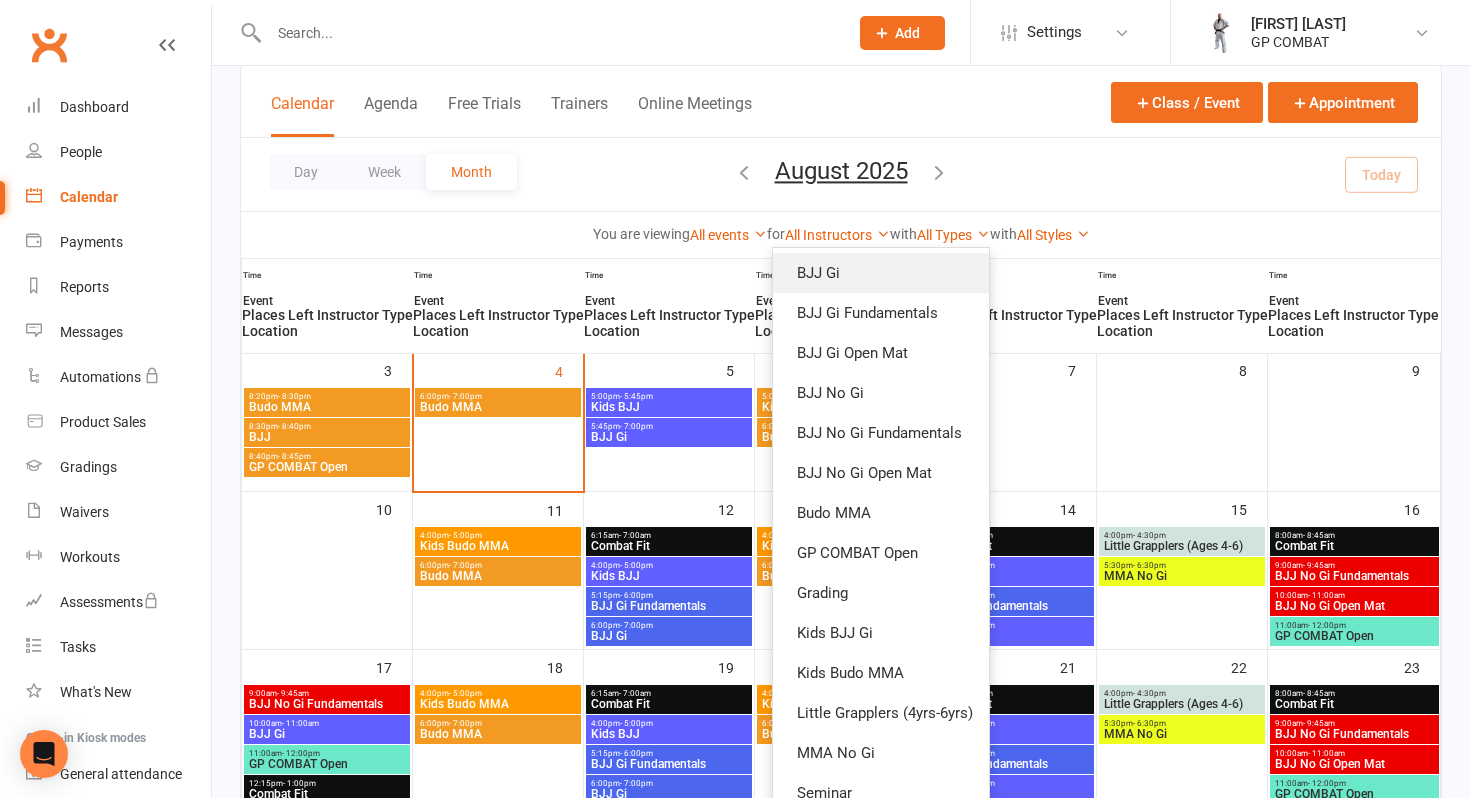 click on "BJJ Gi" at bounding box center (881, 273) 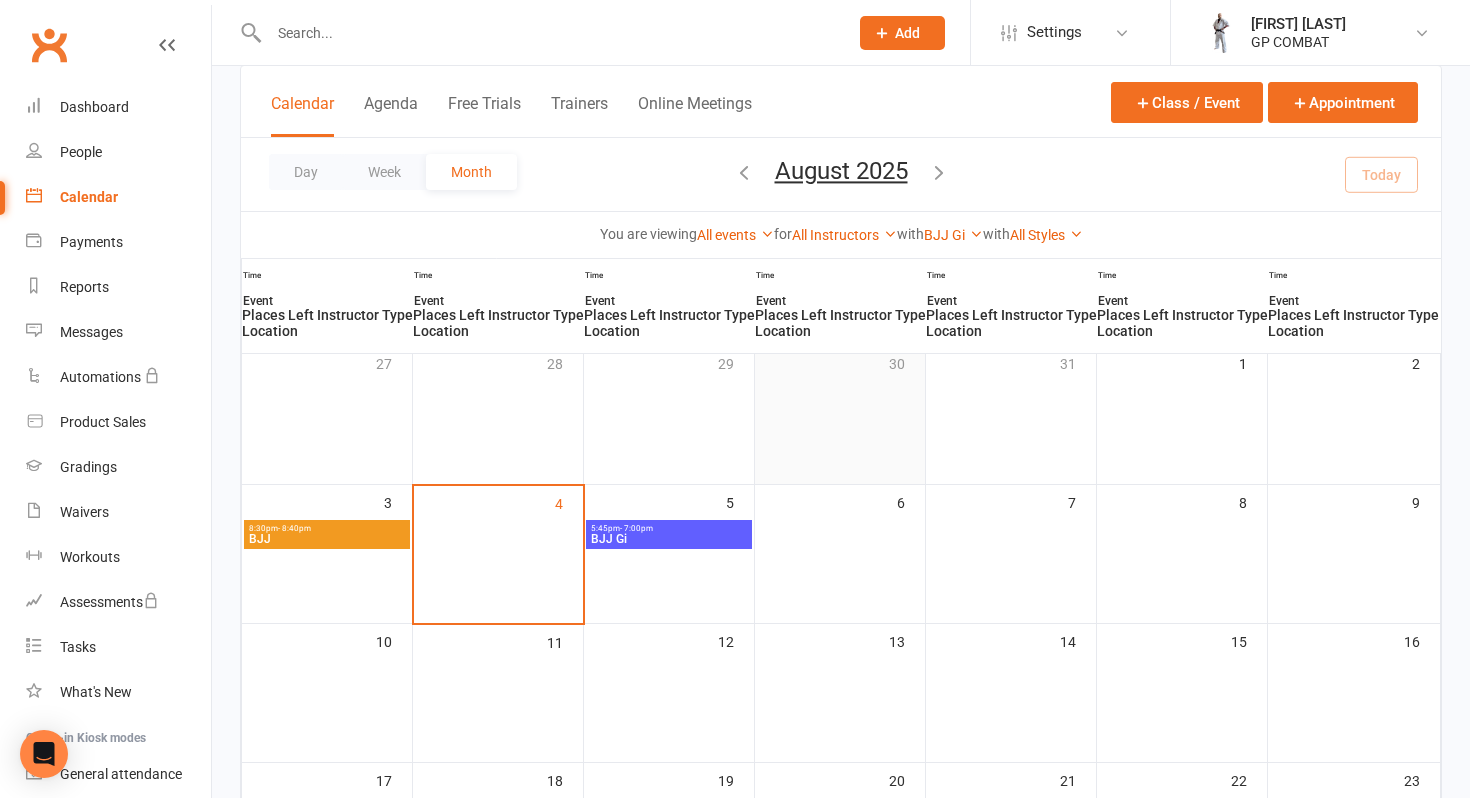 scroll, scrollTop: 134, scrollLeft: 0, axis: vertical 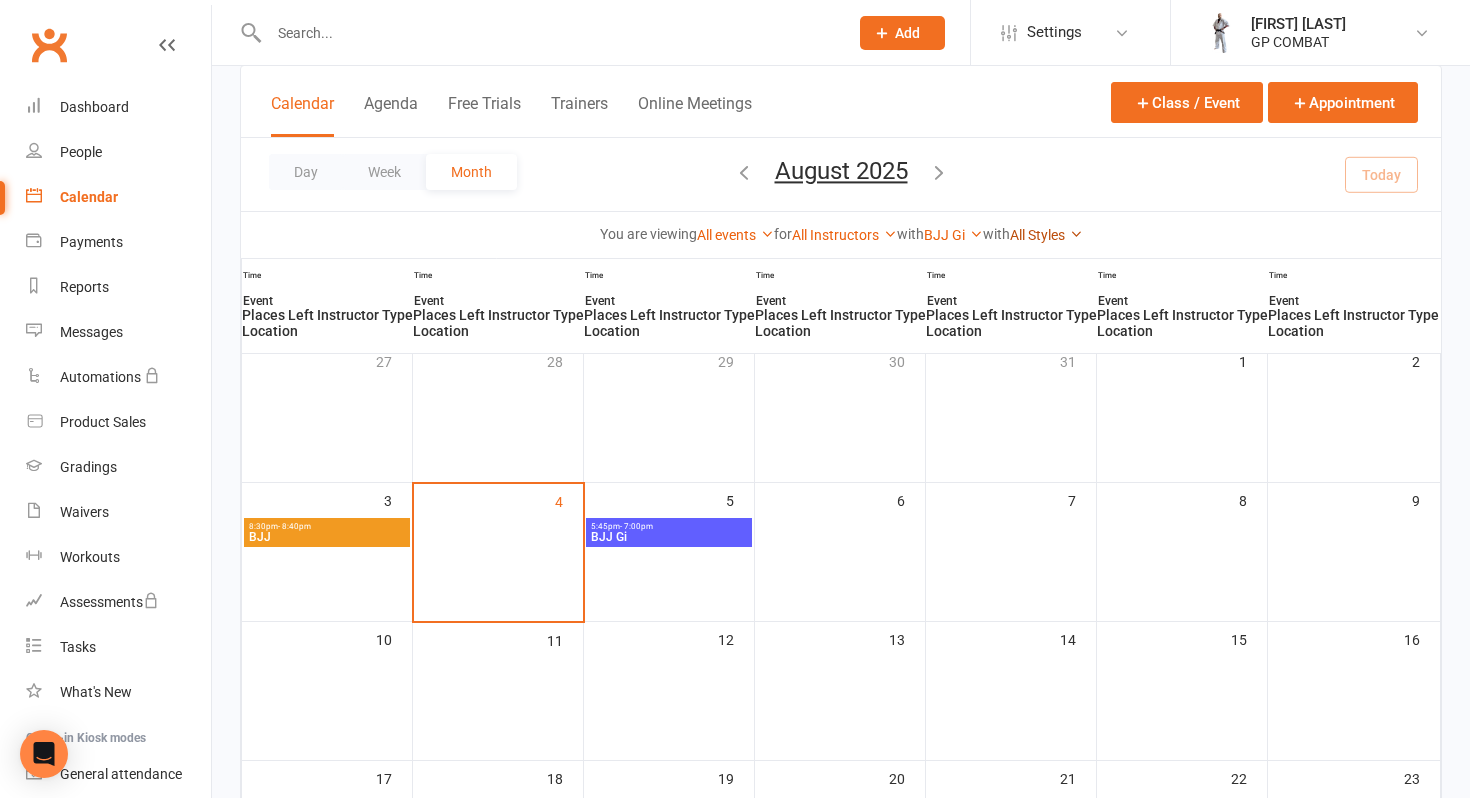 click at bounding box center [1076, 234] 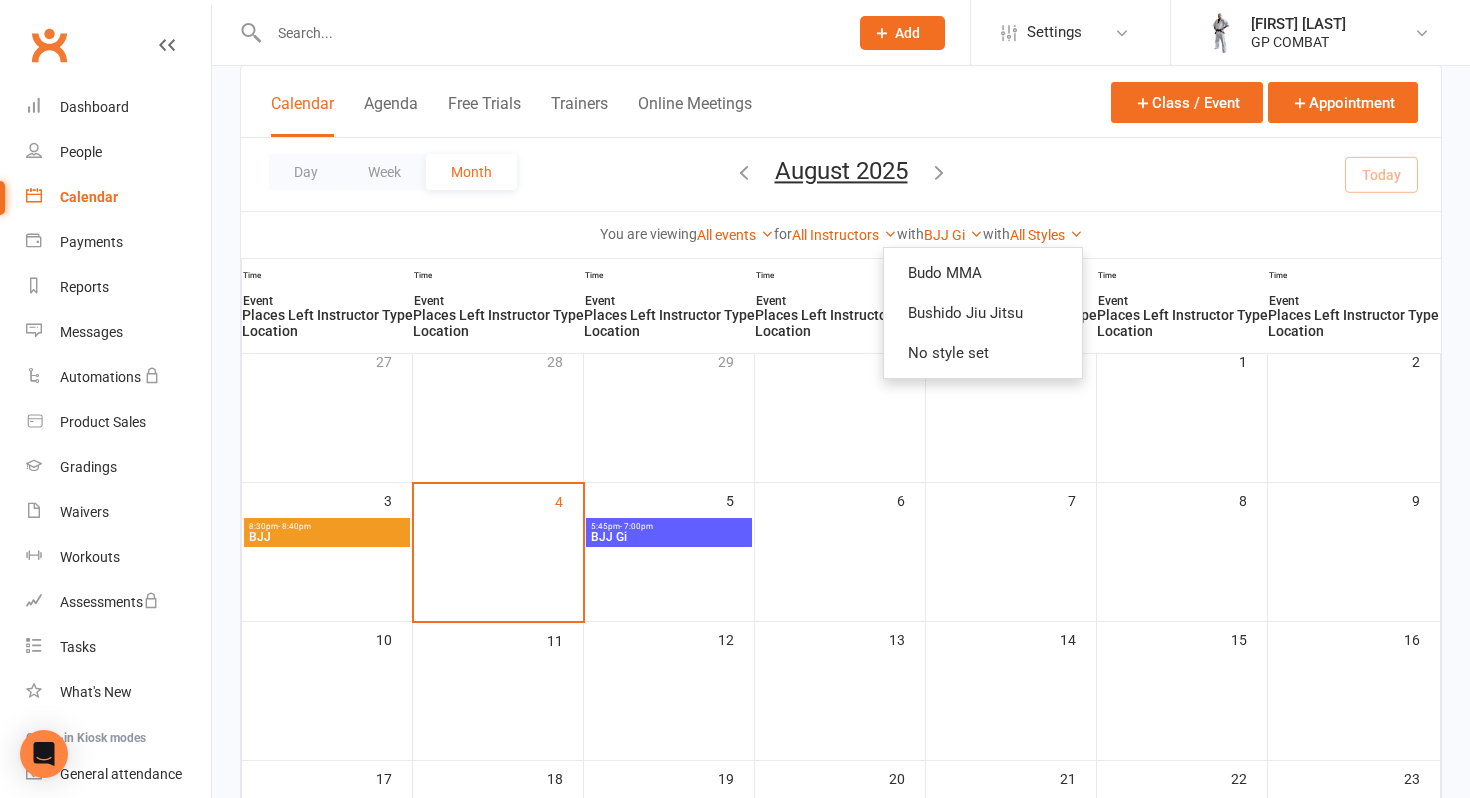 scroll, scrollTop: 264, scrollLeft: 0, axis: vertical 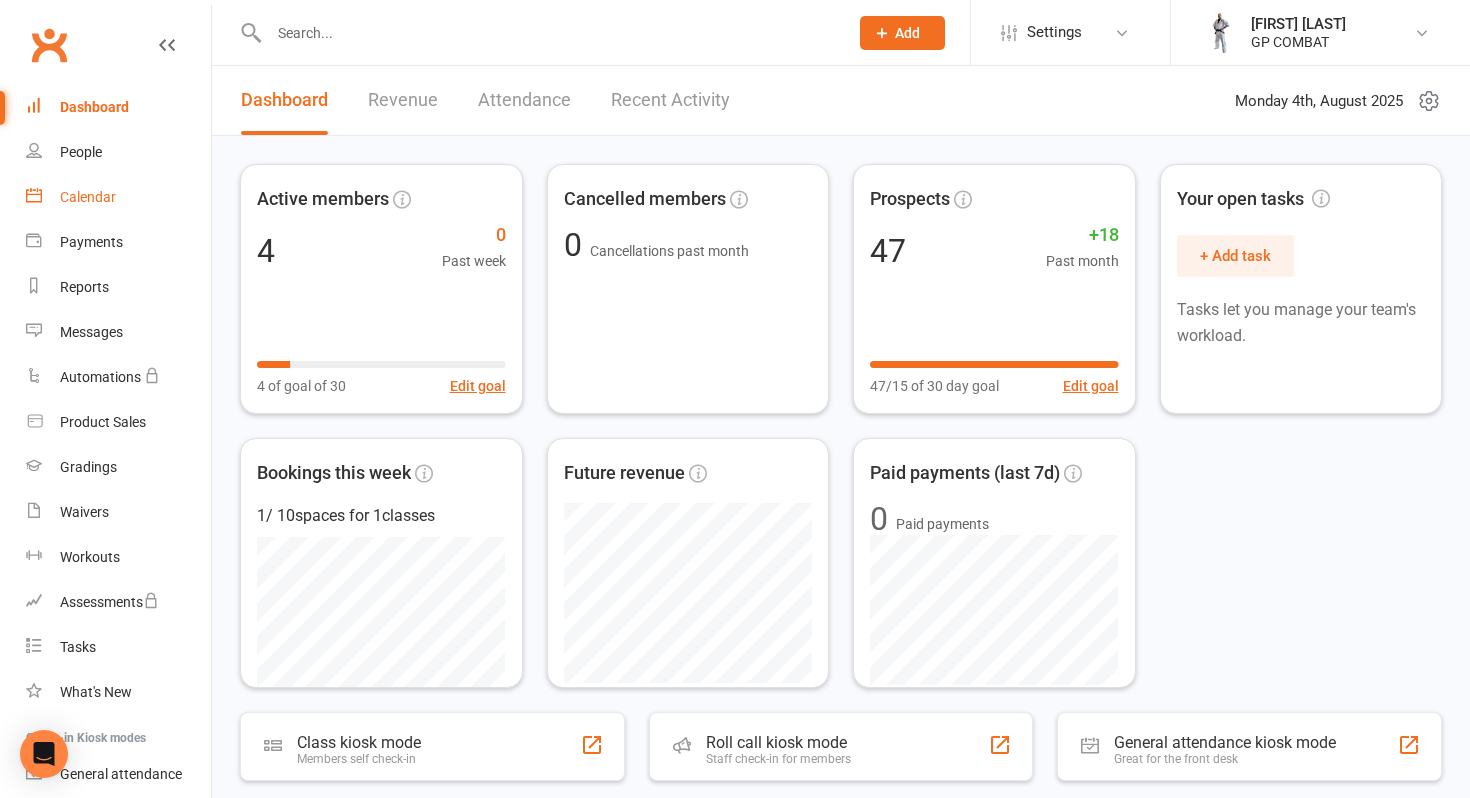 click on "Calendar" at bounding box center (88, 197) 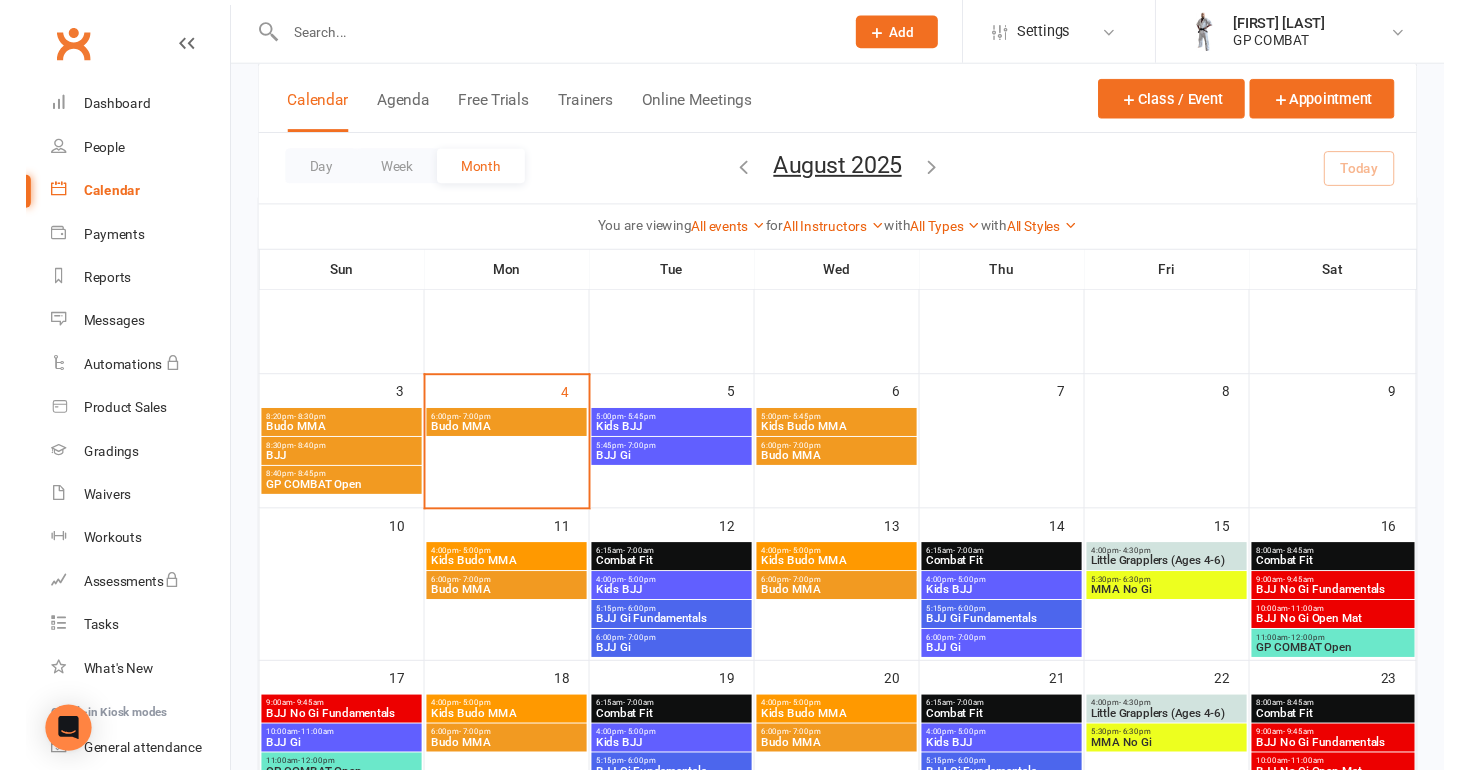 scroll, scrollTop: 176, scrollLeft: 0, axis: vertical 